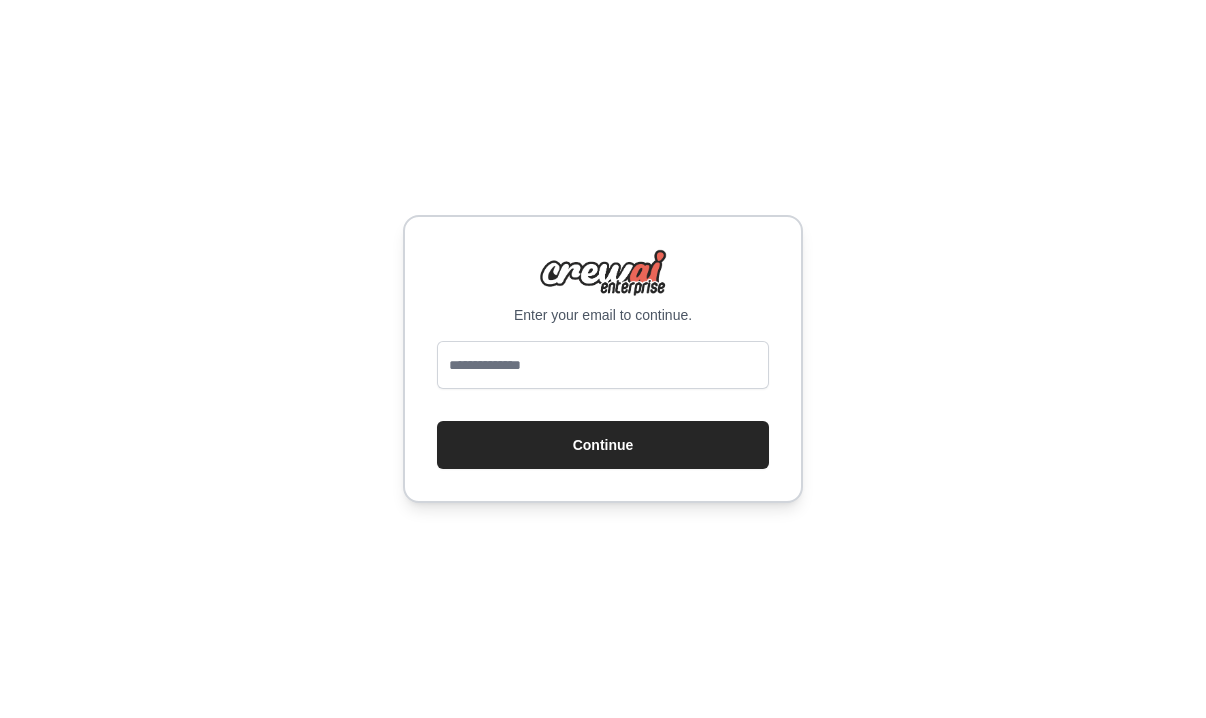 scroll, scrollTop: 0, scrollLeft: 0, axis: both 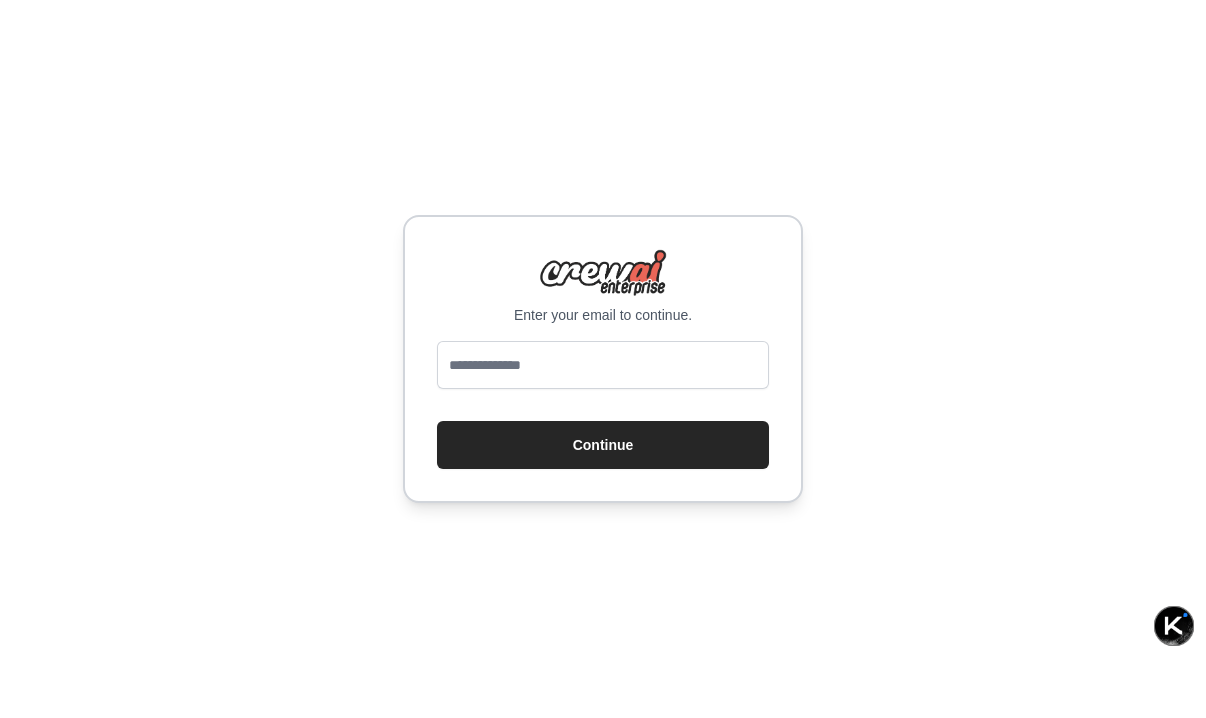 type on "**********" 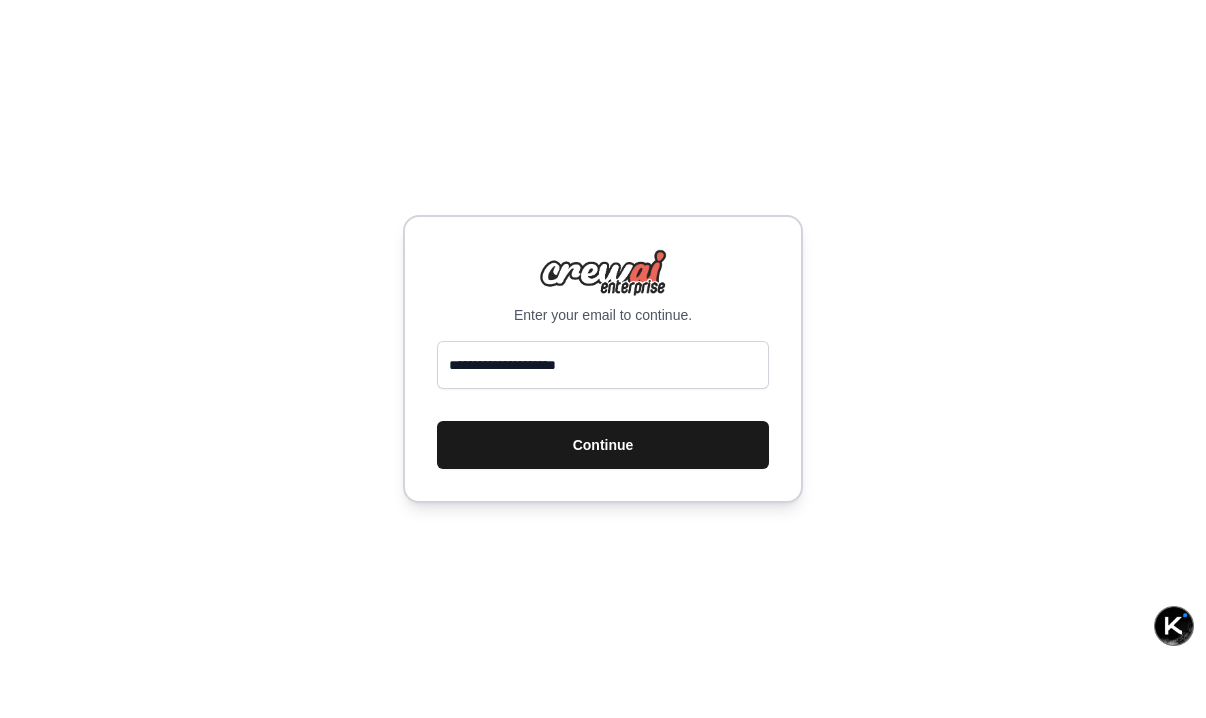 click on "Continue" at bounding box center [603, 445] 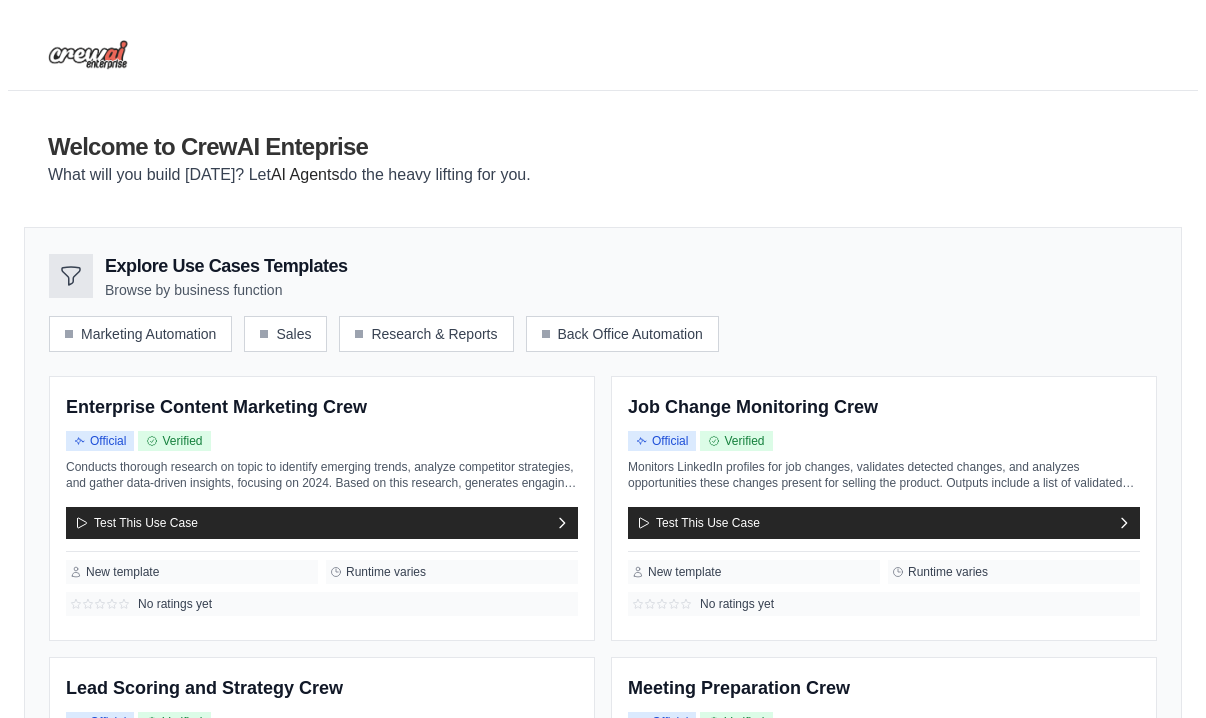 scroll, scrollTop: 0, scrollLeft: 0, axis: both 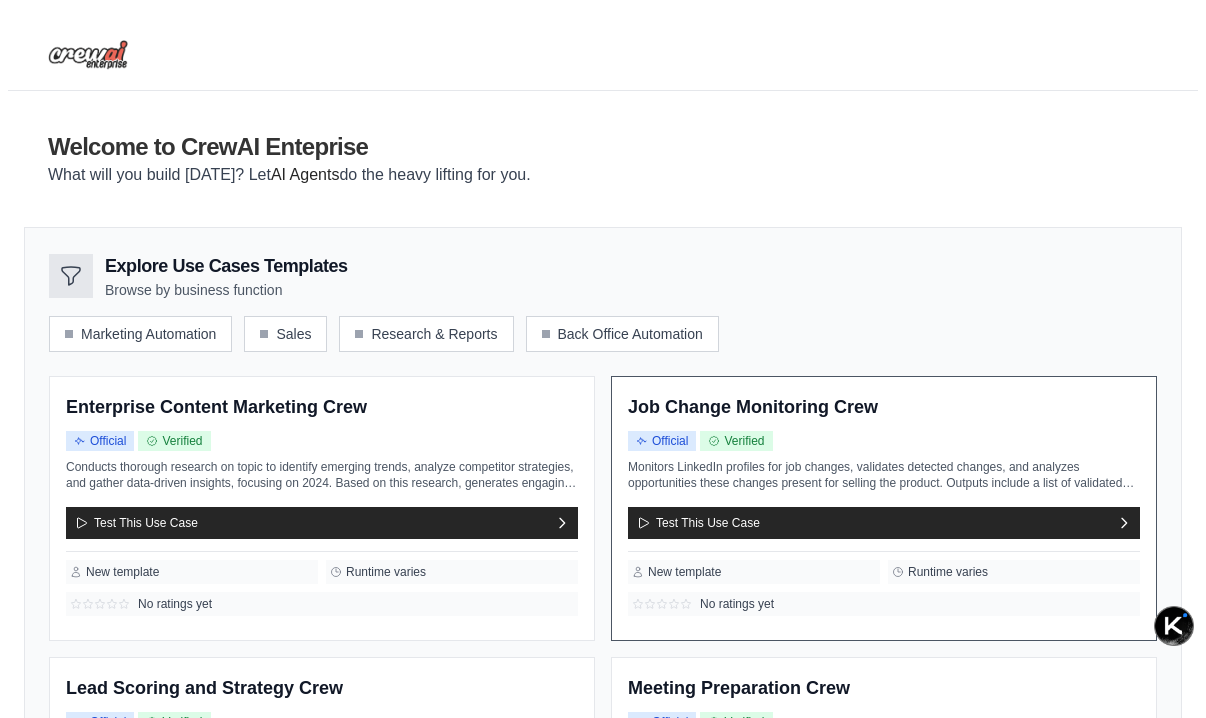 click on "Monitors LinkedIn profiles for job changes, validates detected changes, and analyzes opportunities these changes present for selling the product. Outputs include a list of validated job changes and actionable recommendations for the sales team to leverage these changes in their outreach." at bounding box center [884, 475] 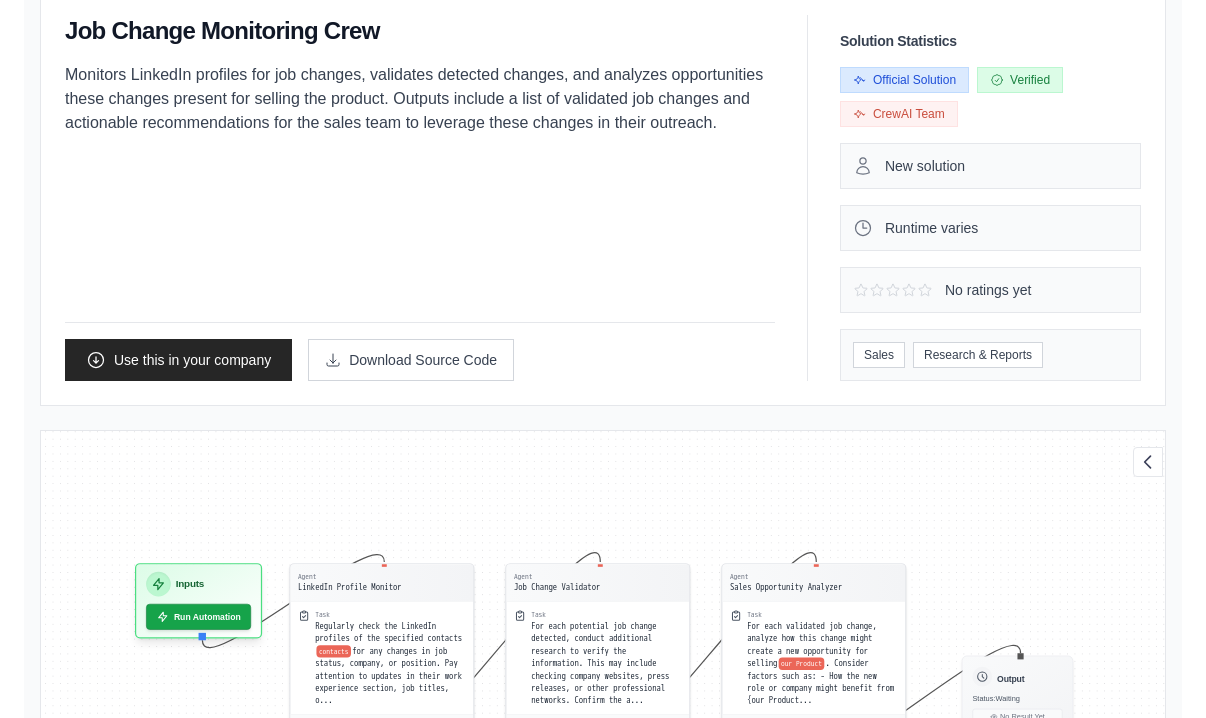 scroll, scrollTop: 188, scrollLeft: 0, axis: vertical 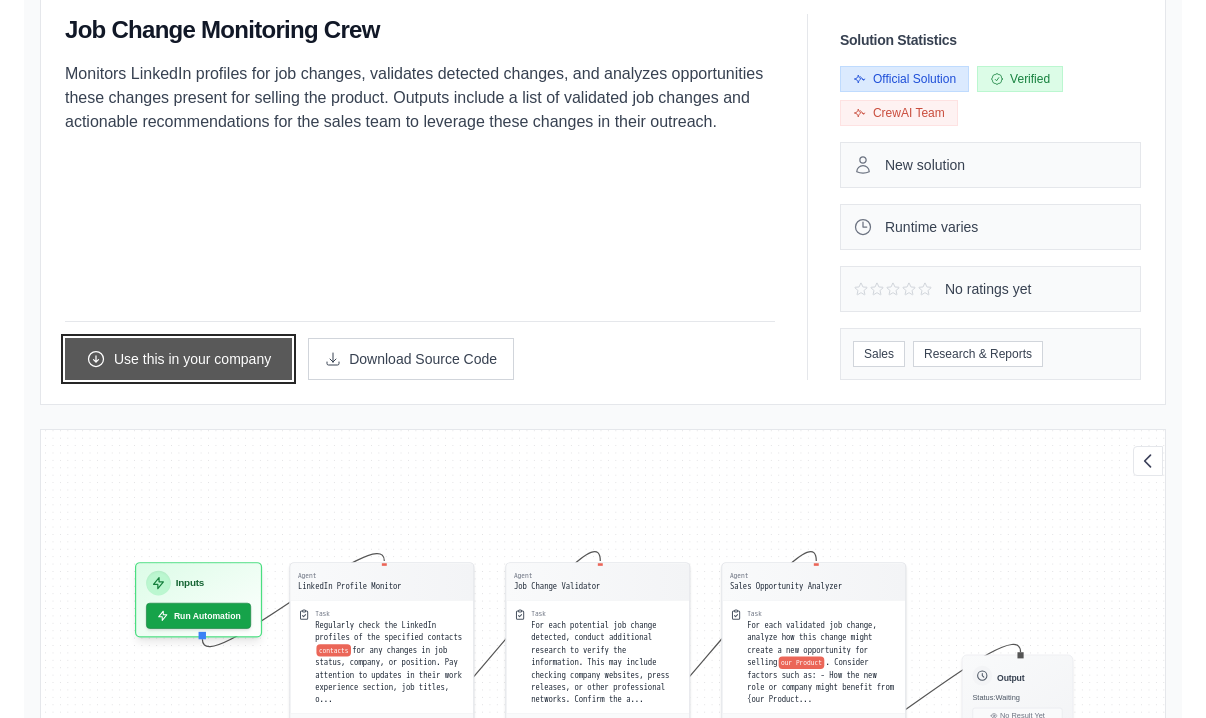 click on "Use this in your company" at bounding box center [178, 359] 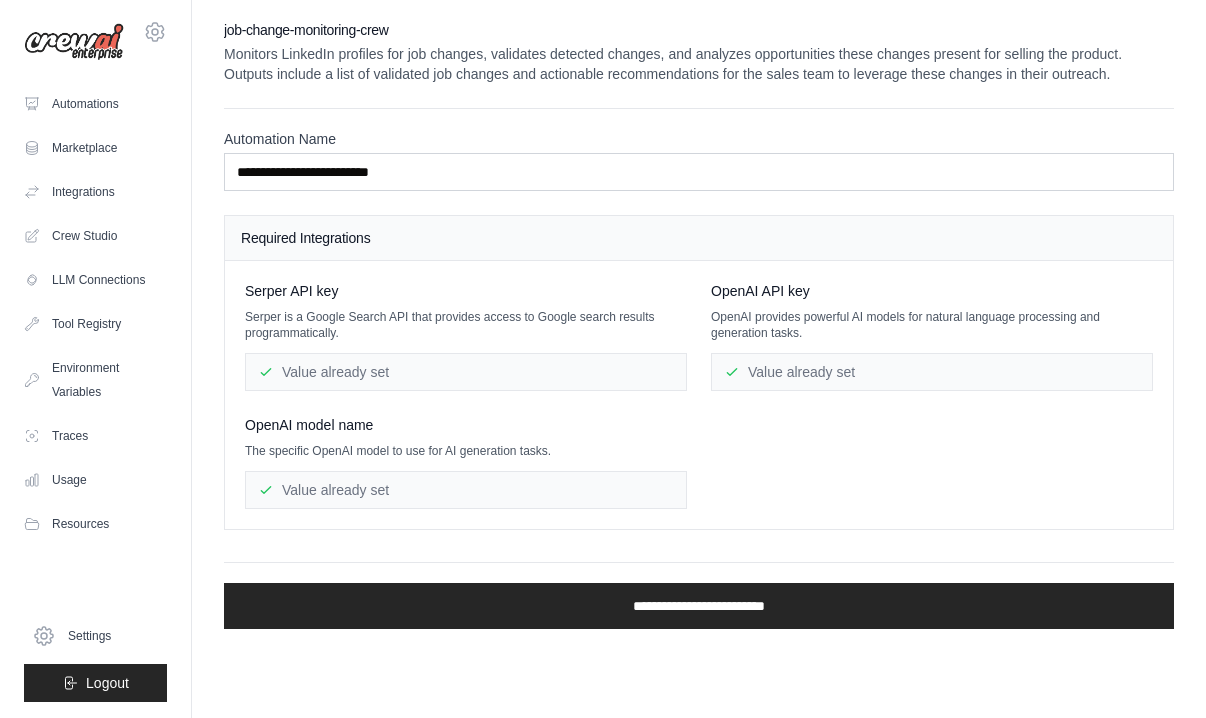 scroll, scrollTop: 0, scrollLeft: 0, axis: both 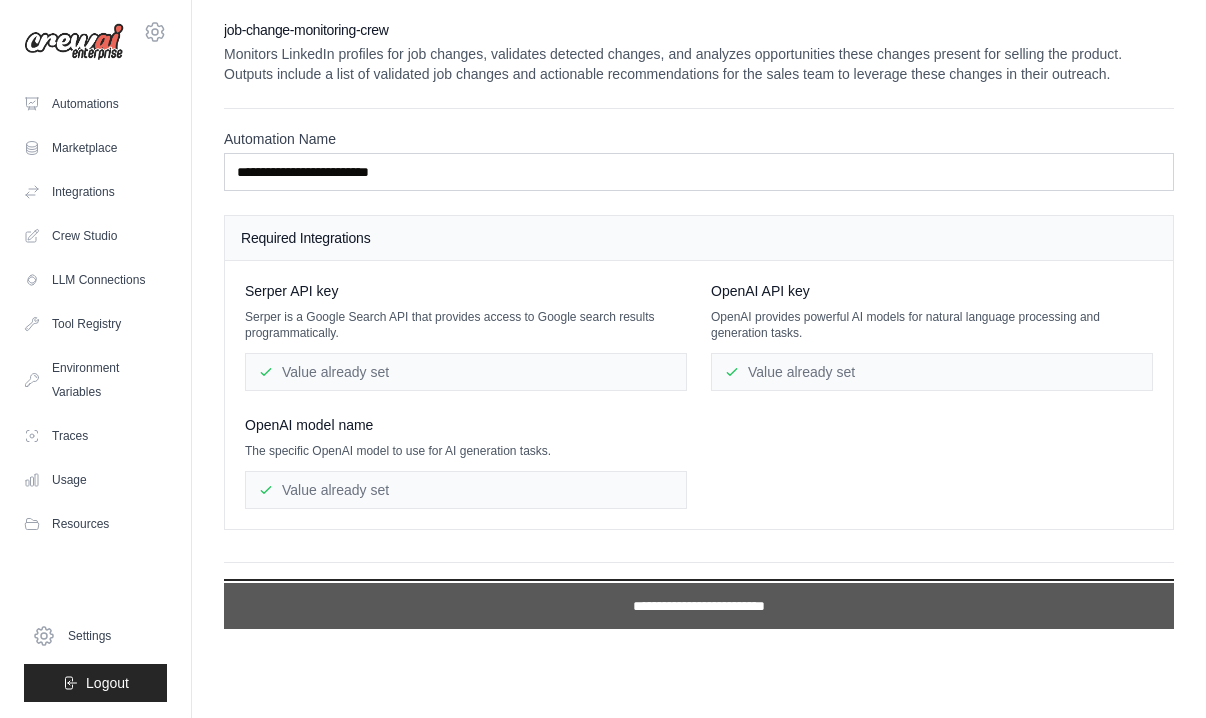 click on "**********" at bounding box center (699, 606) 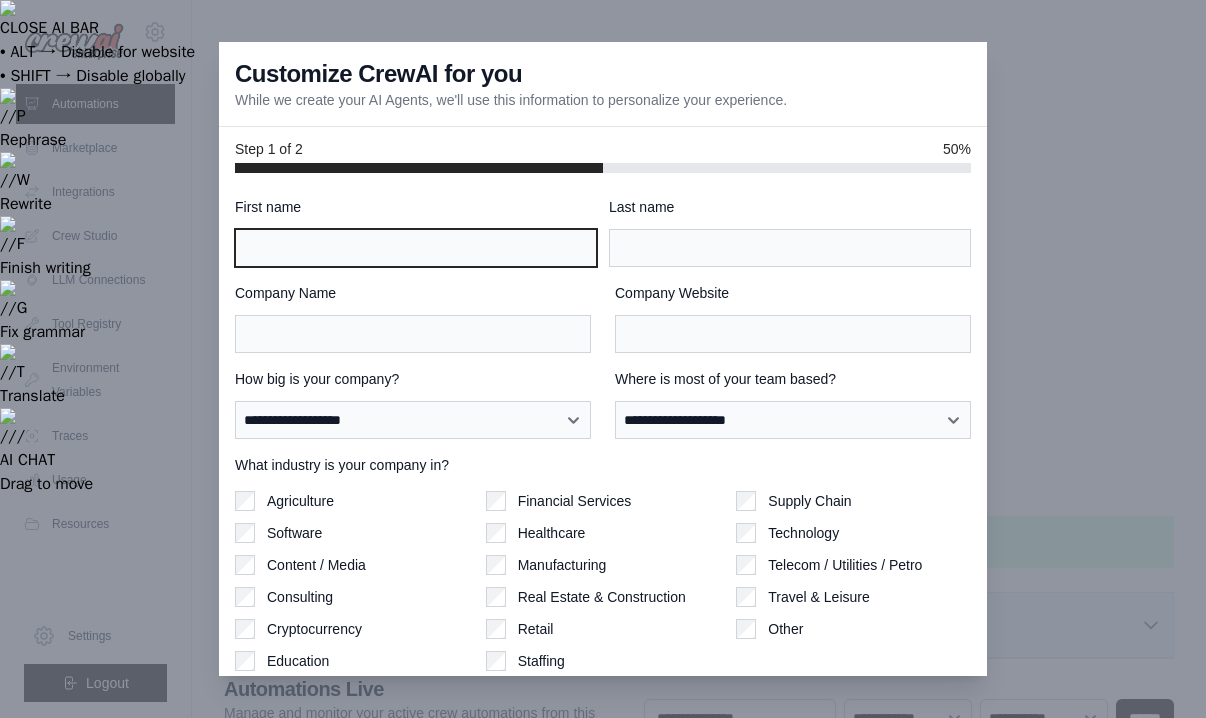 click on "First name" at bounding box center [416, 248] 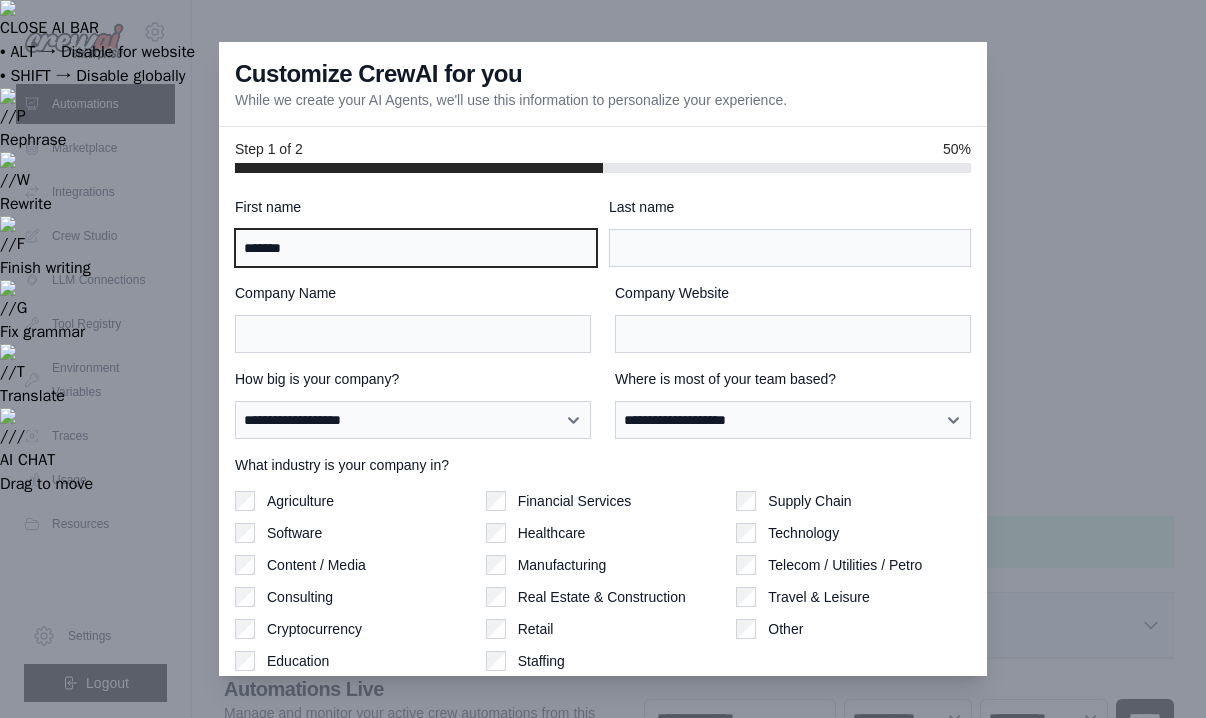 type on "******" 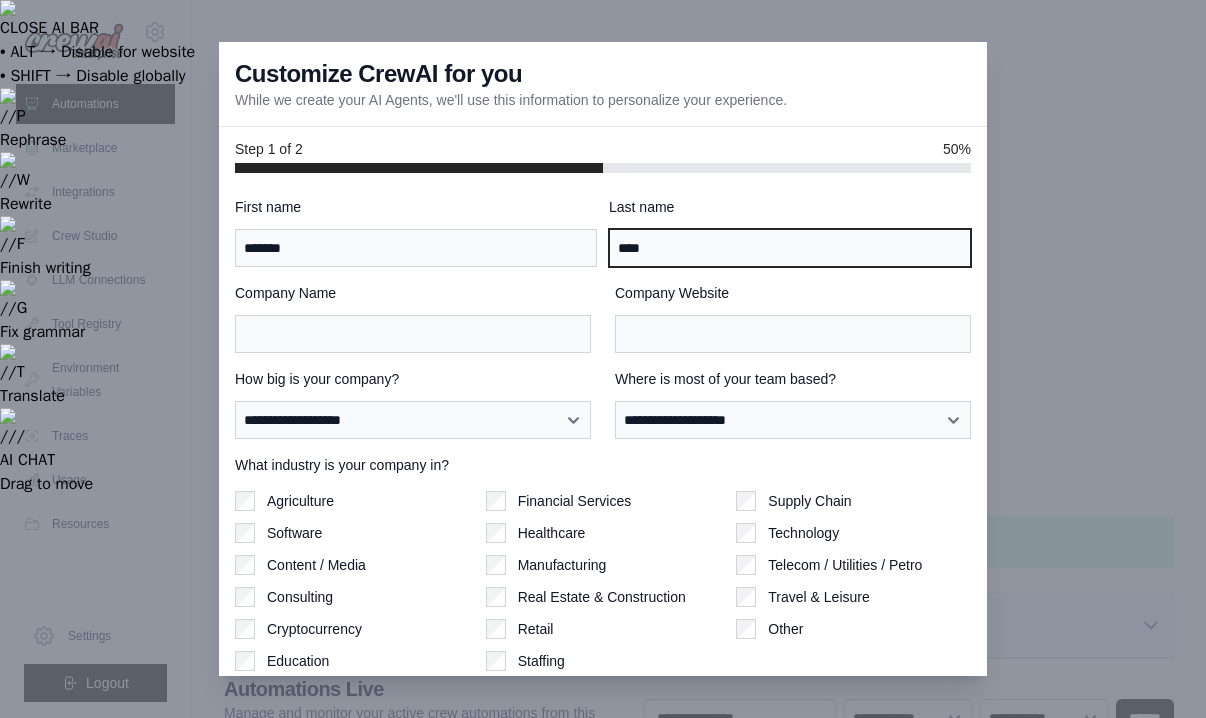 type on "****" 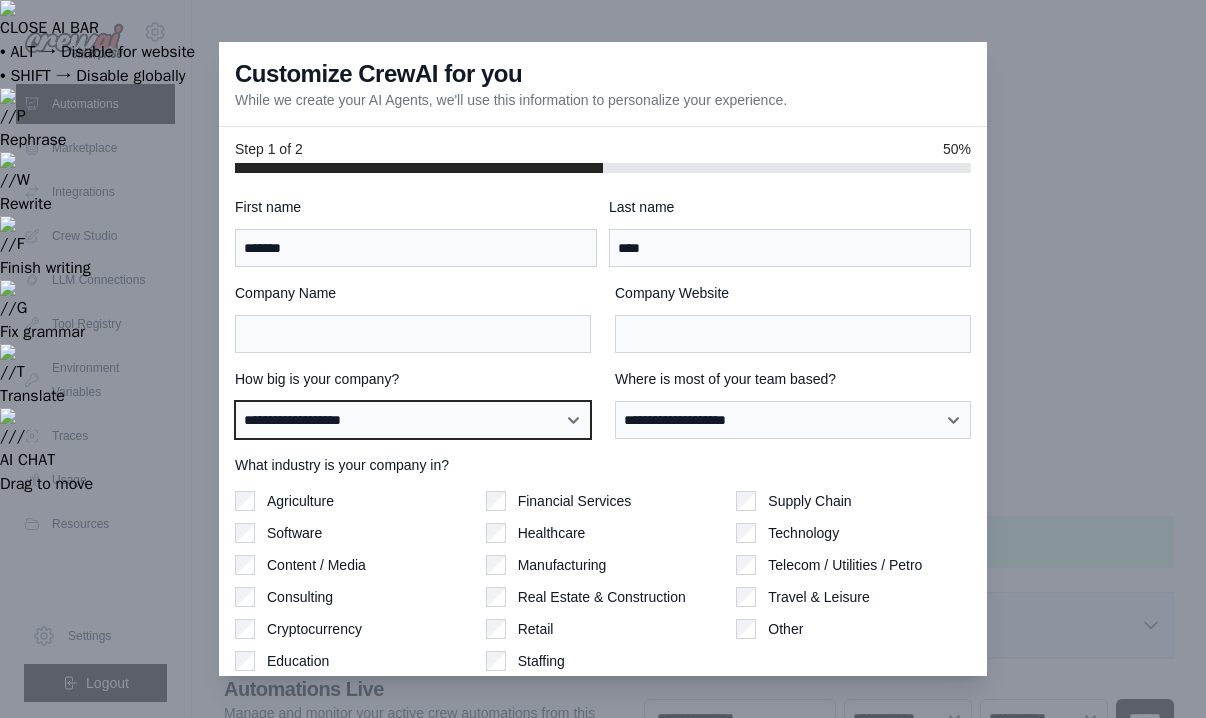 click on "**********" at bounding box center (413, 420) 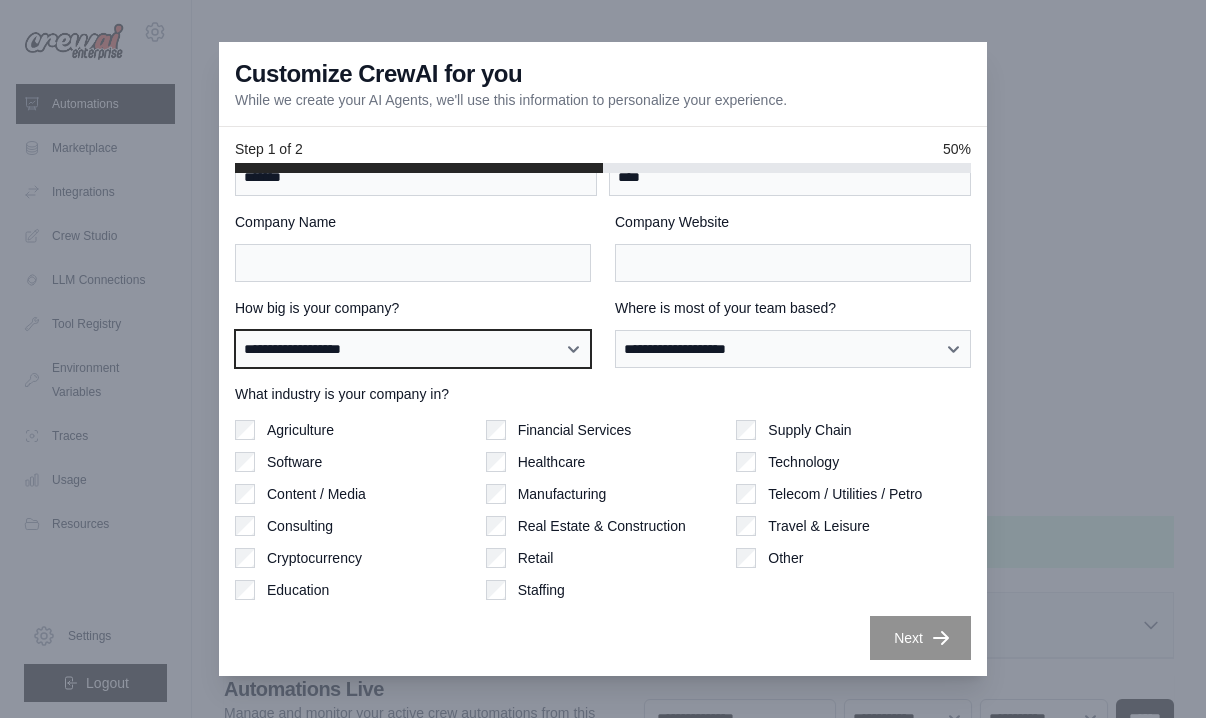 scroll, scrollTop: 0, scrollLeft: 0, axis: both 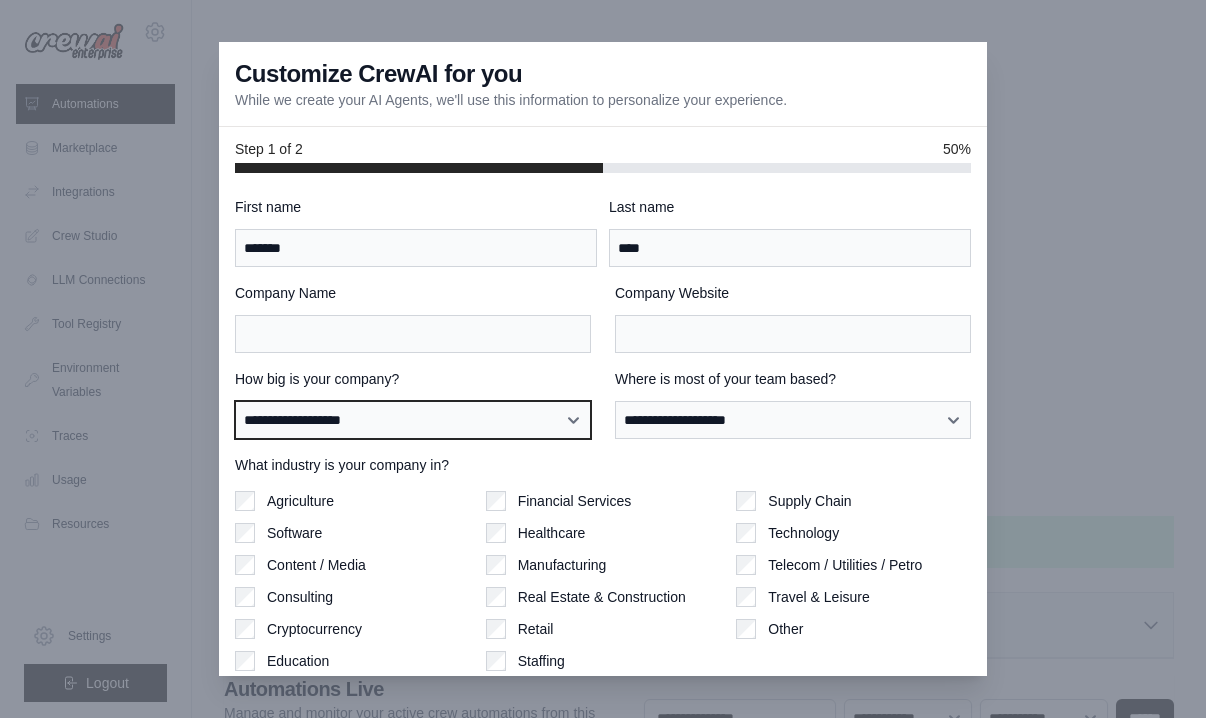 click on "**********" at bounding box center [413, 420] 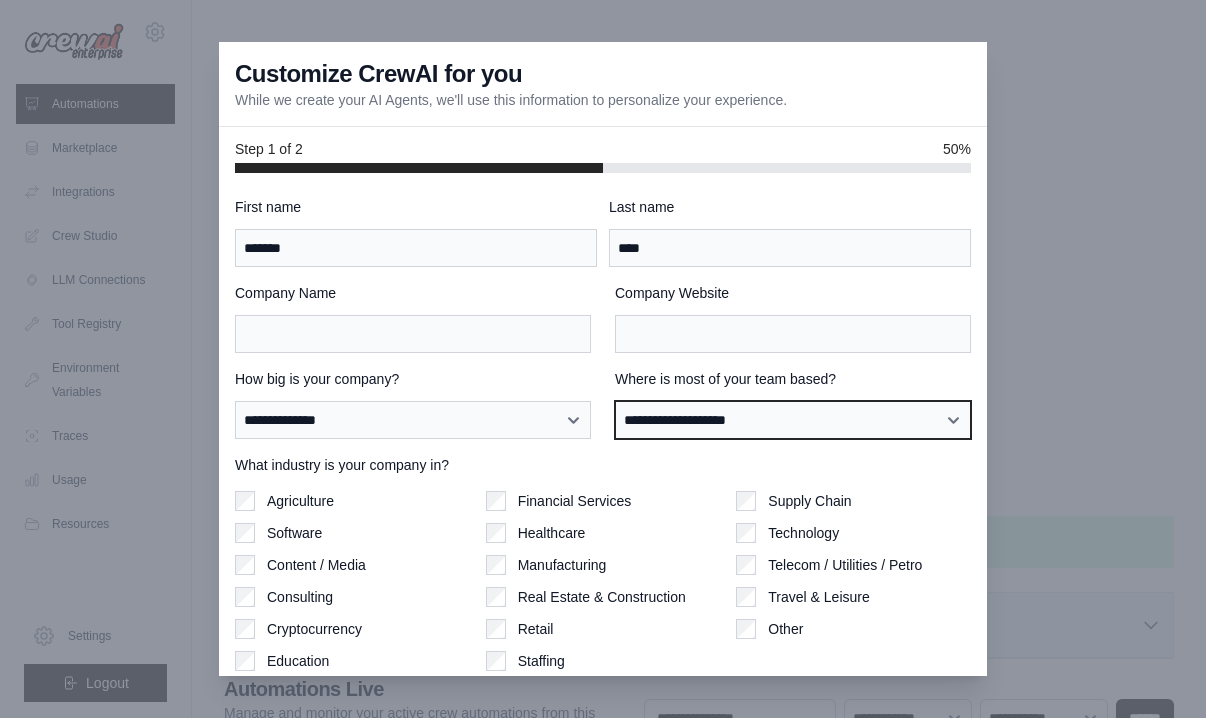 click on "**********" at bounding box center [793, 420] 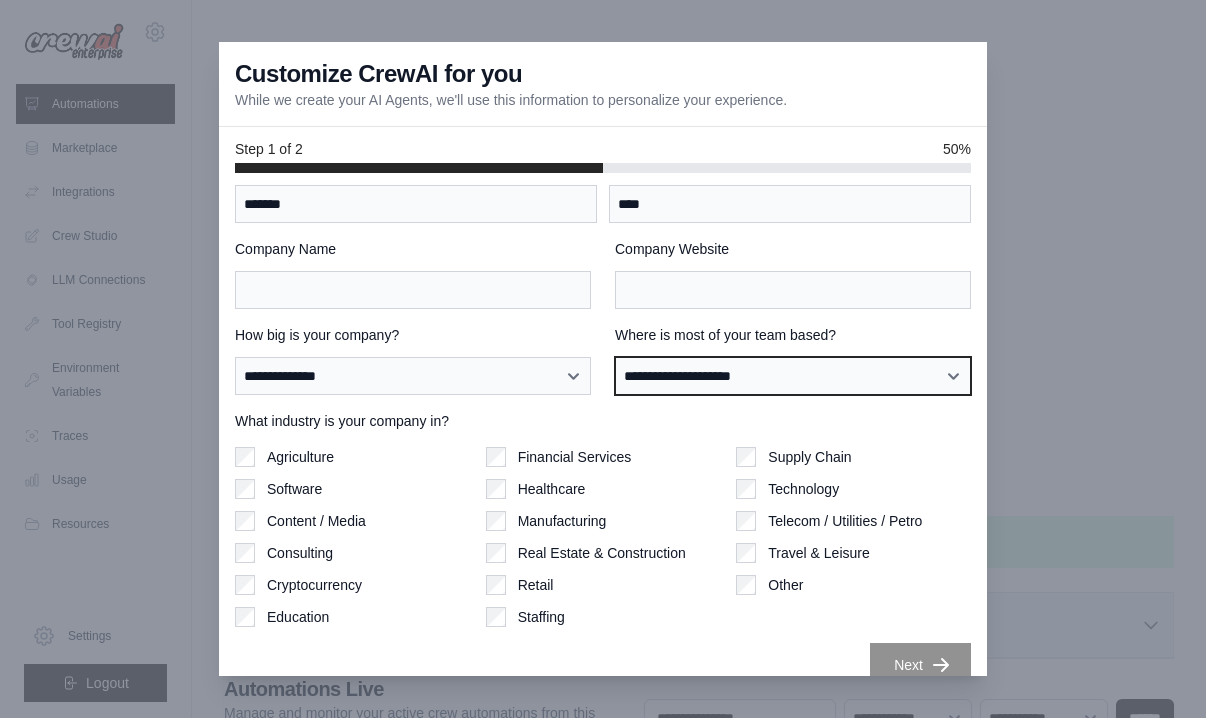 scroll, scrollTop: 51, scrollLeft: 0, axis: vertical 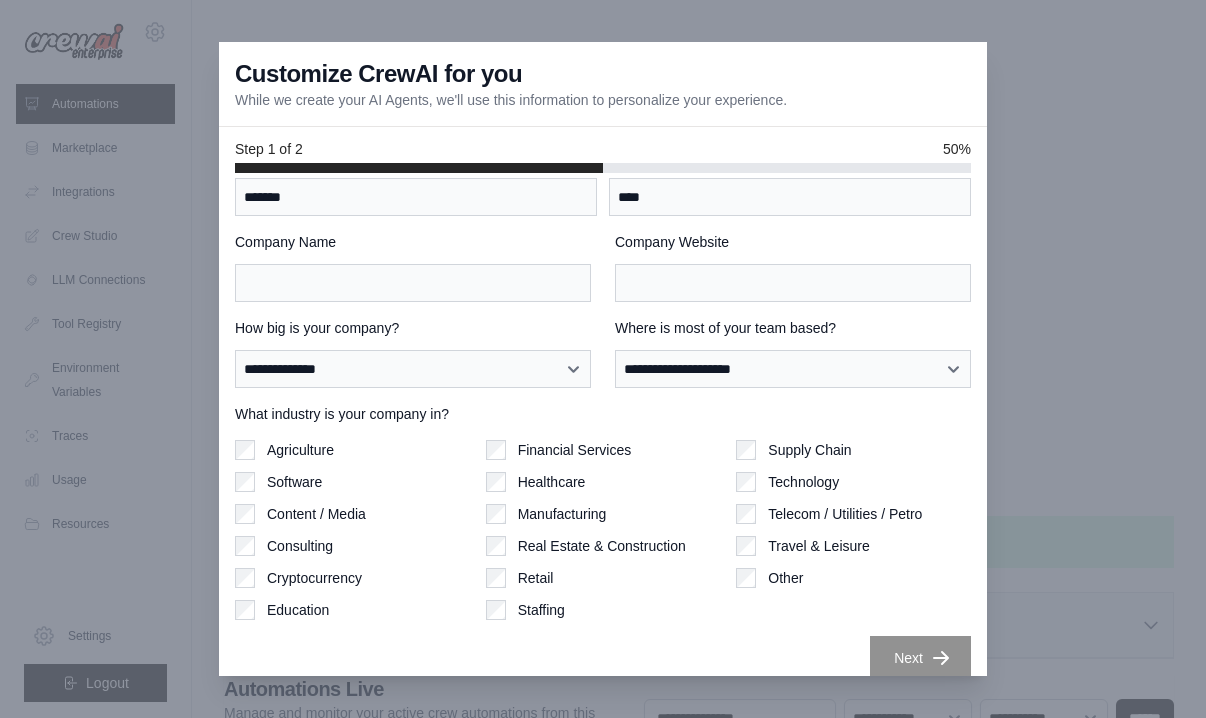 click on "Consulting" at bounding box center [300, 546] 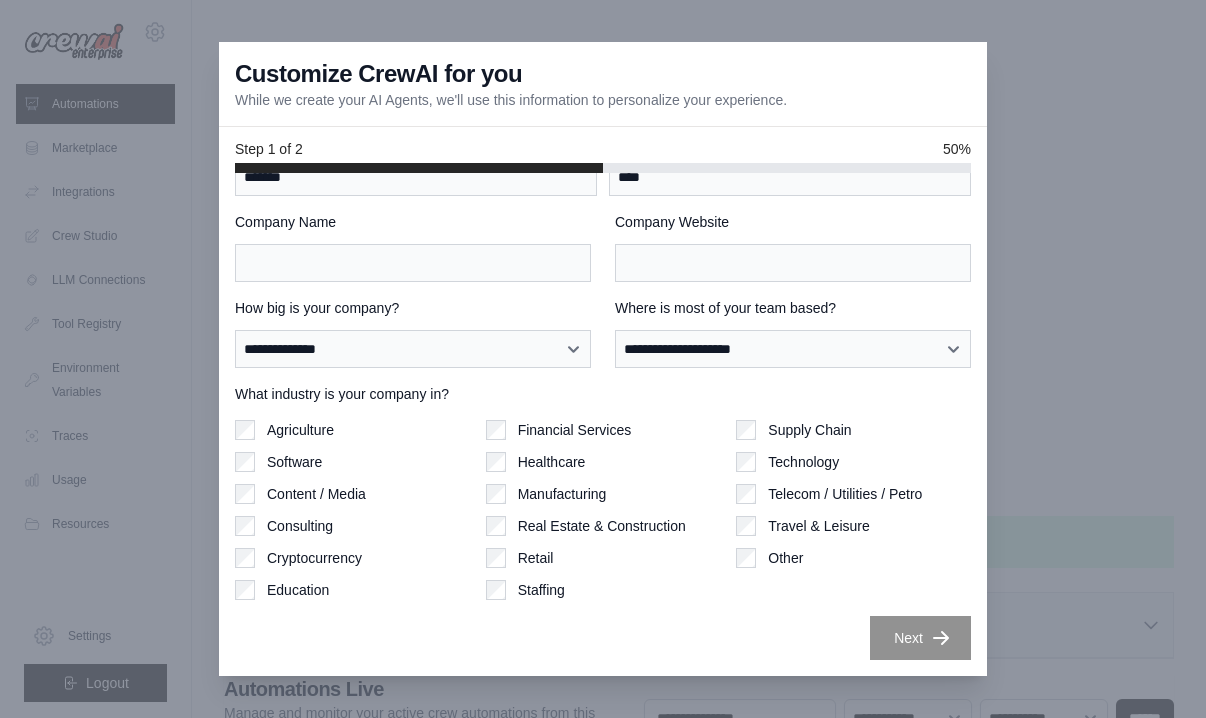 scroll, scrollTop: 0, scrollLeft: 0, axis: both 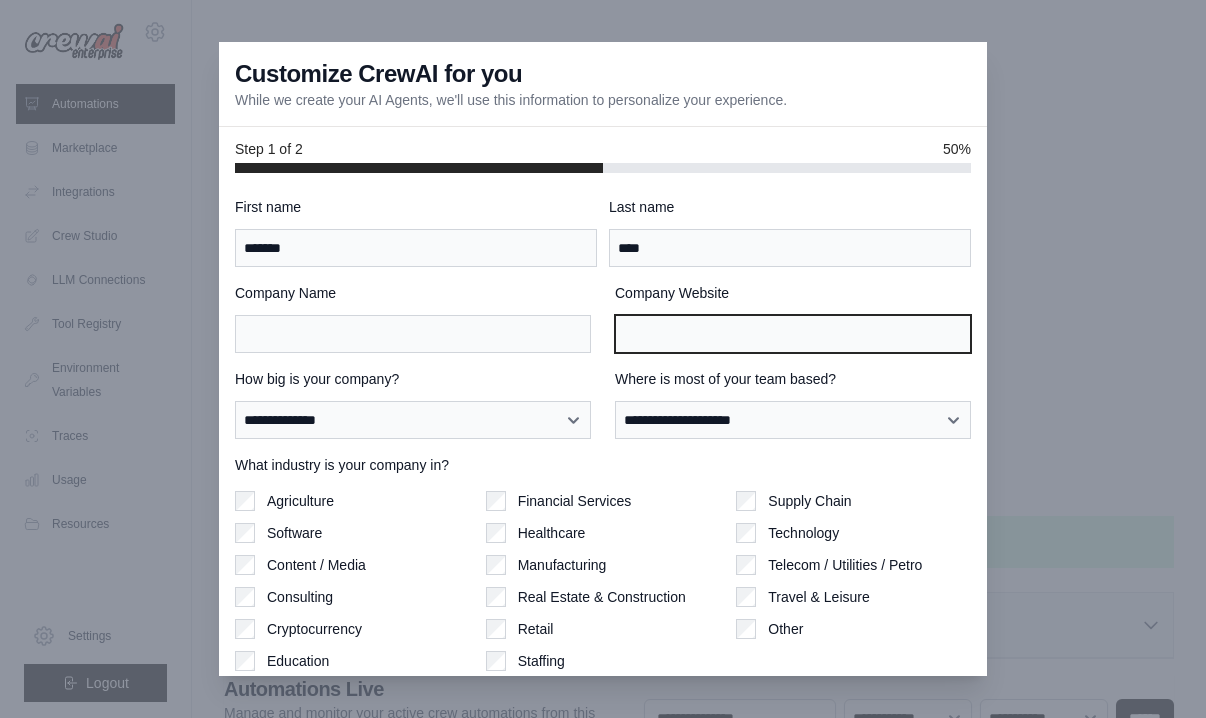 click on "Company Website" at bounding box center (793, 334) 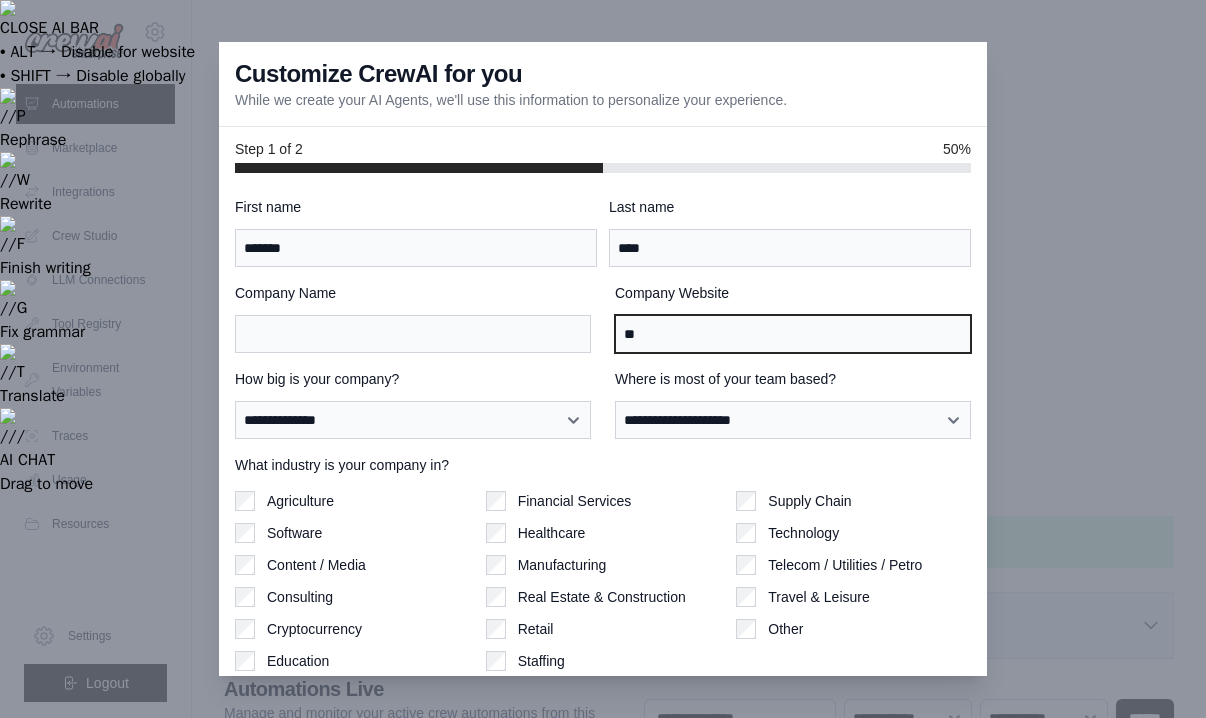 type on "**" 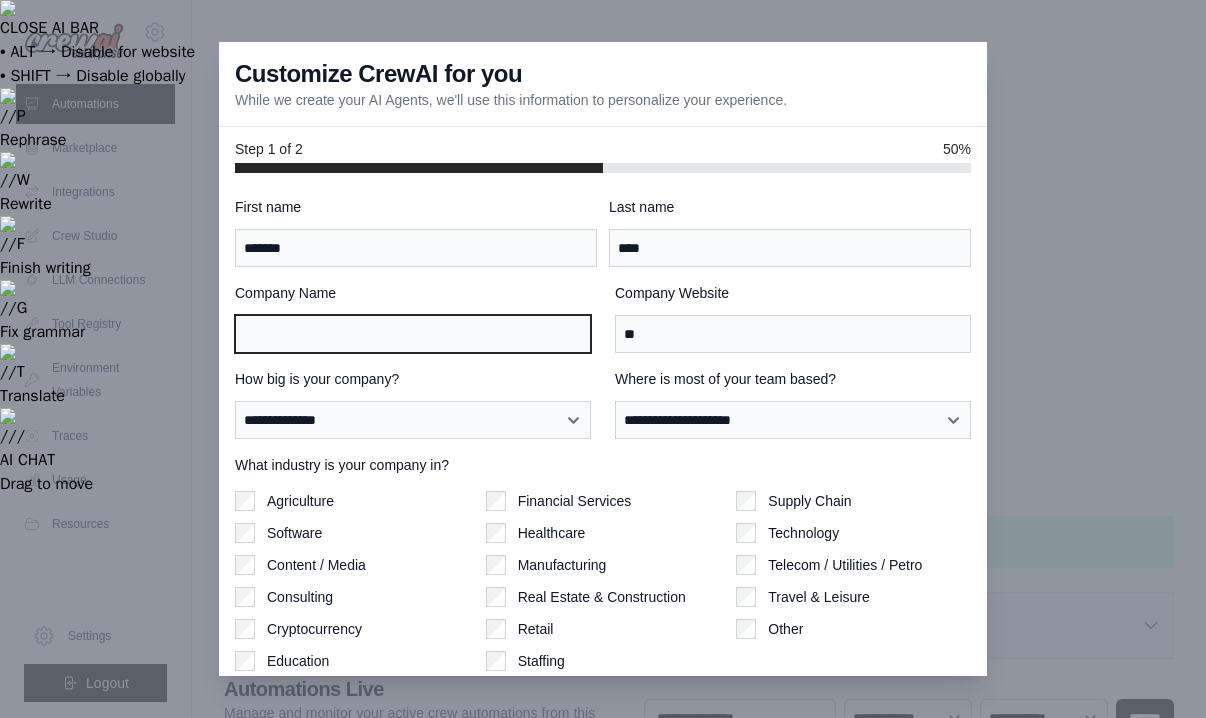 click on "Company Name" at bounding box center (413, 334) 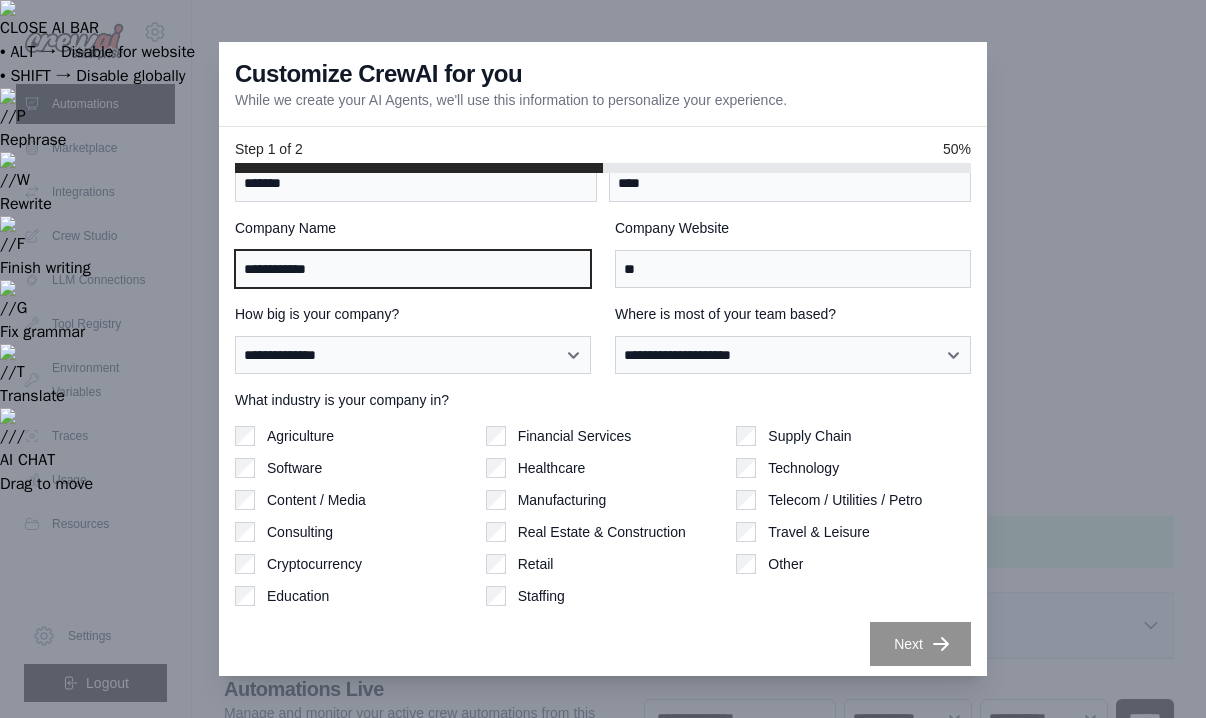 scroll, scrollTop: 71, scrollLeft: 0, axis: vertical 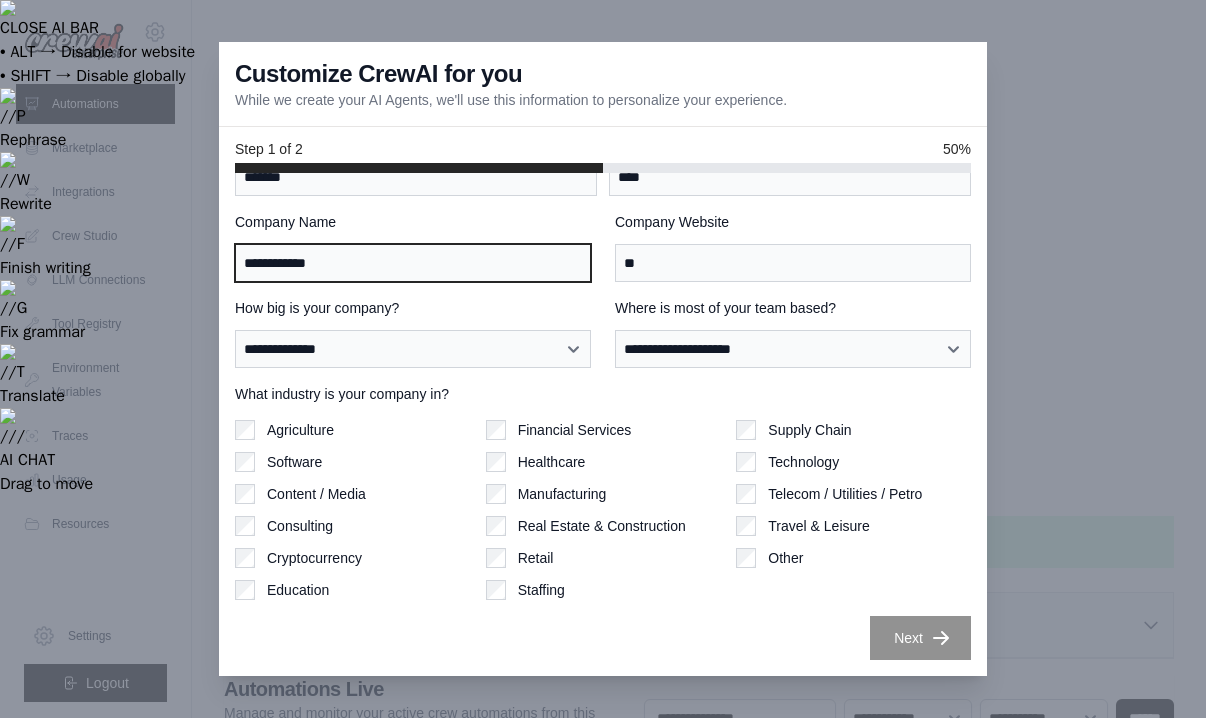 type on "**********" 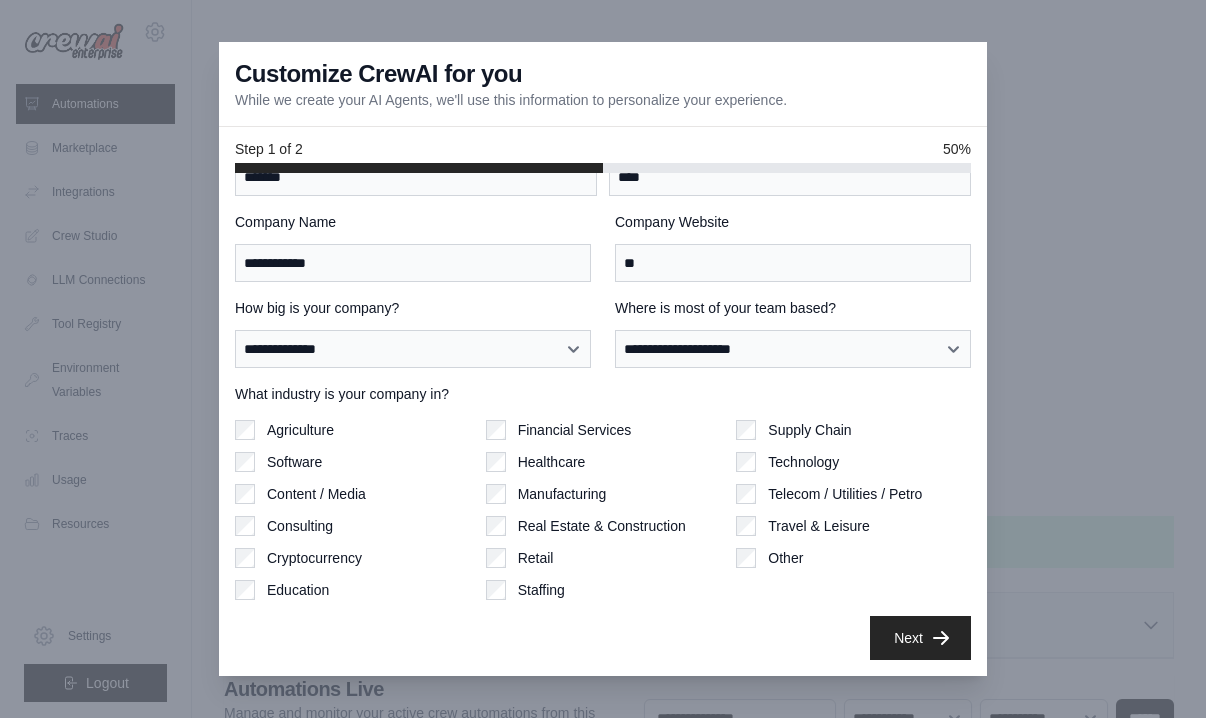 click on "Next" at bounding box center [920, 638] 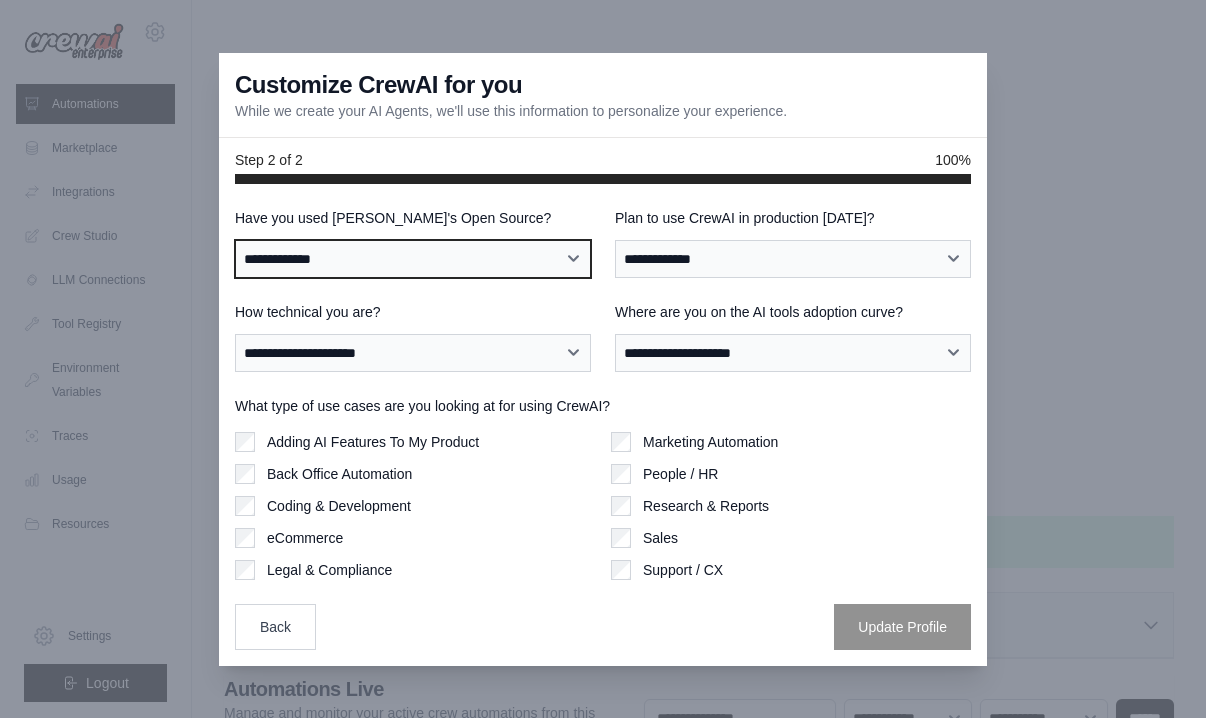 click on "**********" at bounding box center (413, 259) 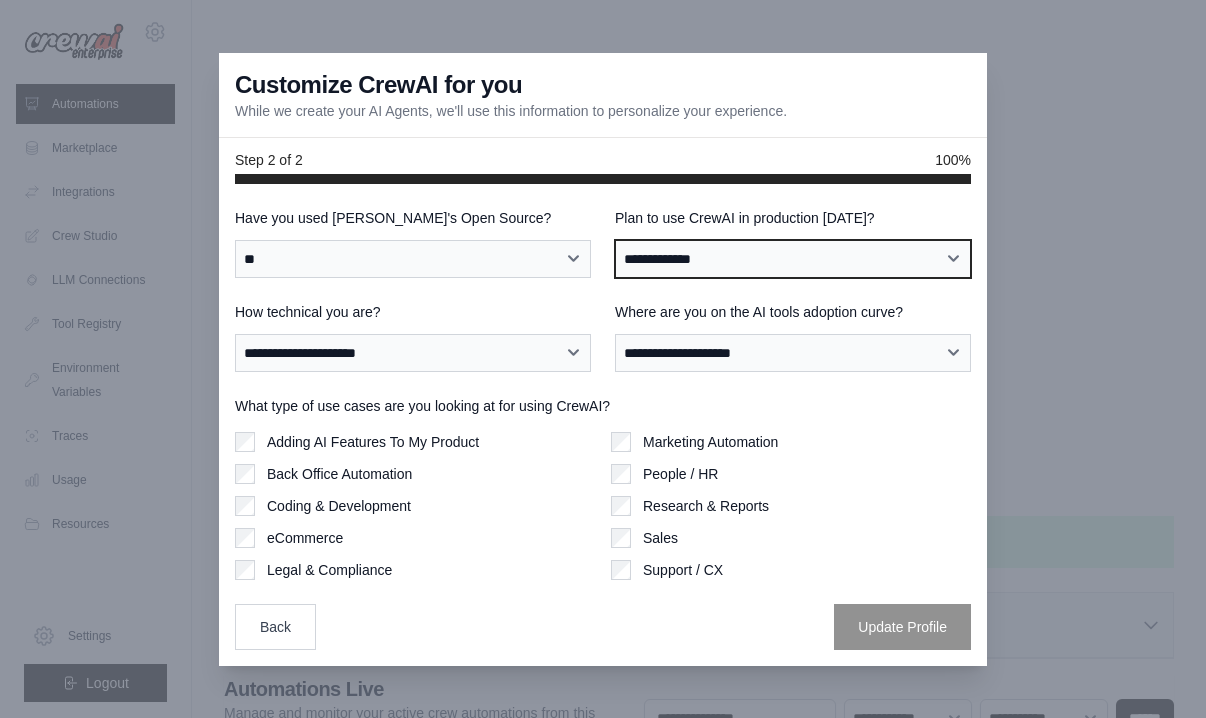 click on "**********" at bounding box center (793, 259) 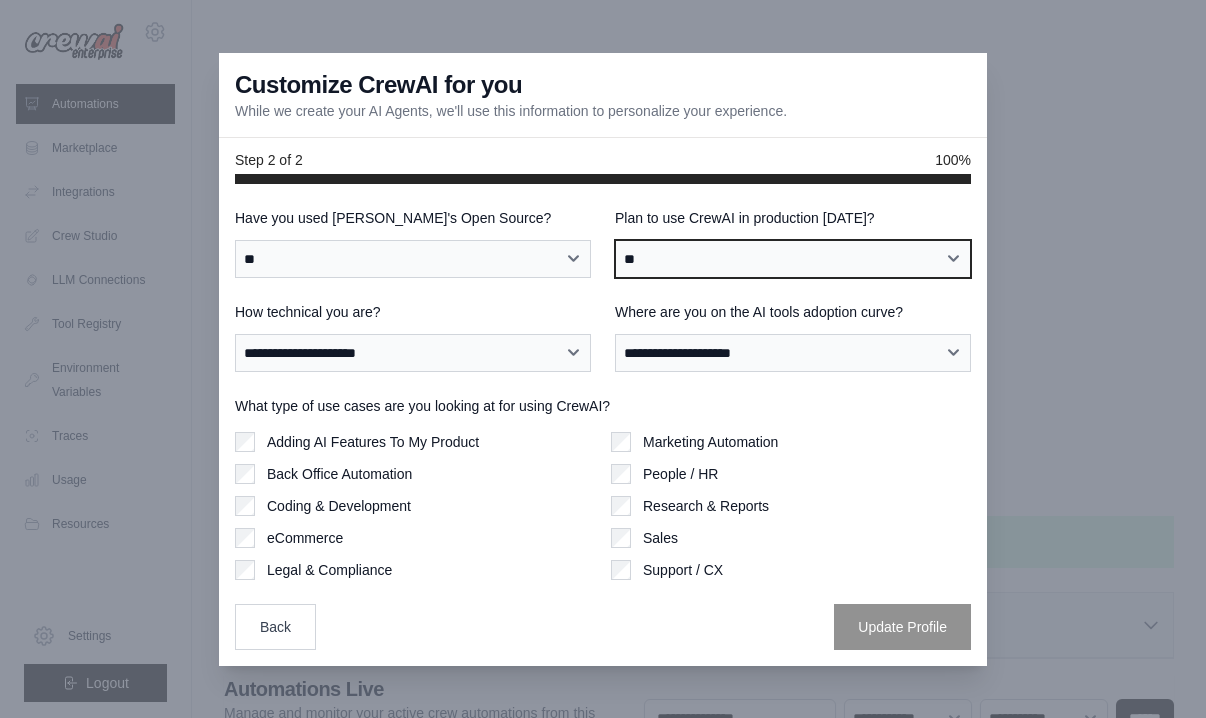 click on "**********" at bounding box center (793, 259) 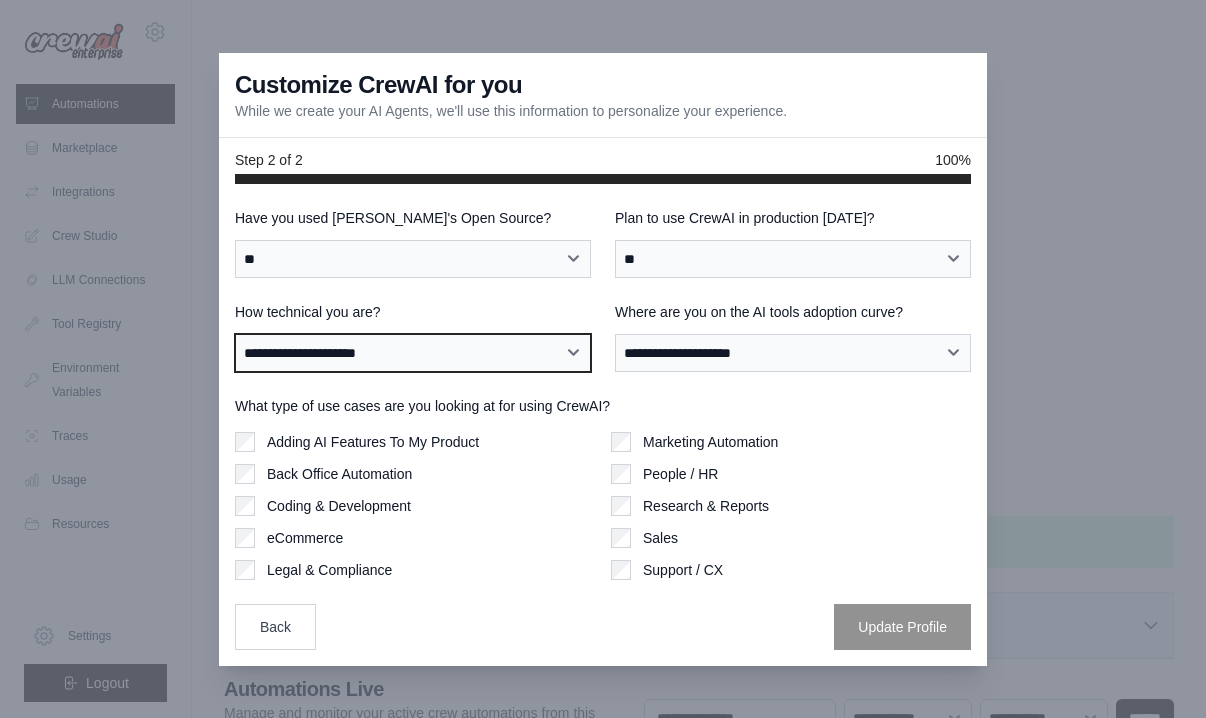 click on "**********" at bounding box center [413, 353] 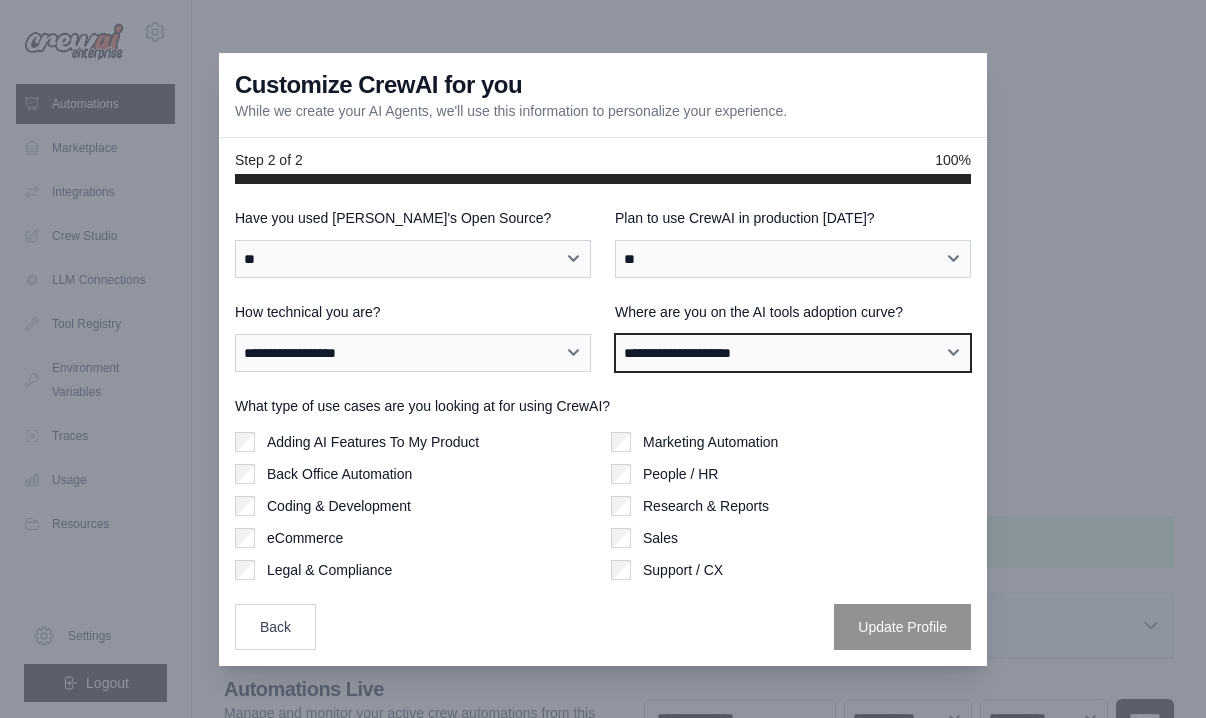 click on "**********" at bounding box center [793, 353] 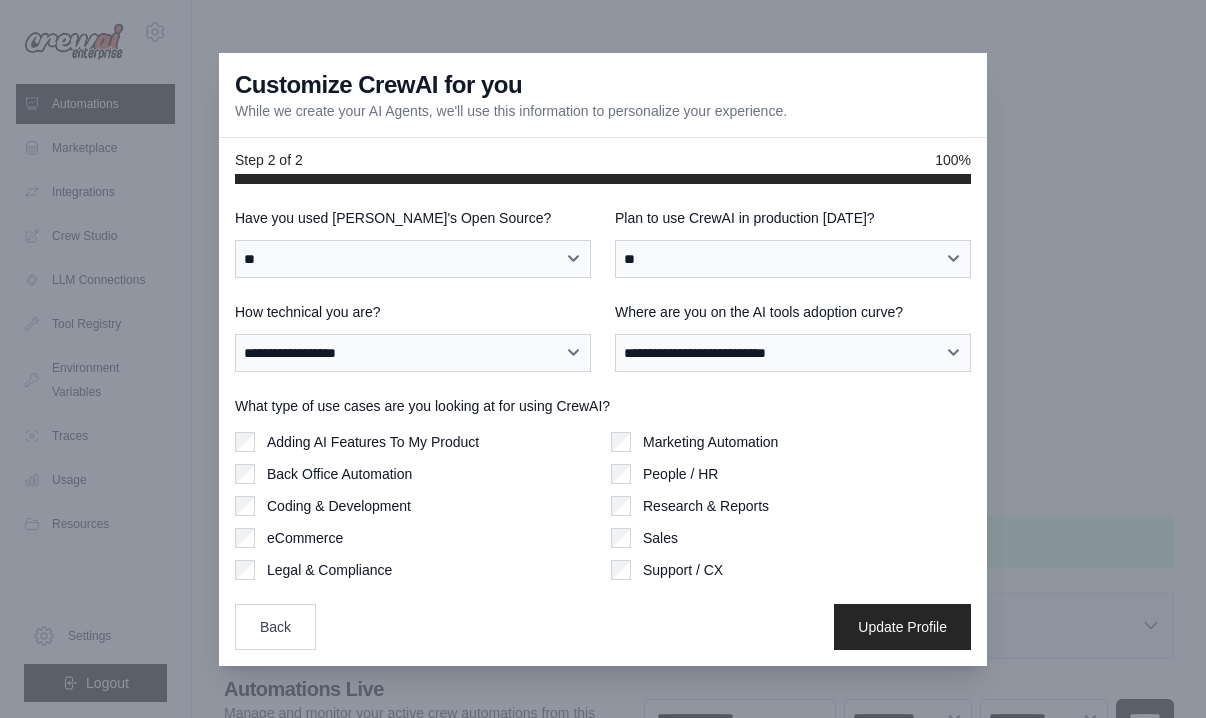 click on "**********" at bounding box center [603, 425] 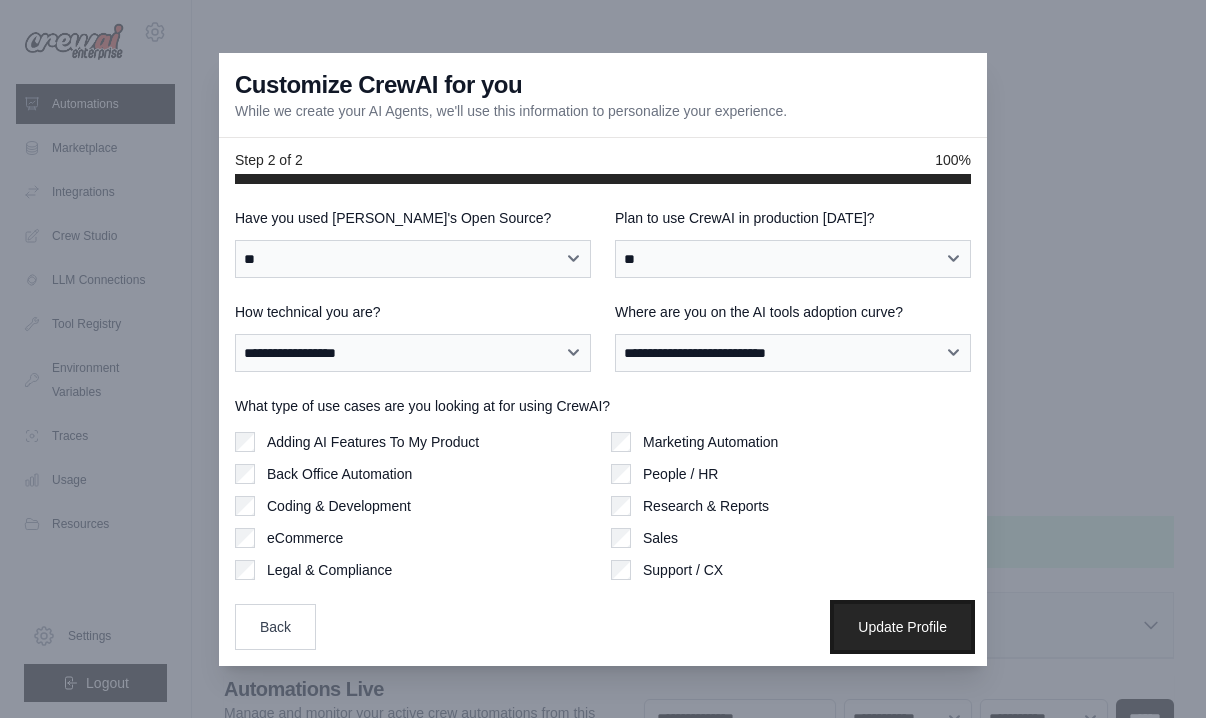 click on "Update Profile" at bounding box center [902, 627] 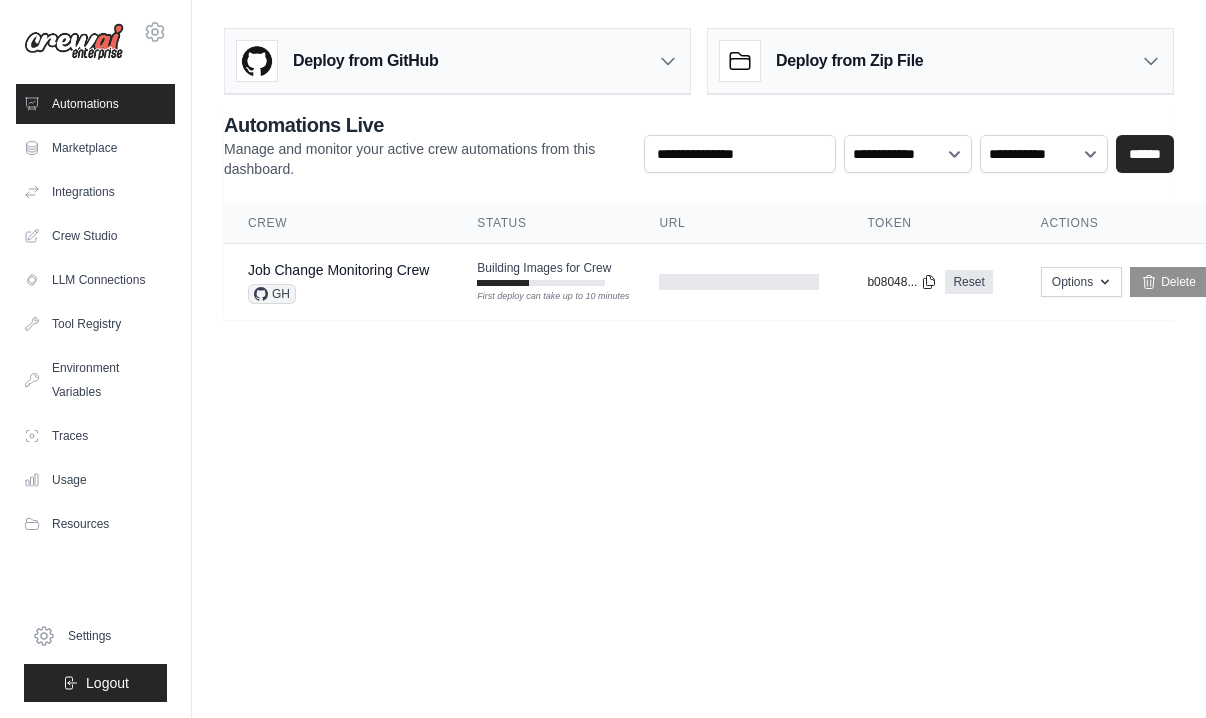 scroll, scrollTop: 0, scrollLeft: 0, axis: both 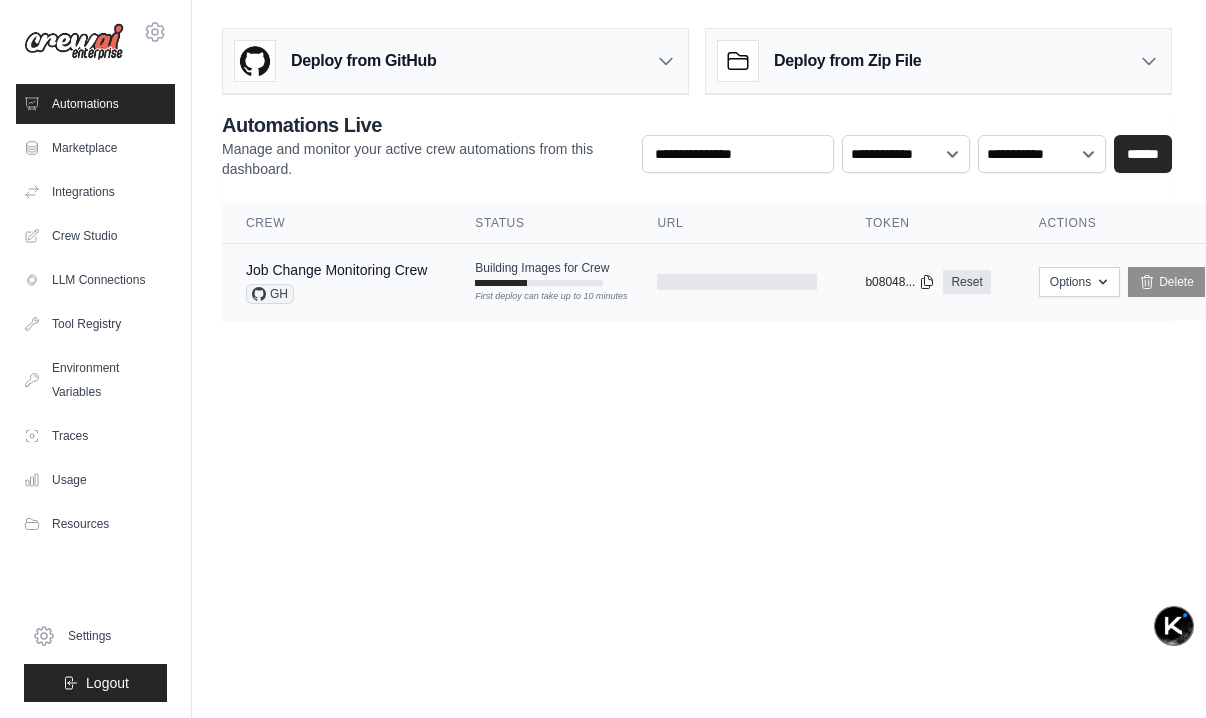click on "Building Images for Crew" at bounding box center [542, 268] 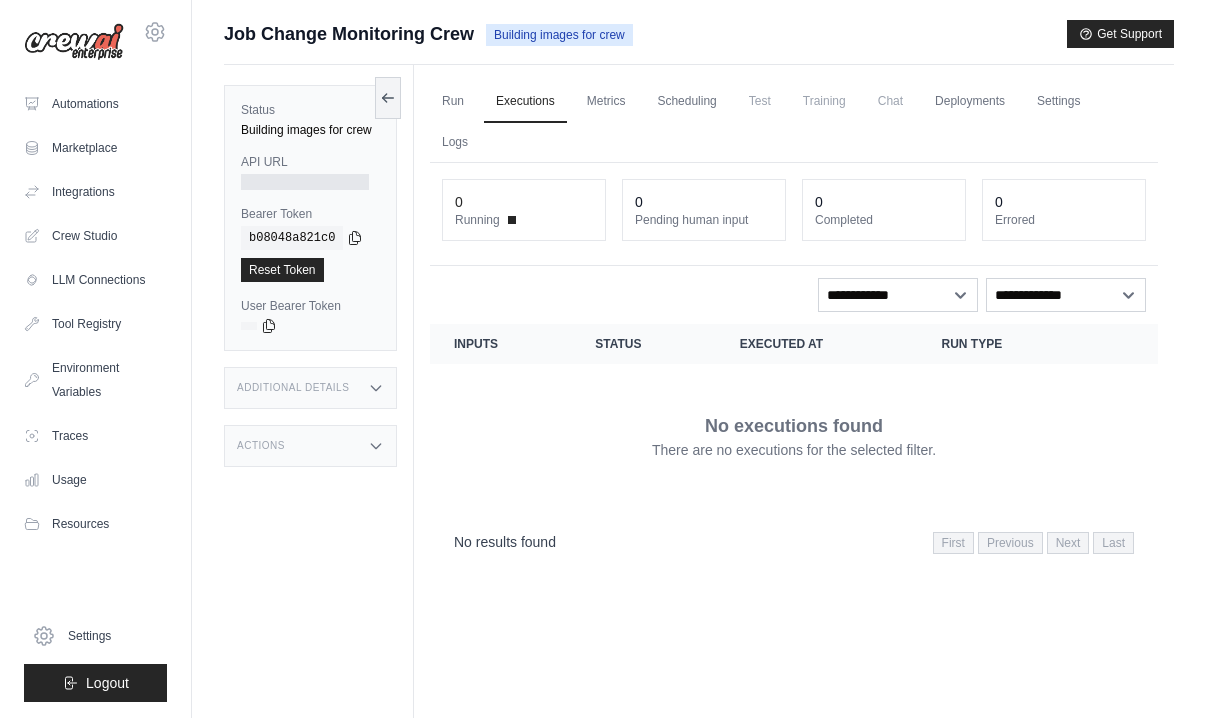 scroll, scrollTop: 0, scrollLeft: 0, axis: both 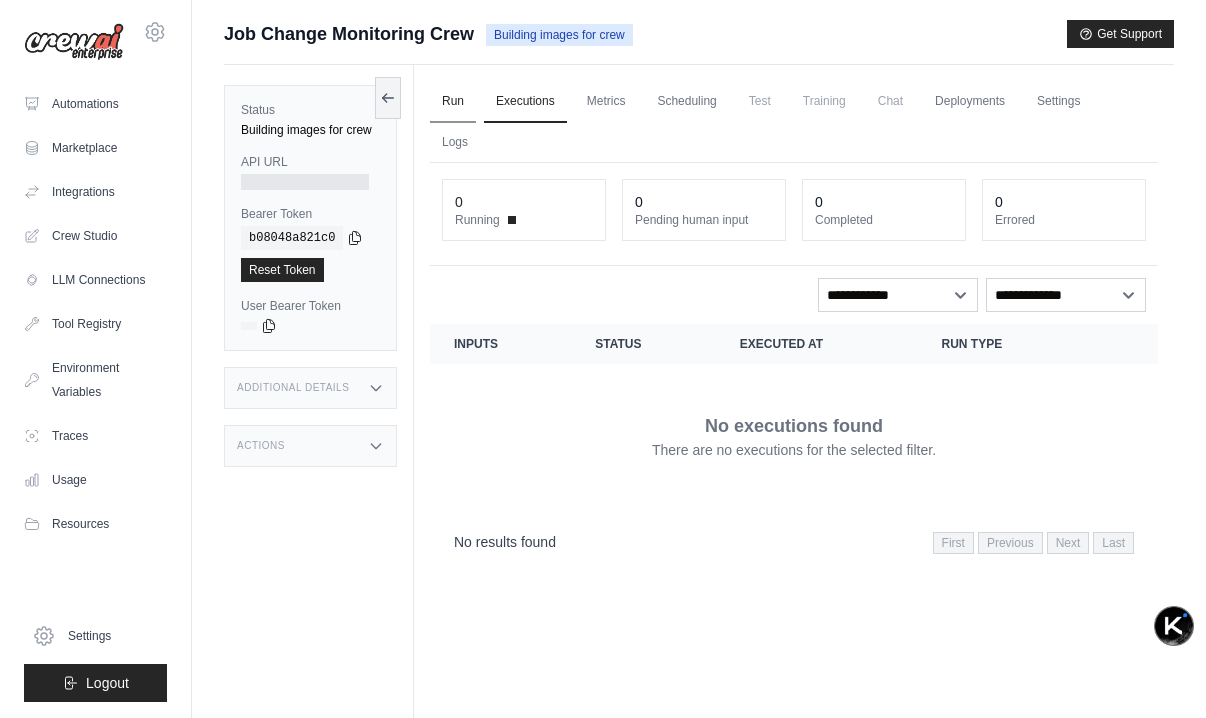 click on "Run" at bounding box center (453, 102) 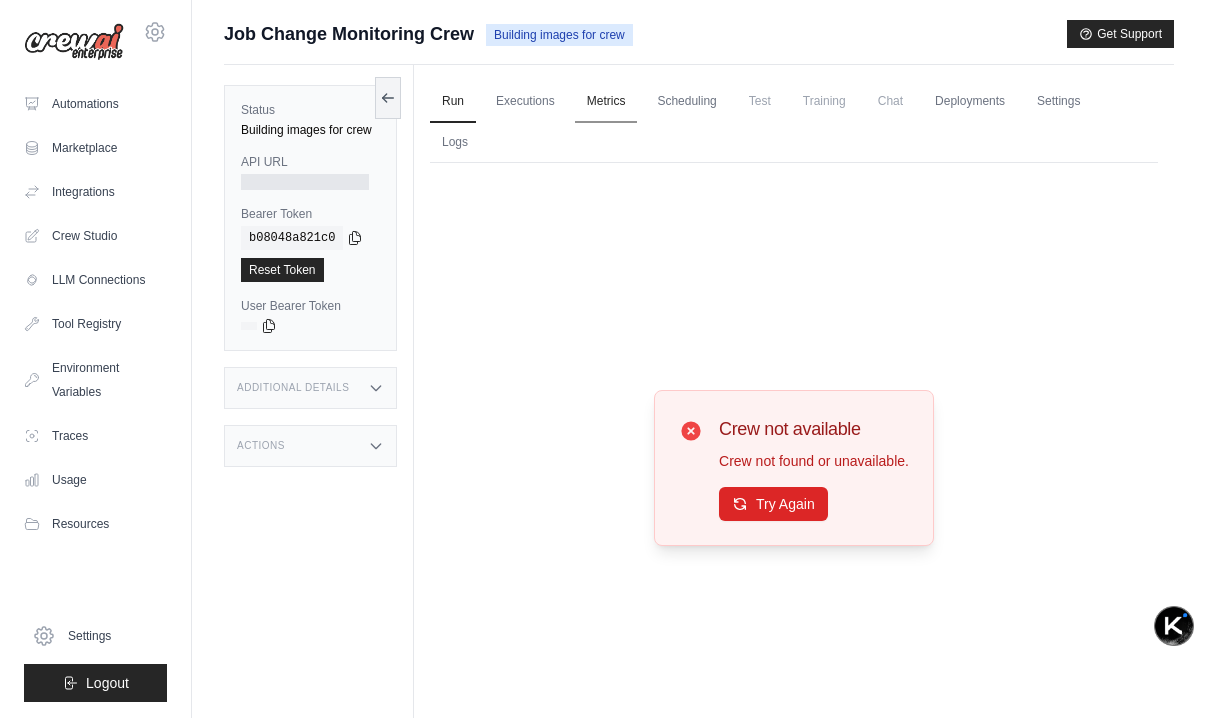 click on "Metrics" at bounding box center (606, 102) 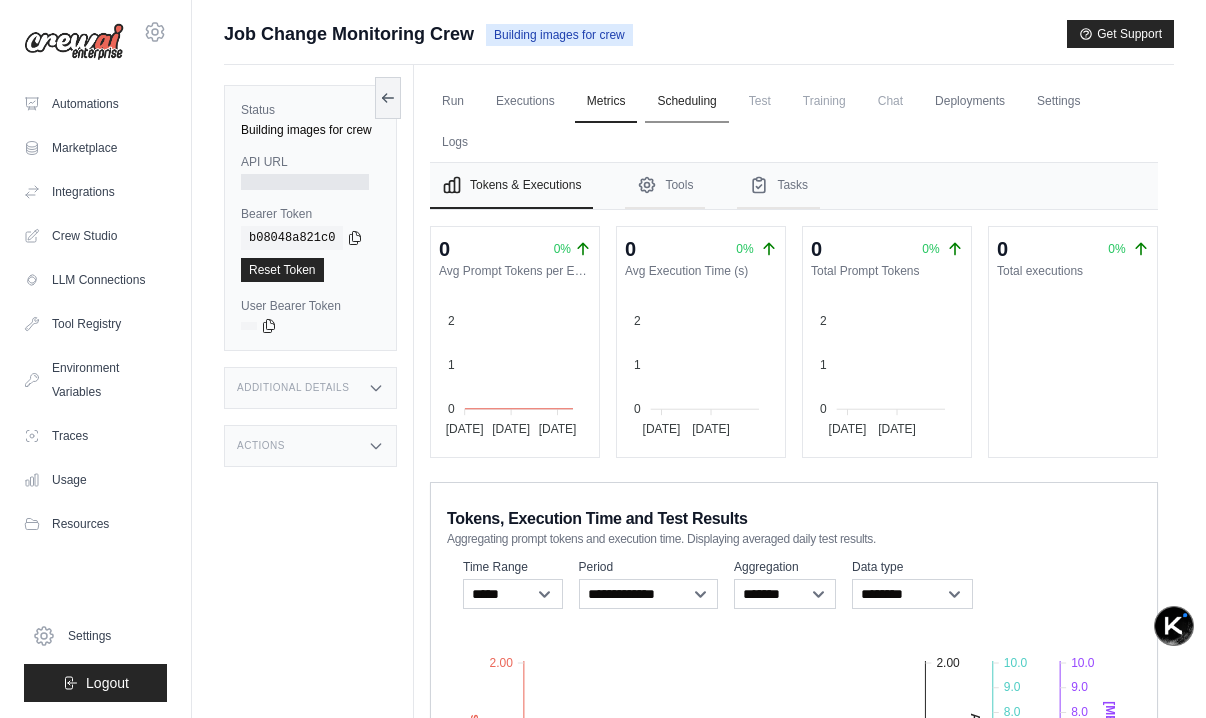 click on "Scheduling" at bounding box center (686, 102) 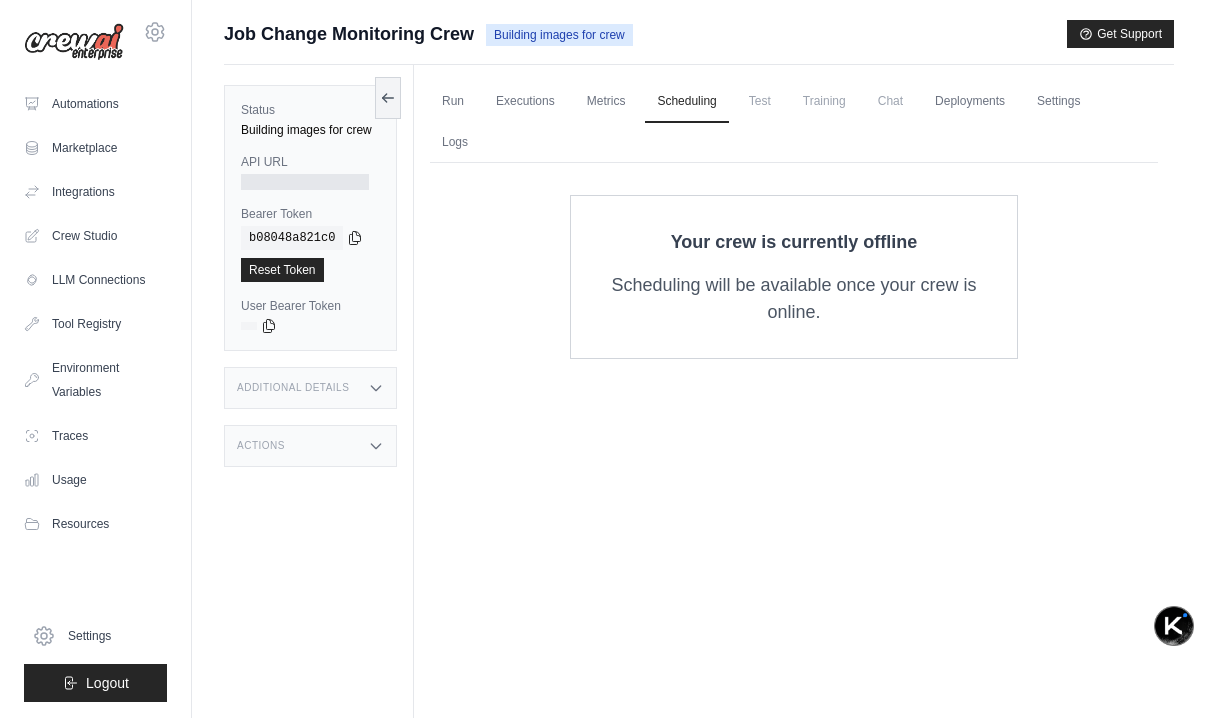 click on "Test" at bounding box center [760, 101] 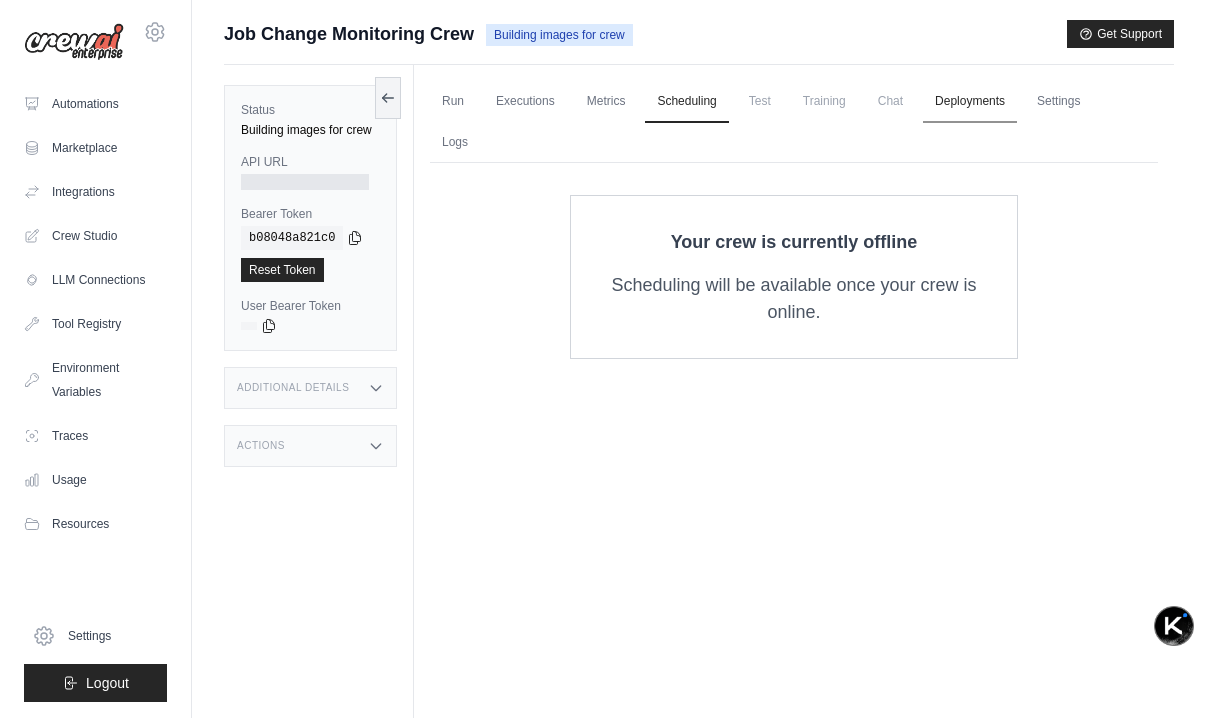 click on "Deployments" at bounding box center (970, 102) 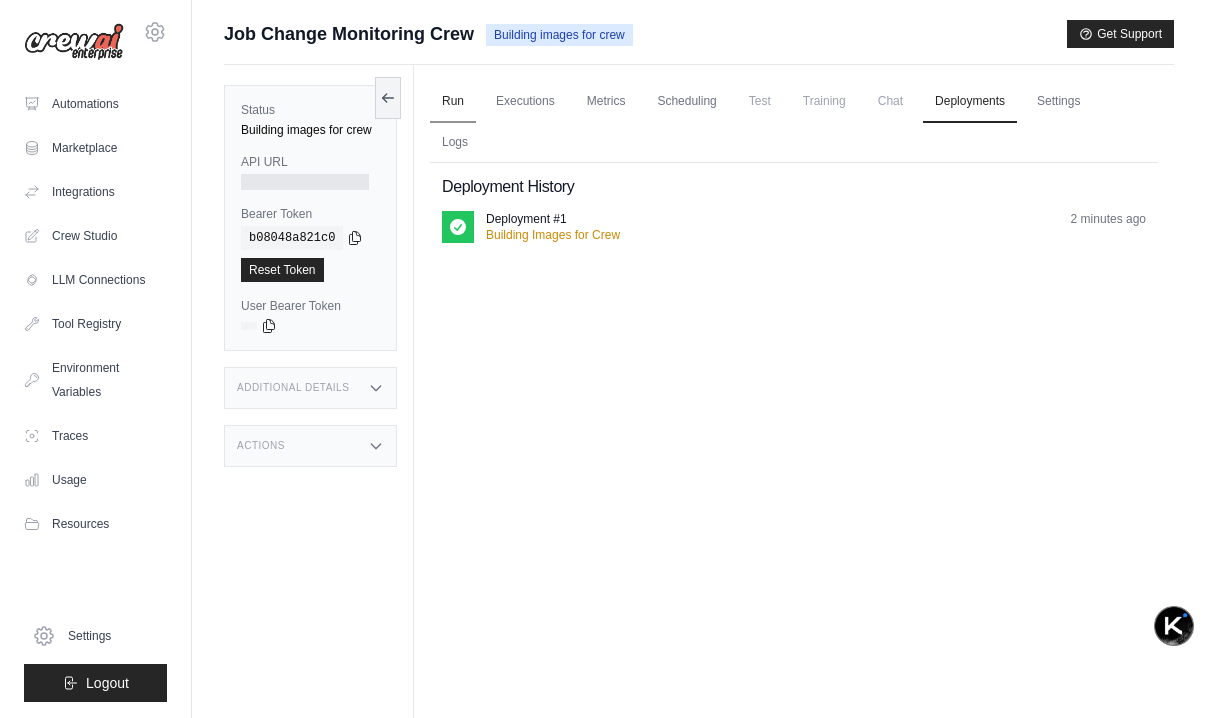 click on "Run" at bounding box center [453, 102] 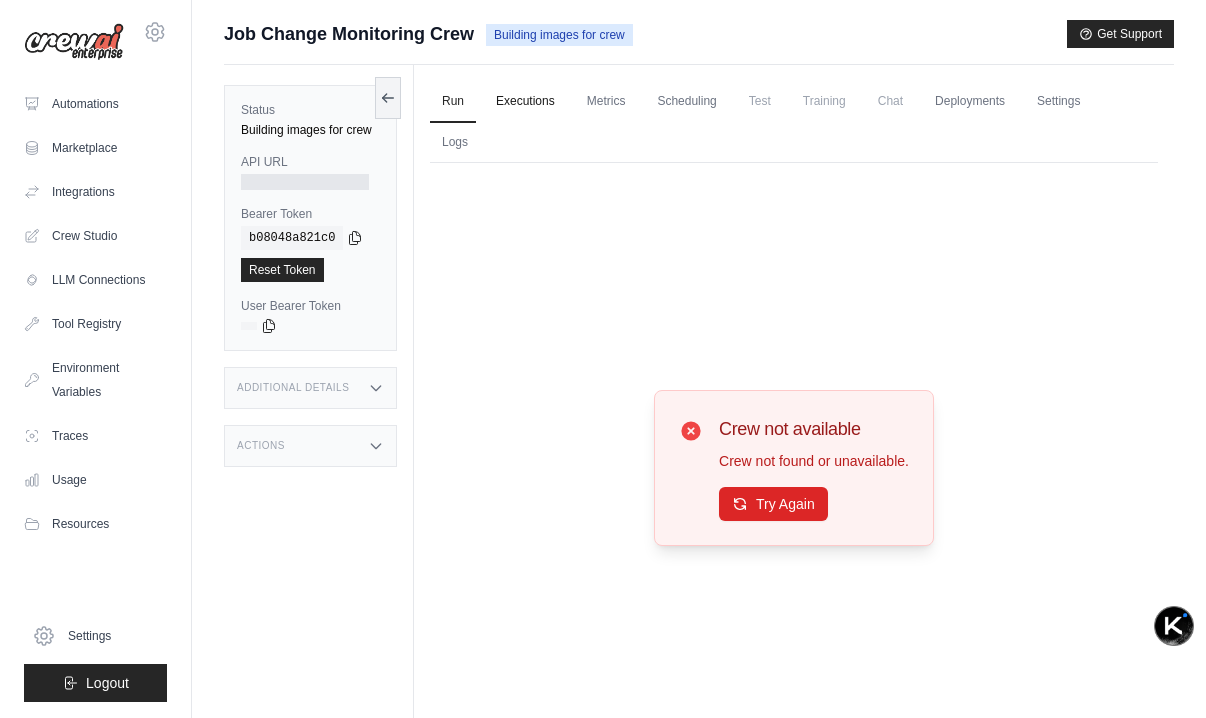 click on "Executions" at bounding box center [525, 102] 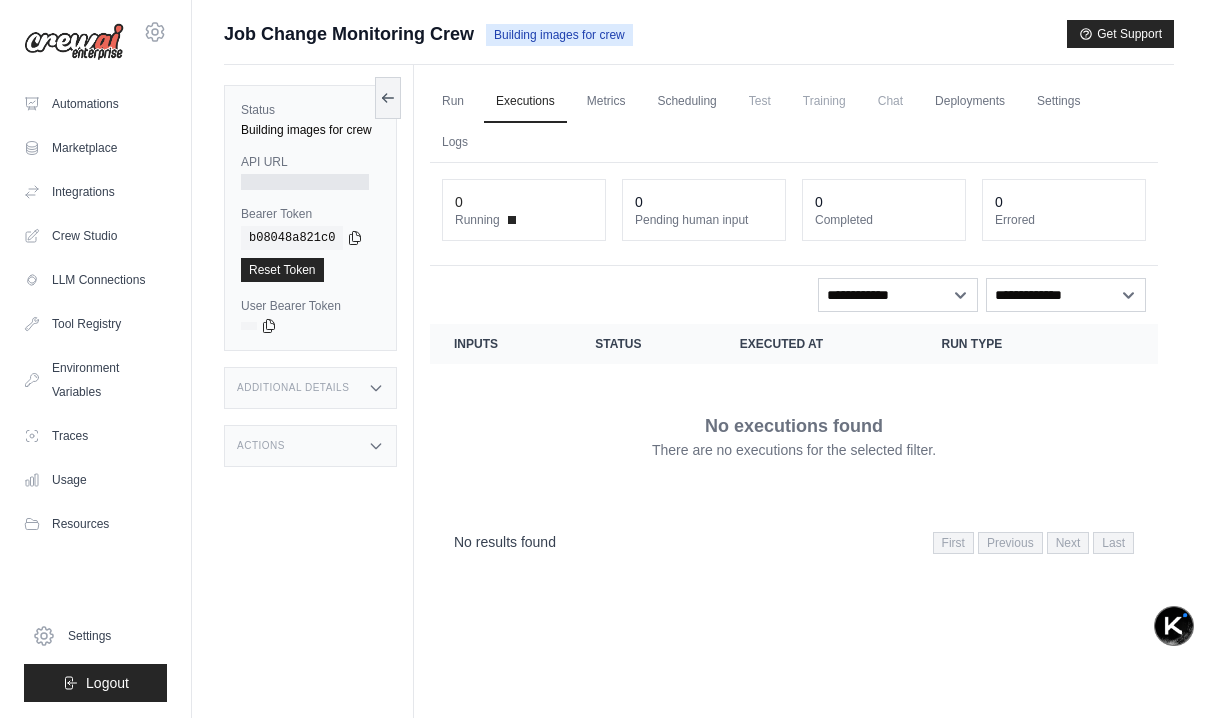click on "0" at bounding box center [524, 202] 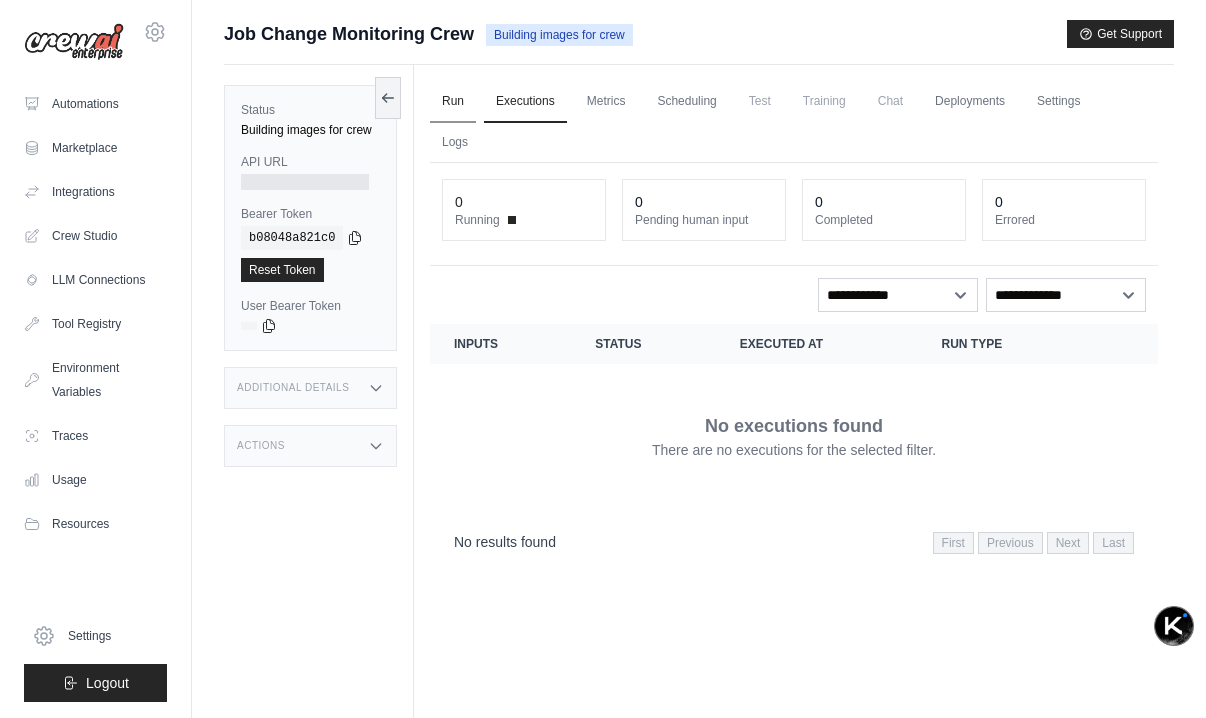 click on "Run" at bounding box center (453, 102) 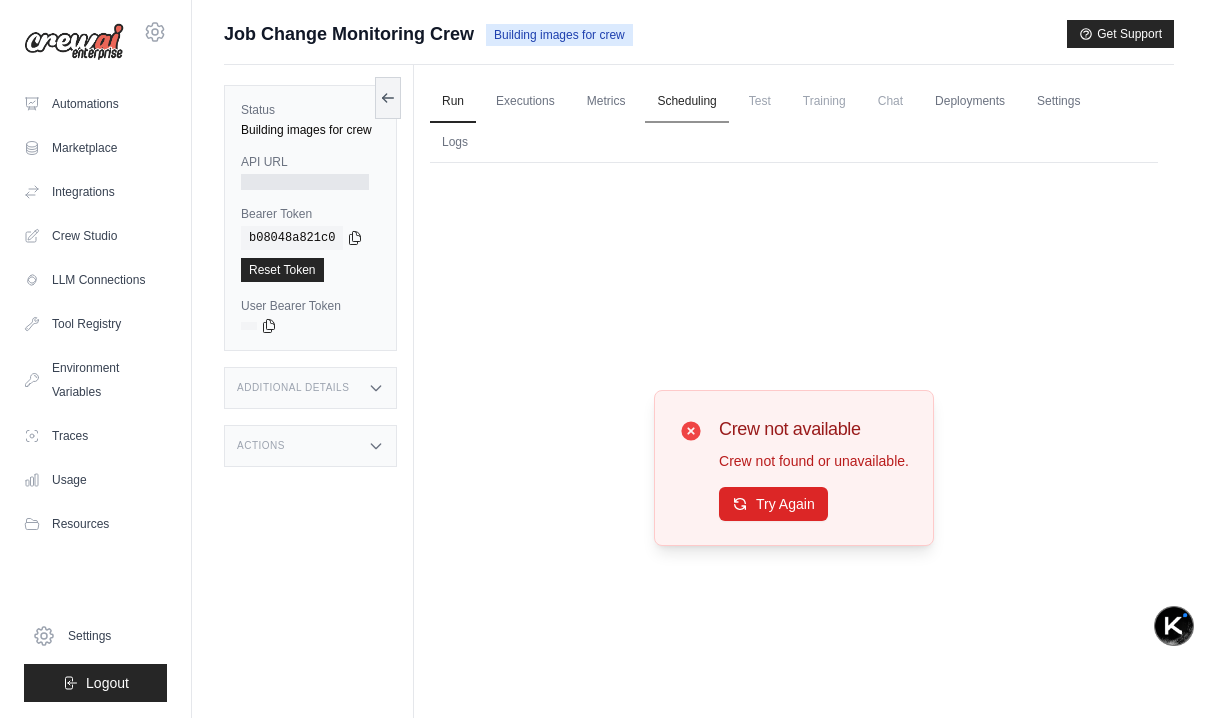 click on "Scheduling" at bounding box center [686, 102] 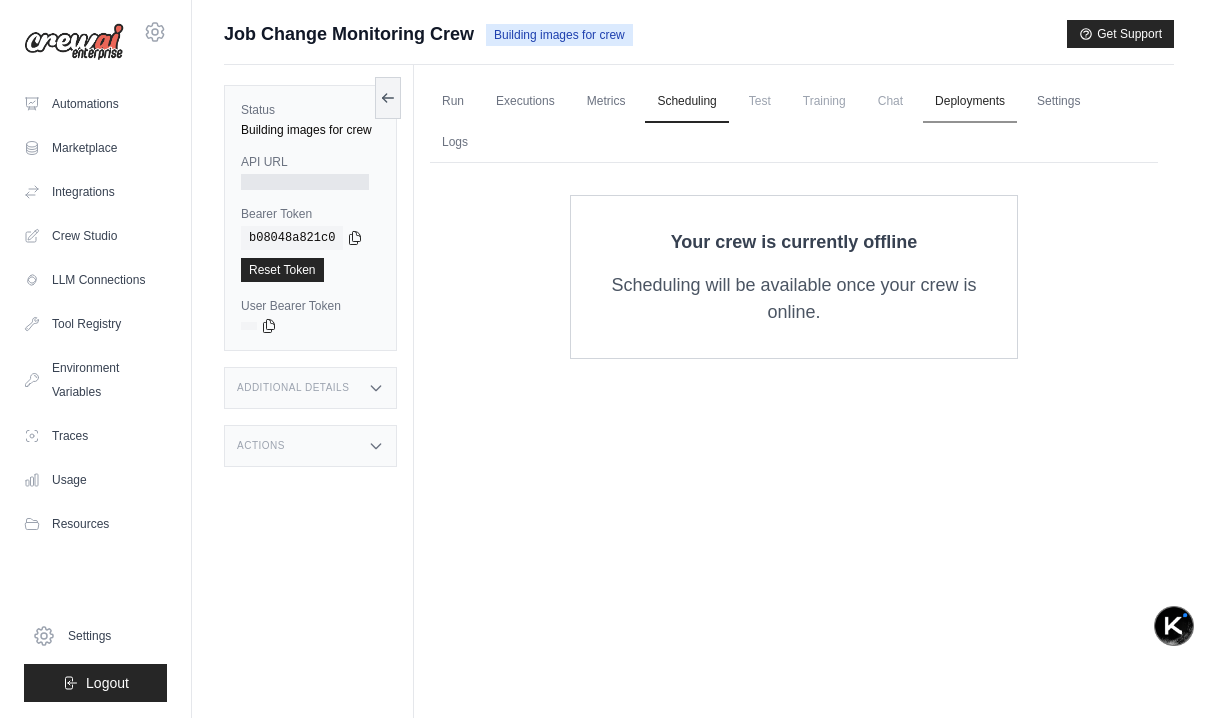click on "Deployments" at bounding box center (970, 102) 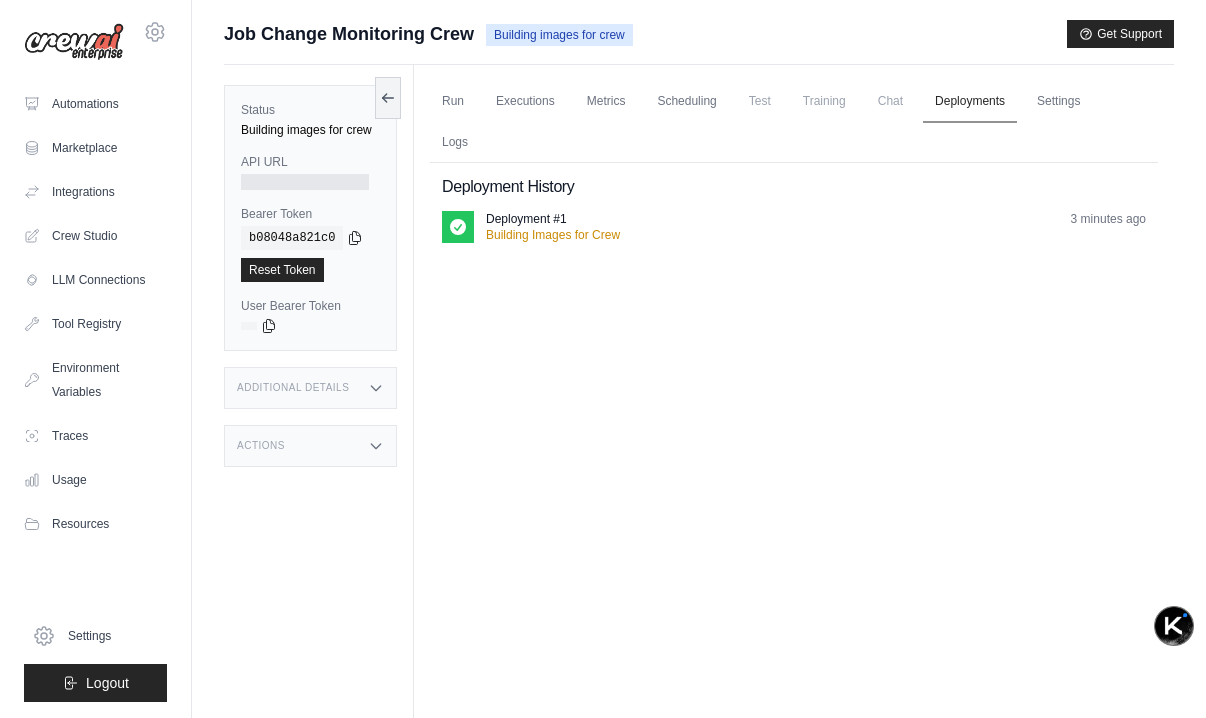 click on "Deployments" at bounding box center (970, 102) 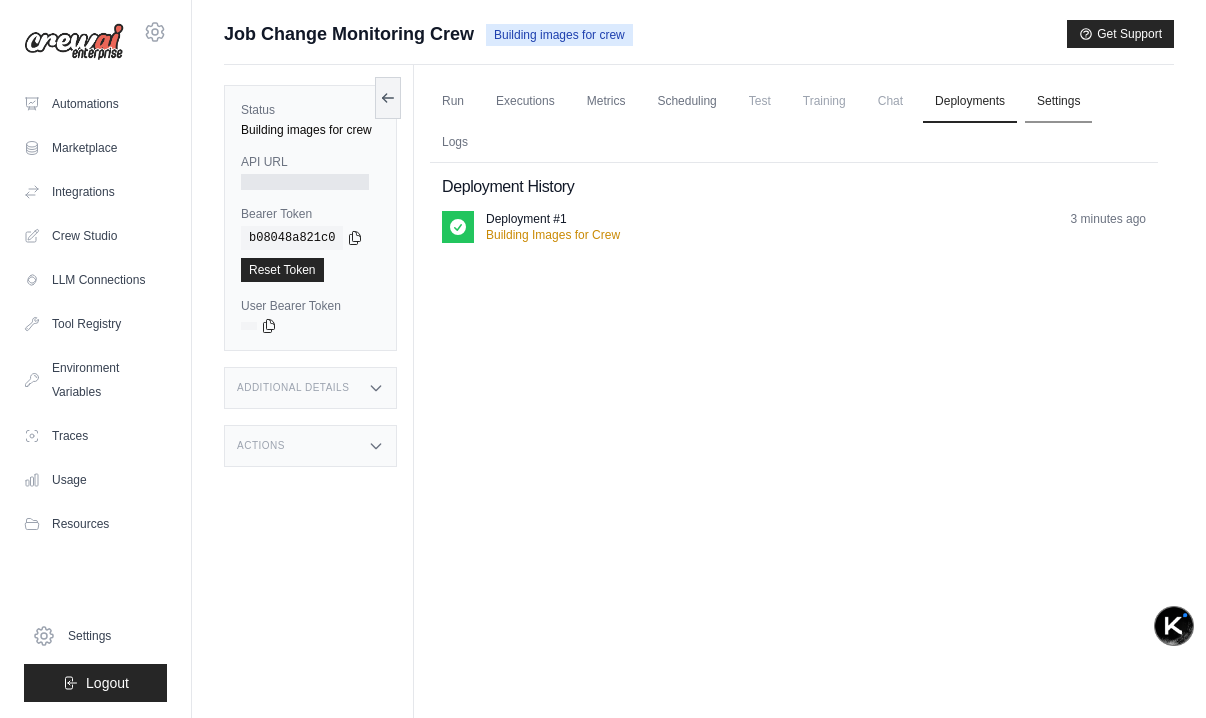 click on "Settings" at bounding box center [1058, 102] 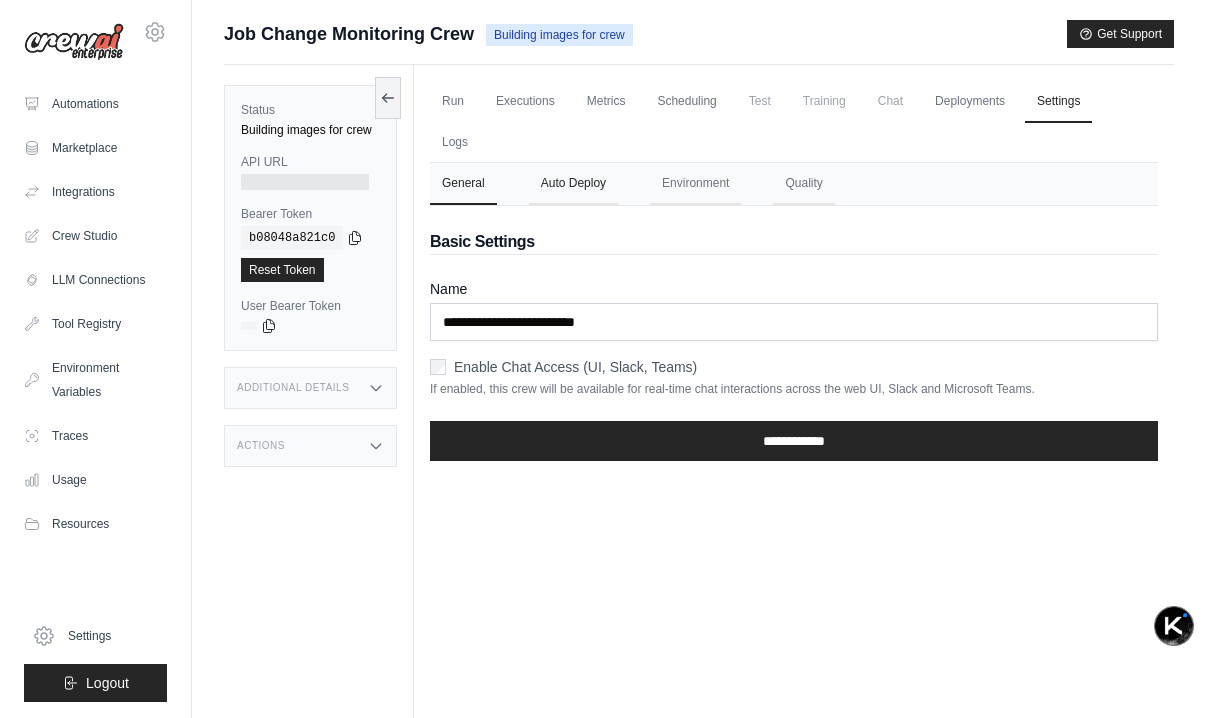 click on "Auto Deploy" at bounding box center (573, 184) 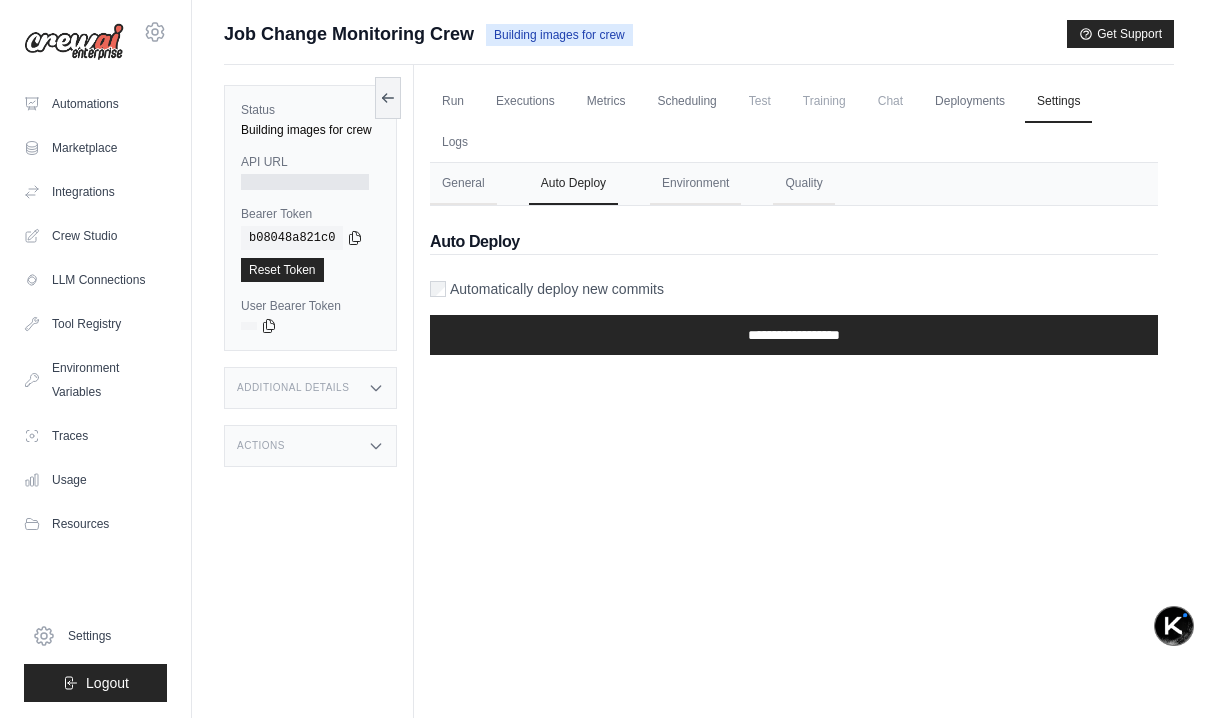 click on "Additional Details" at bounding box center (310, 388) 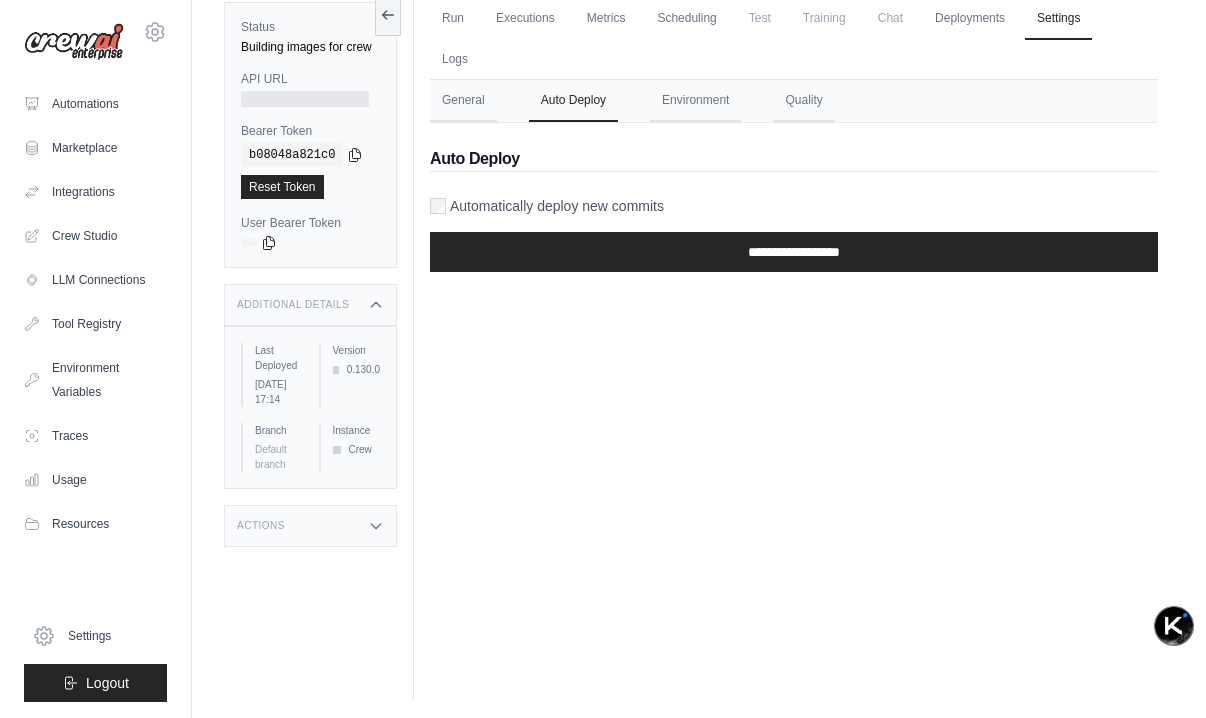 scroll, scrollTop: 85, scrollLeft: 0, axis: vertical 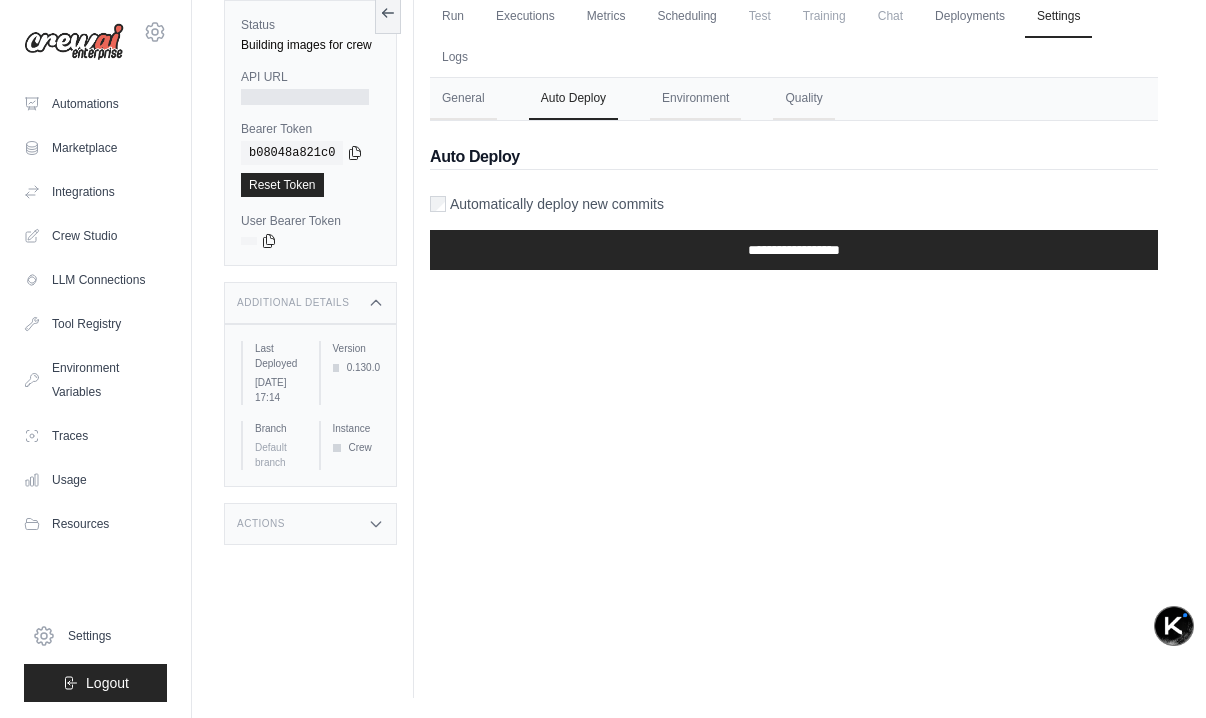 click on "Actions" at bounding box center [310, 524] 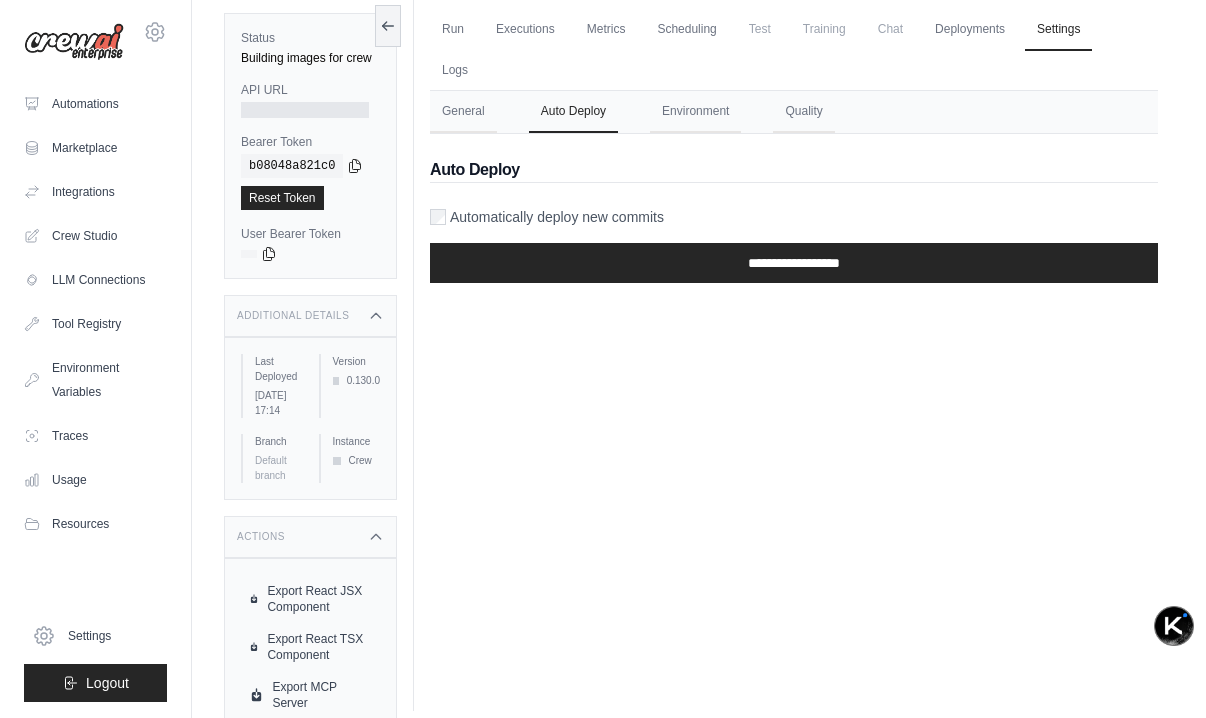 scroll, scrollTop: 0, scrollLeft: 0, axis: both 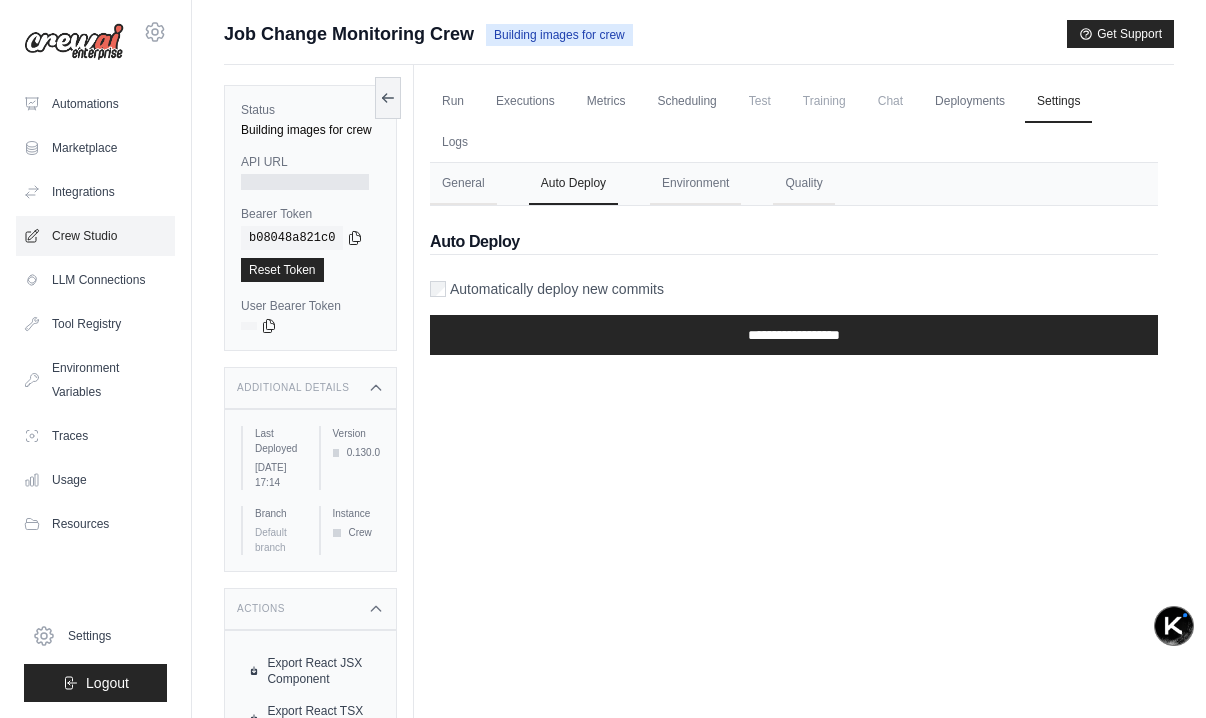 click on "Crew Studio" at bounding box center [95, 236] 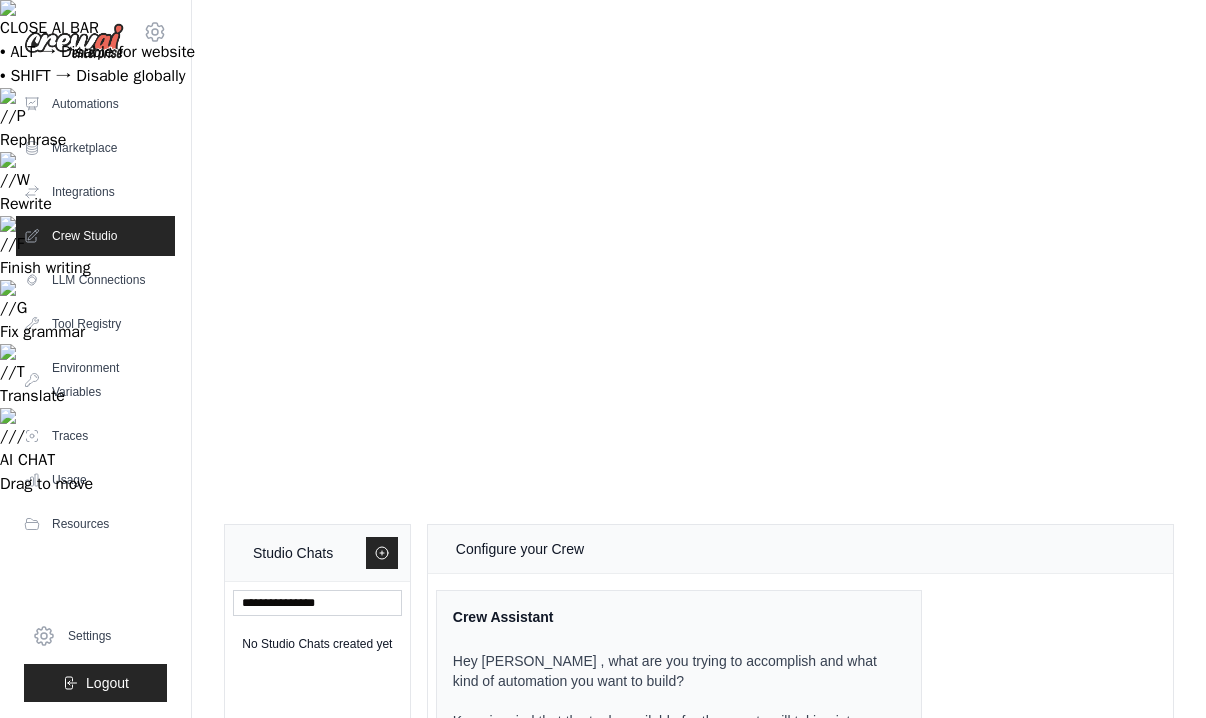 click at bounding box center (721, 1150) 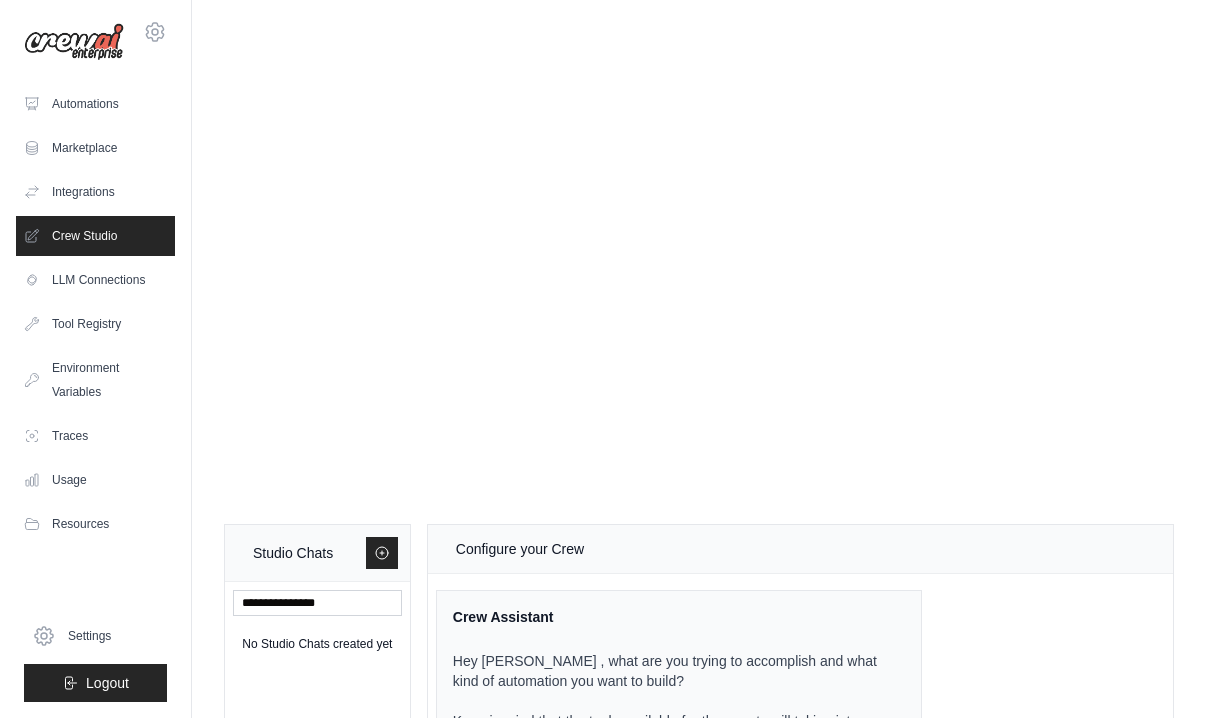 click on "Send" at bounding box center (1093, 1150) 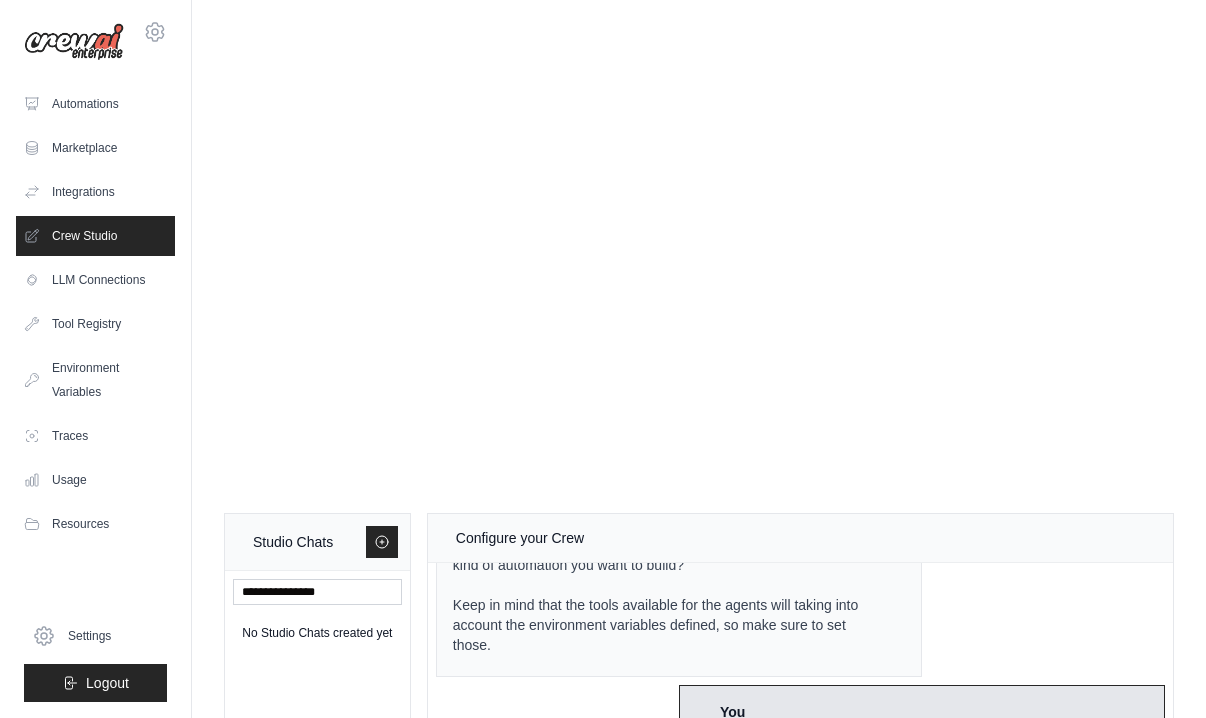 scroll, scrollTop: 14, scrollLeft: 0, axis: vertical 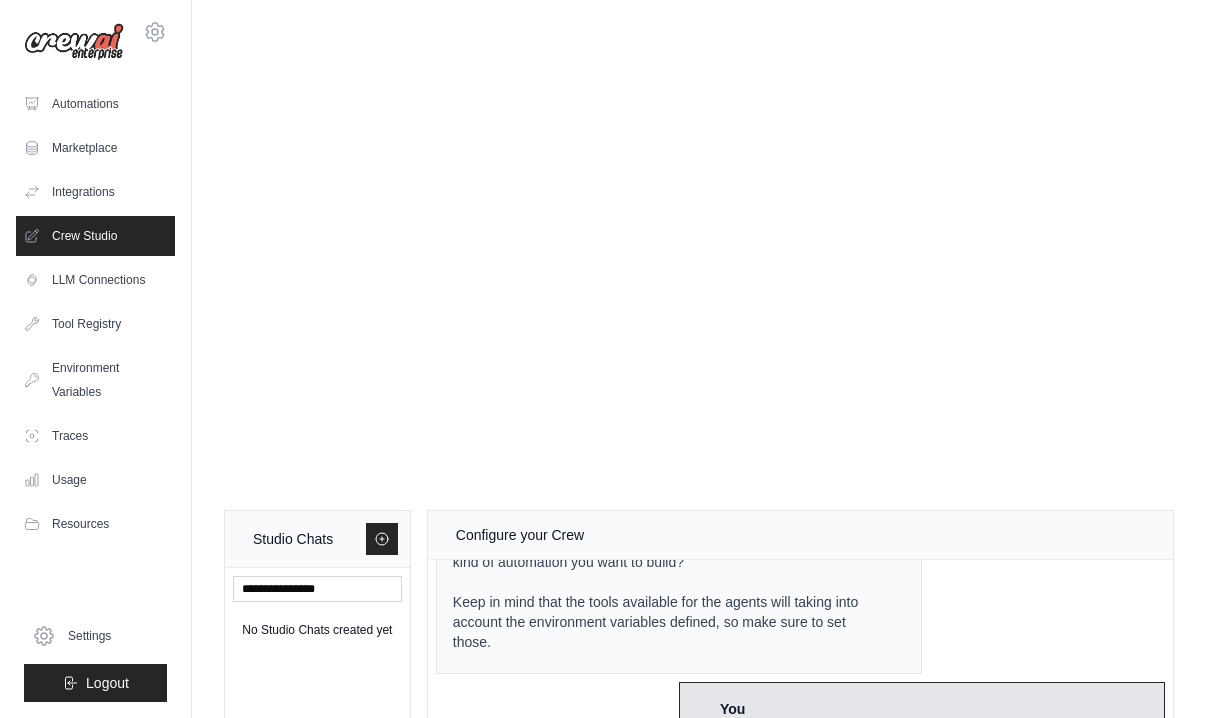 click at bounding box center (721, 1136) 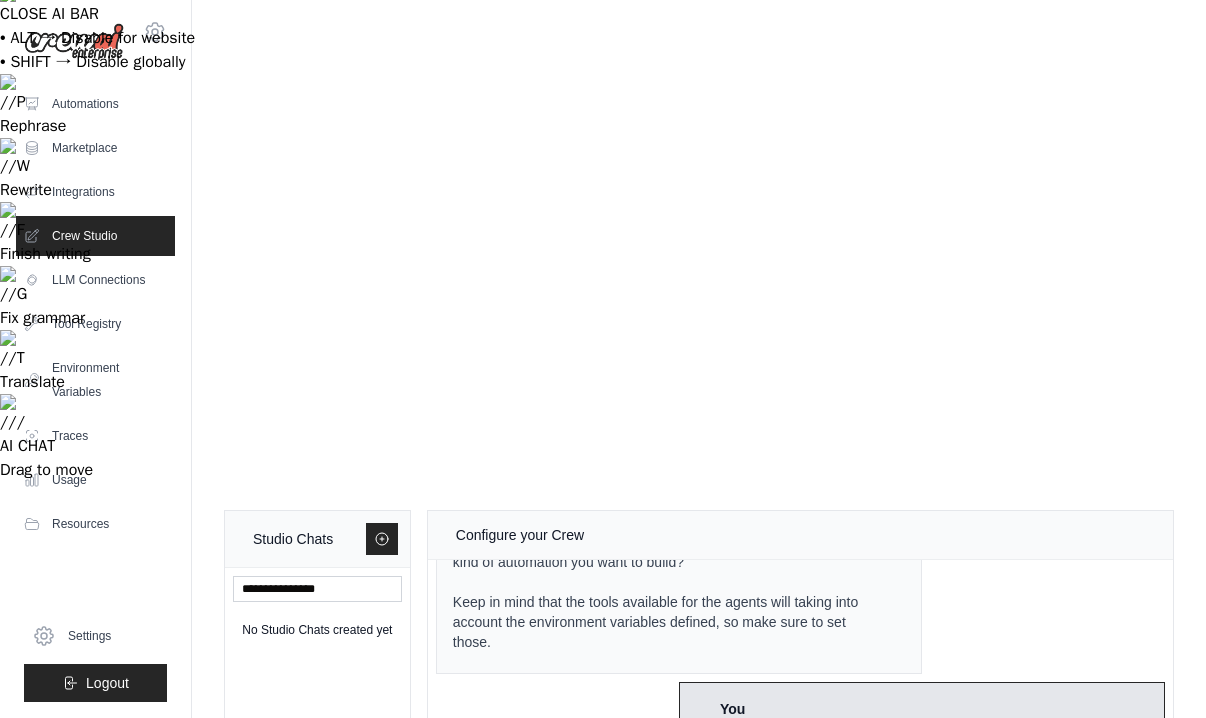 type on "**********" 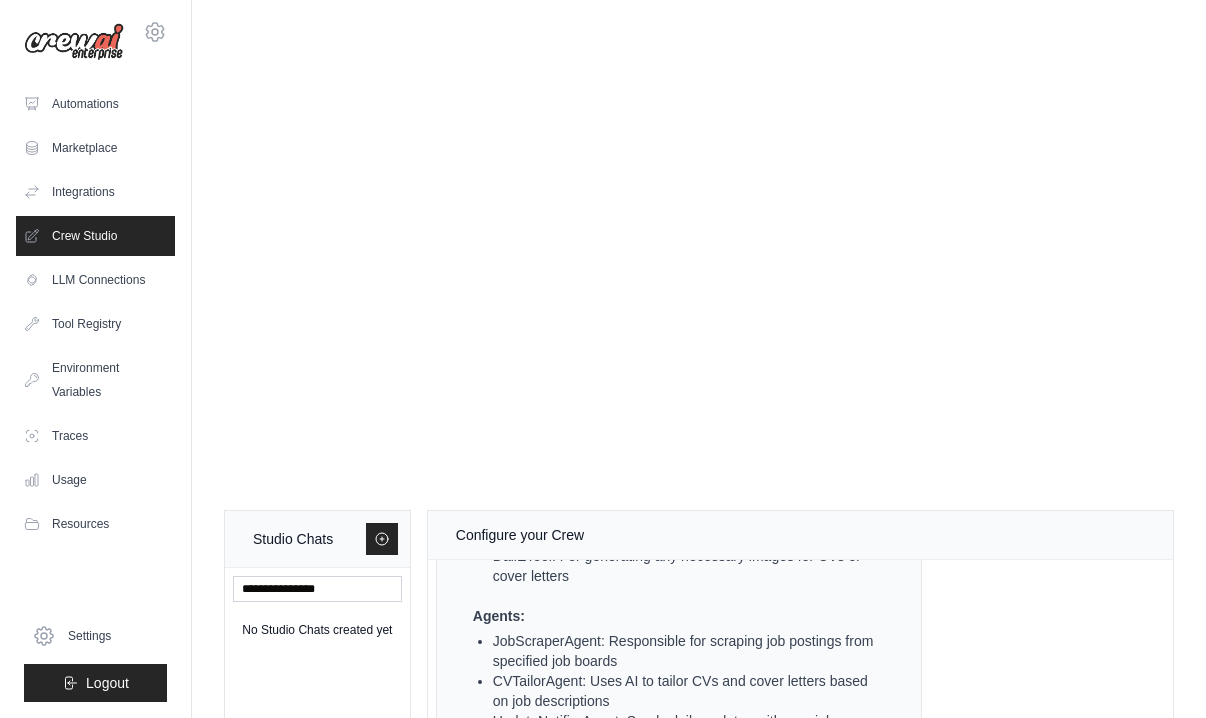 scroll, scrollTop: 1386, scrollLeft: 0, axis: vertical 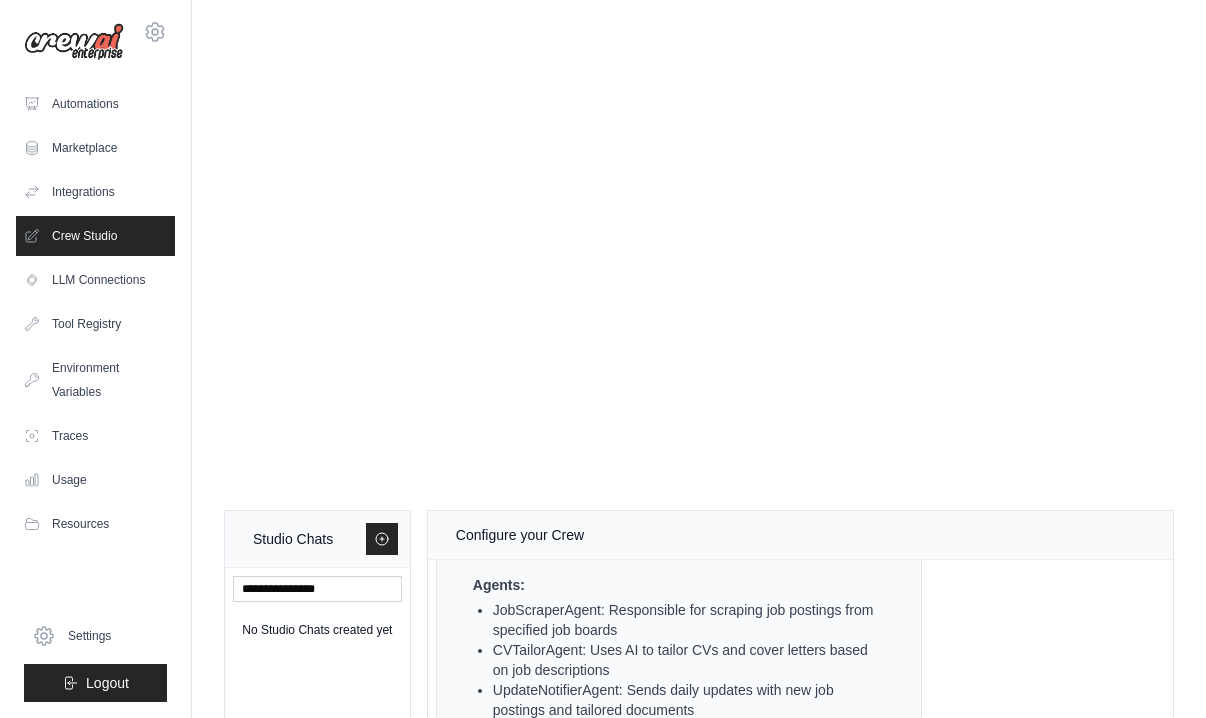 click at bounding box center [721, 1136] 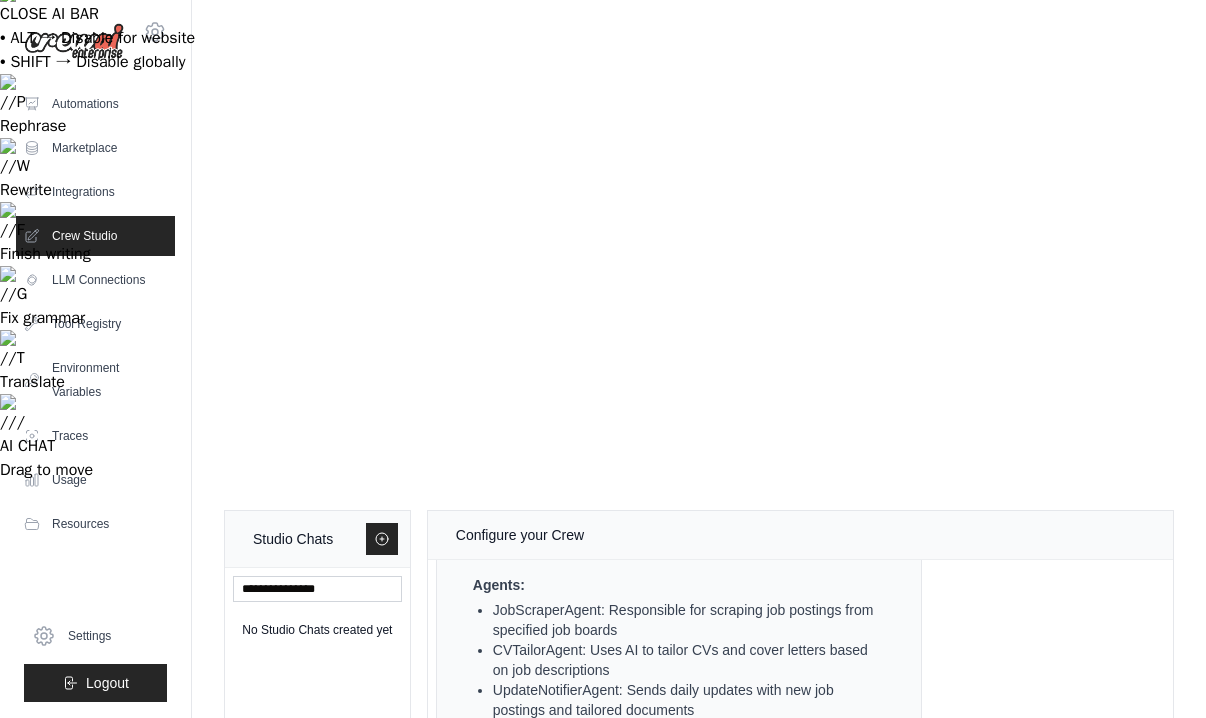 click on "**********" at bounding box center [721, 1136] 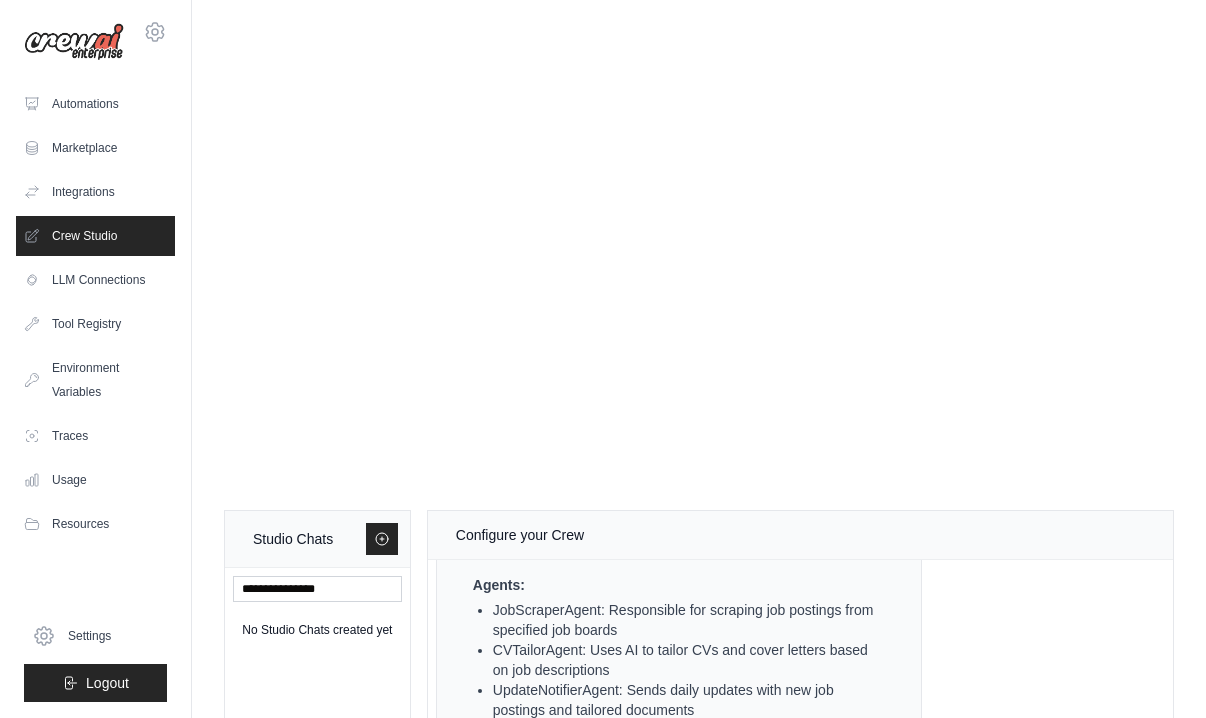 click on "Send" at bounding box center (1093, 1136) 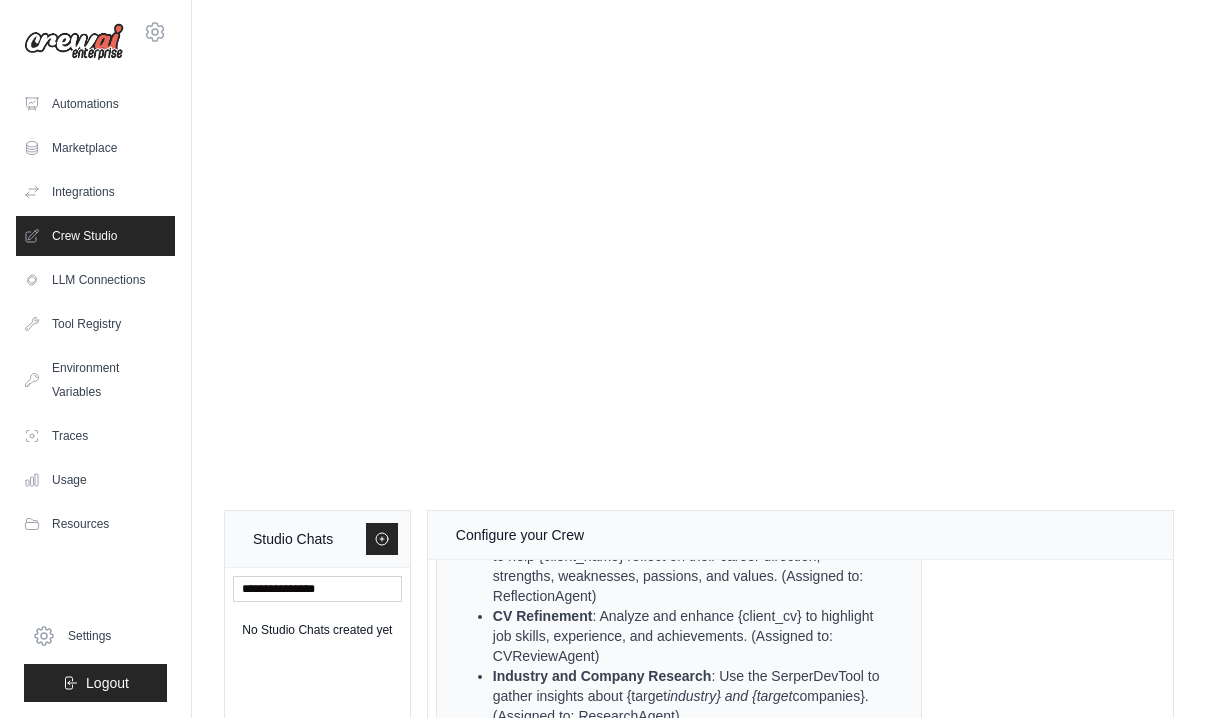 scroll, scrollTop: 3023, scrollLeft: 0, axis: vertical 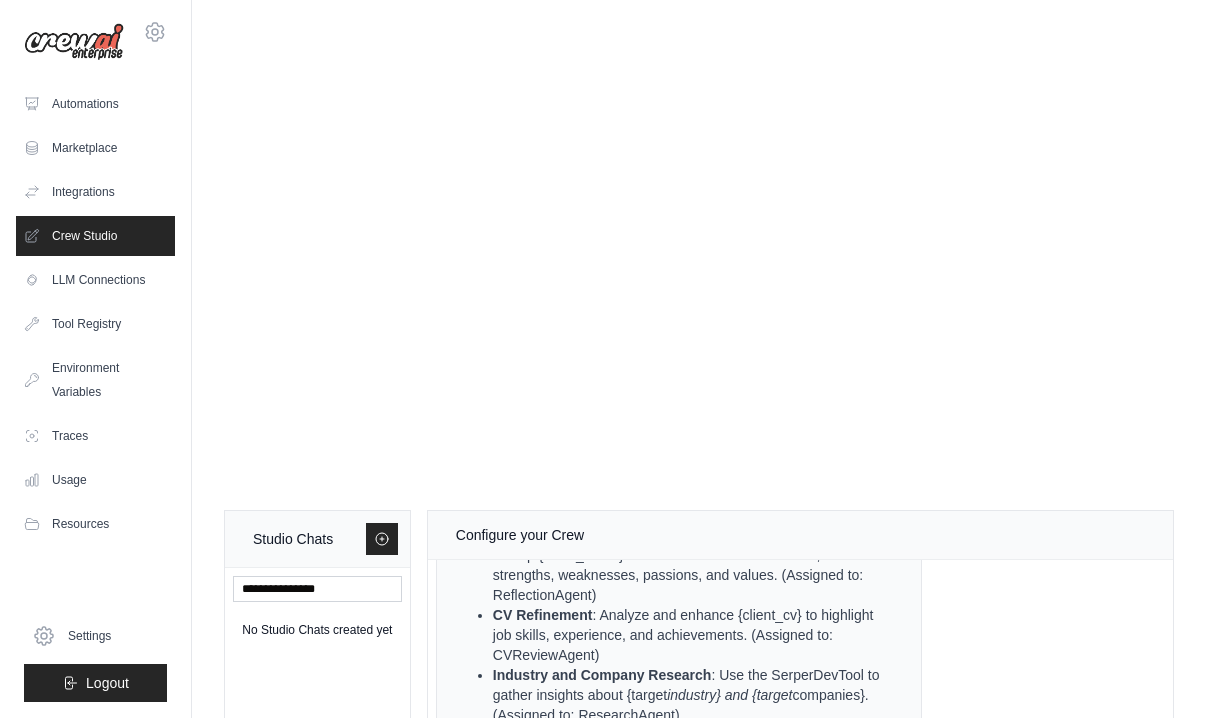 click at bounding box center (721, 1136) 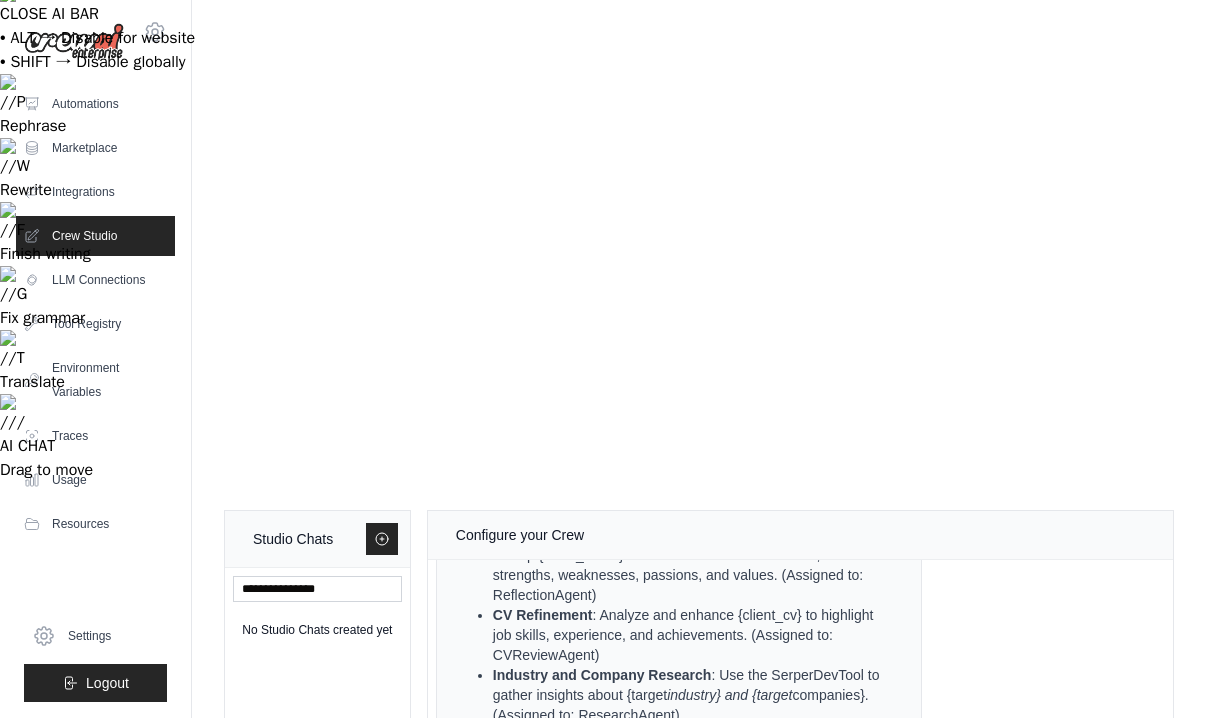scroll, scrollTop: 30, scrollLeft: 0, axis: vertical 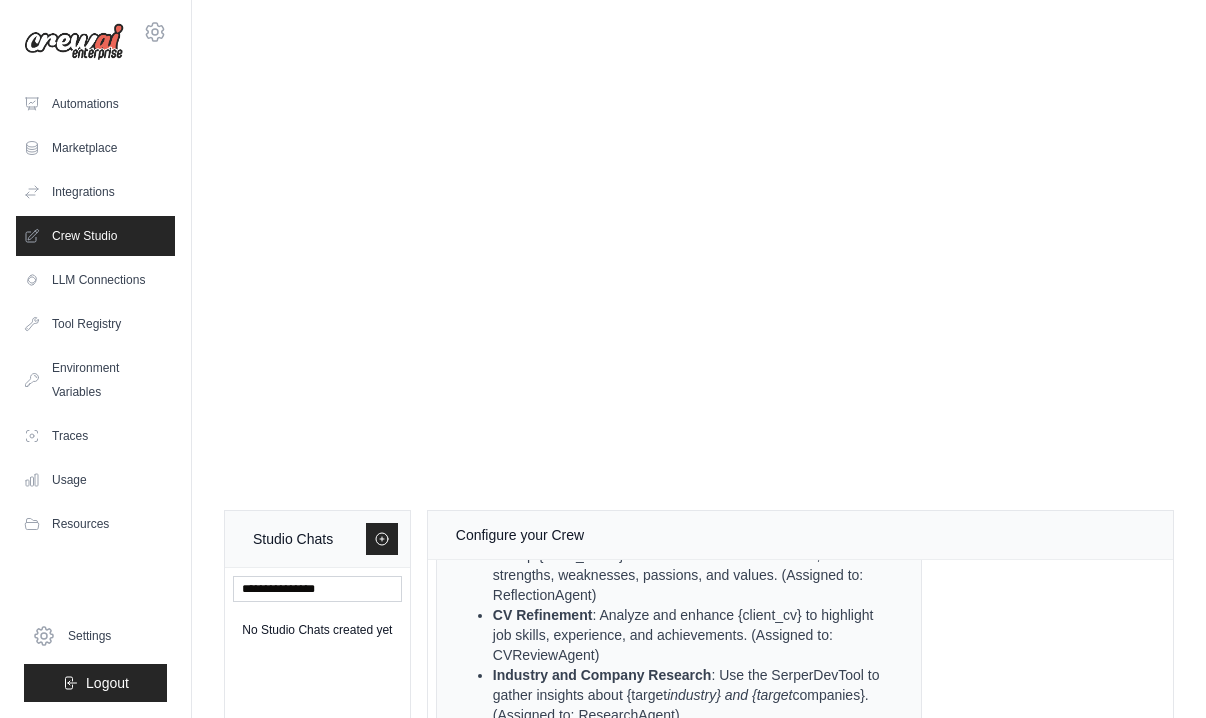 click on "Send" at bounding box center [1093, 1136] 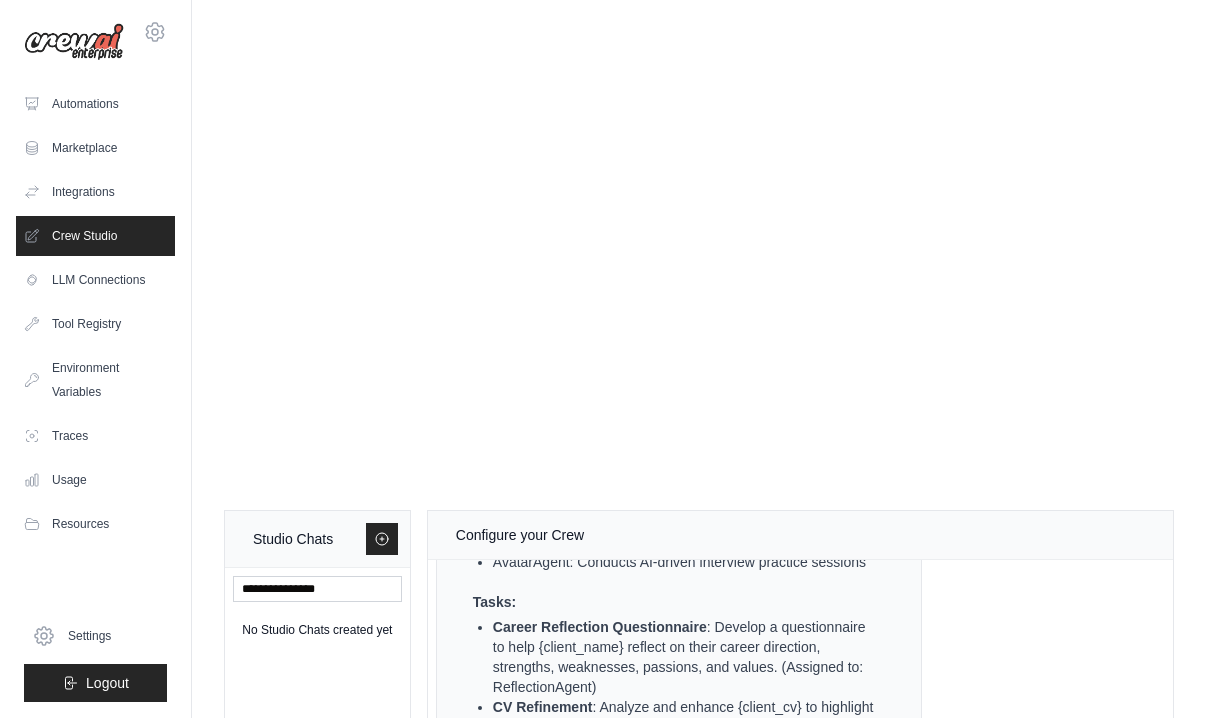 scroll, scrollTop: 4562, scrollLeft: 0, axis: vertical 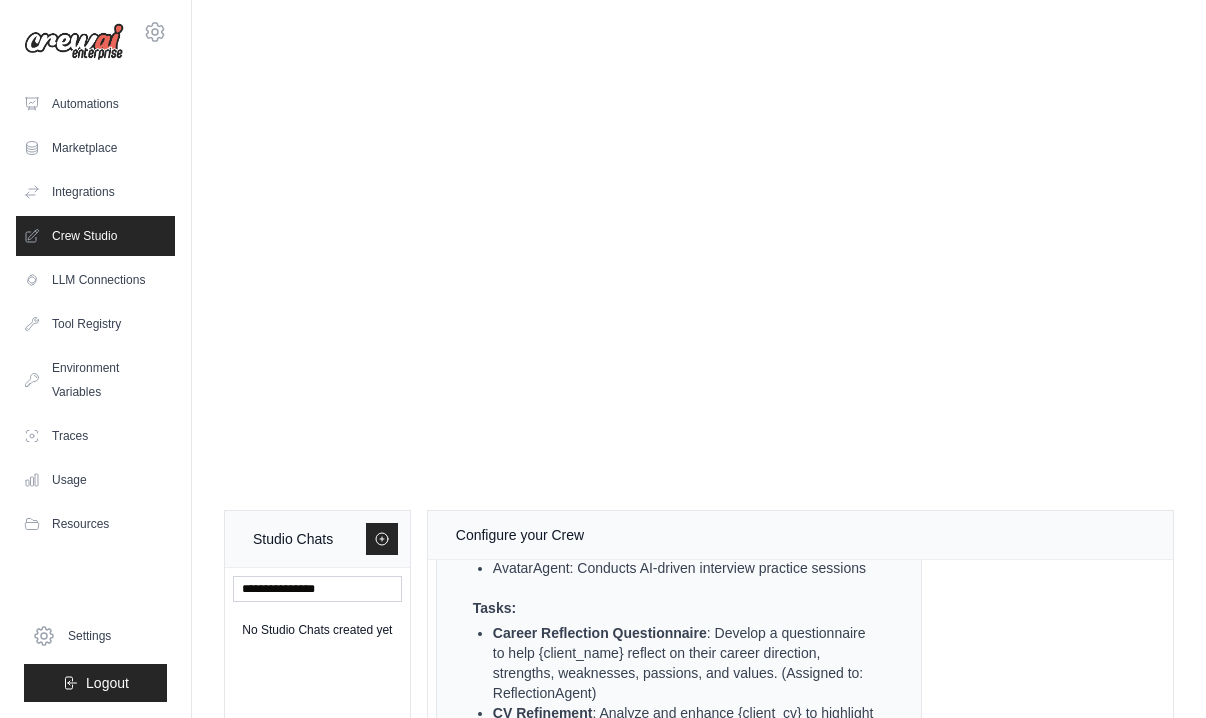 click at bounding box center [721, 1136] 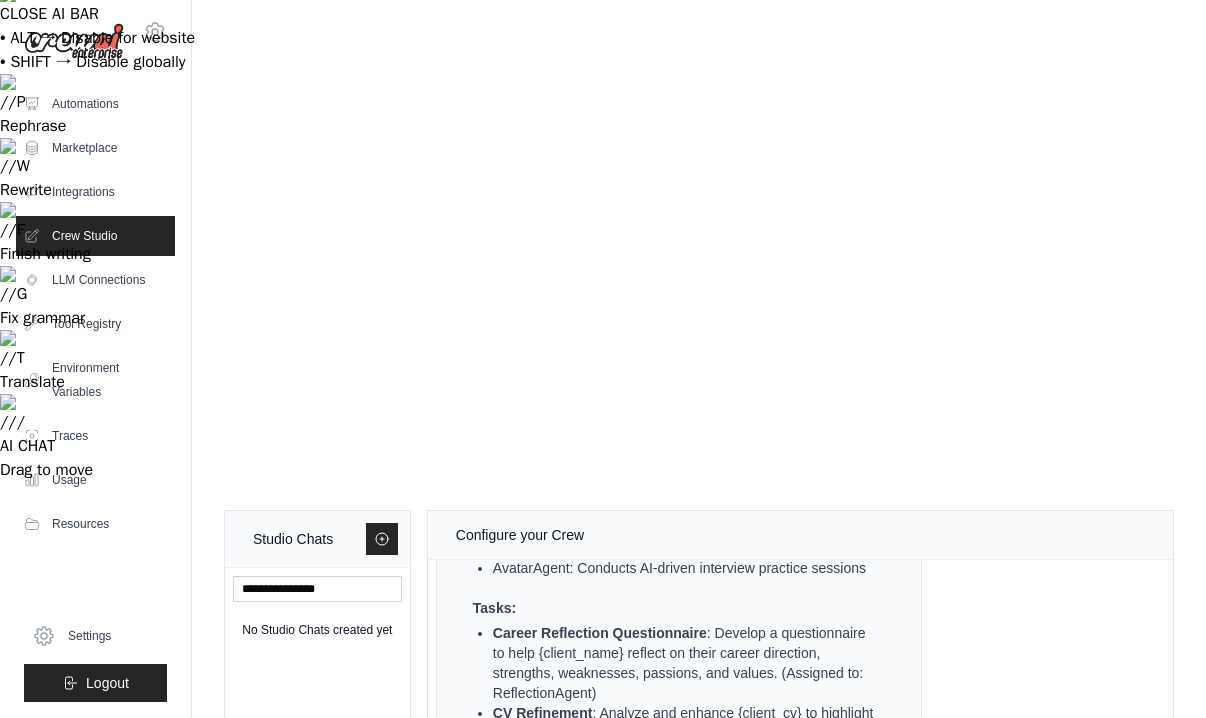 scroll, scrollTop: 10, scrollLeft: 0, axis: vertical 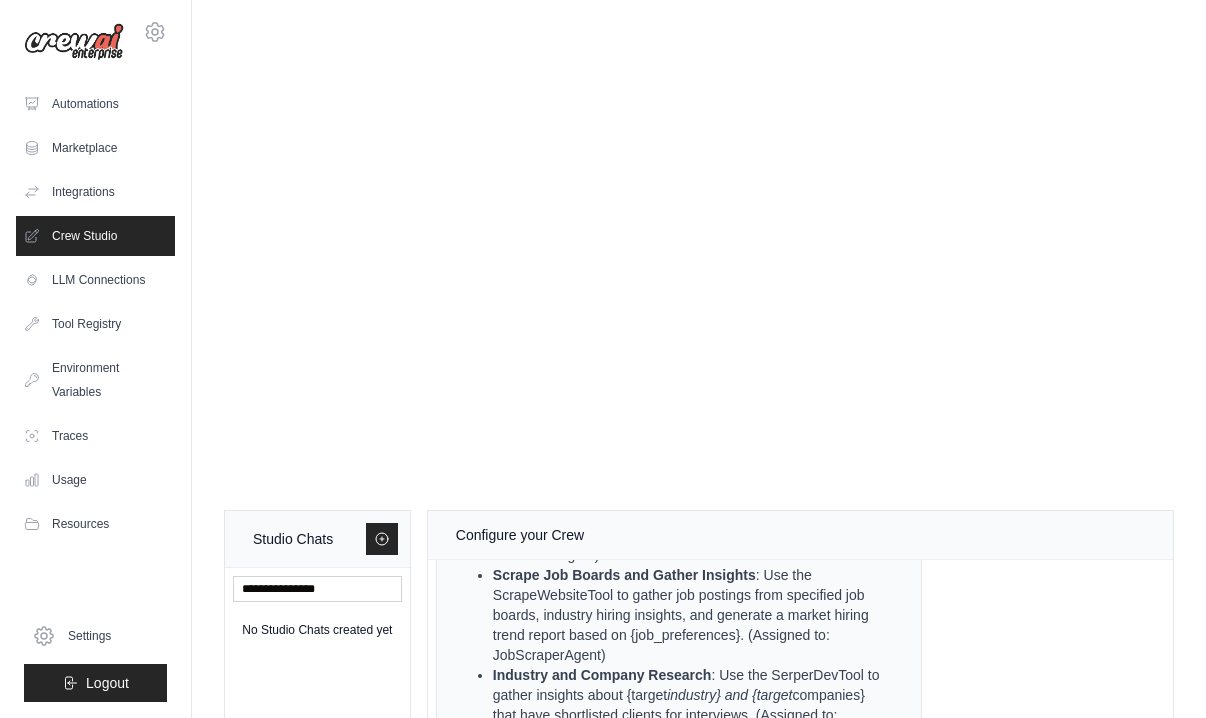click on "Generate Crew Plan" at bounding box center (800, 1061) 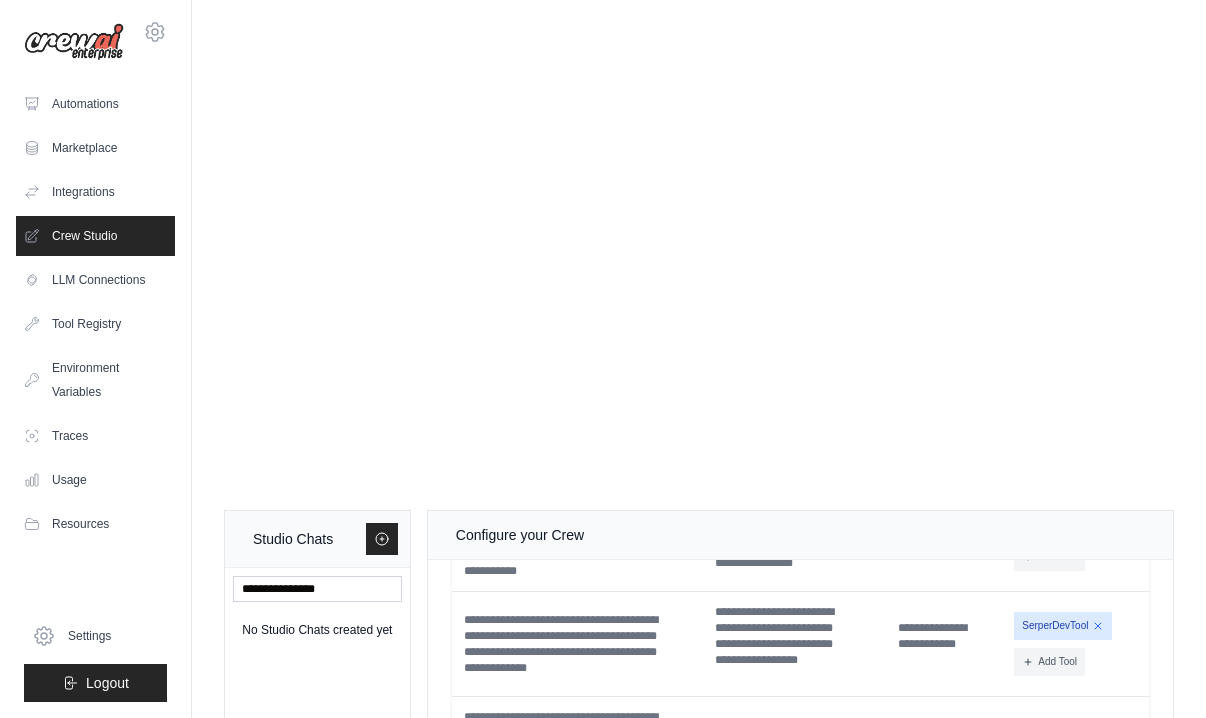 click on "Generate Crew" at bounding box center [800, 1017] 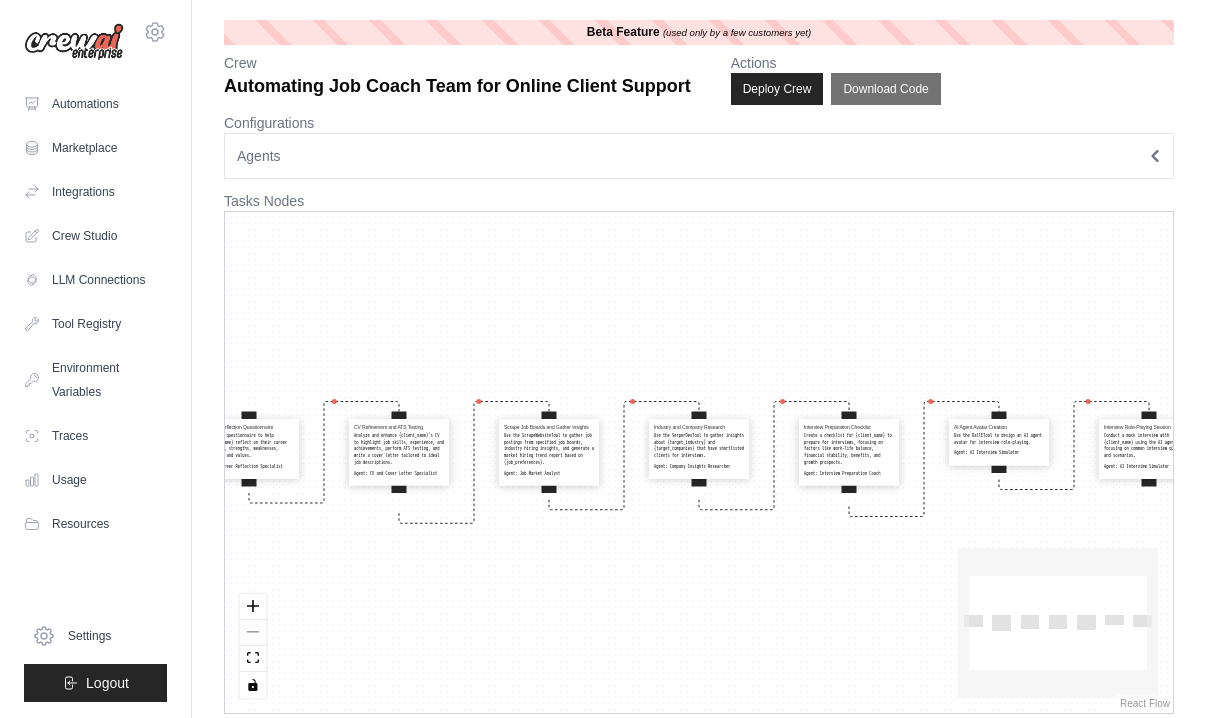 scroll, scrollTop: 0, scrollLeft: 0, axis: both 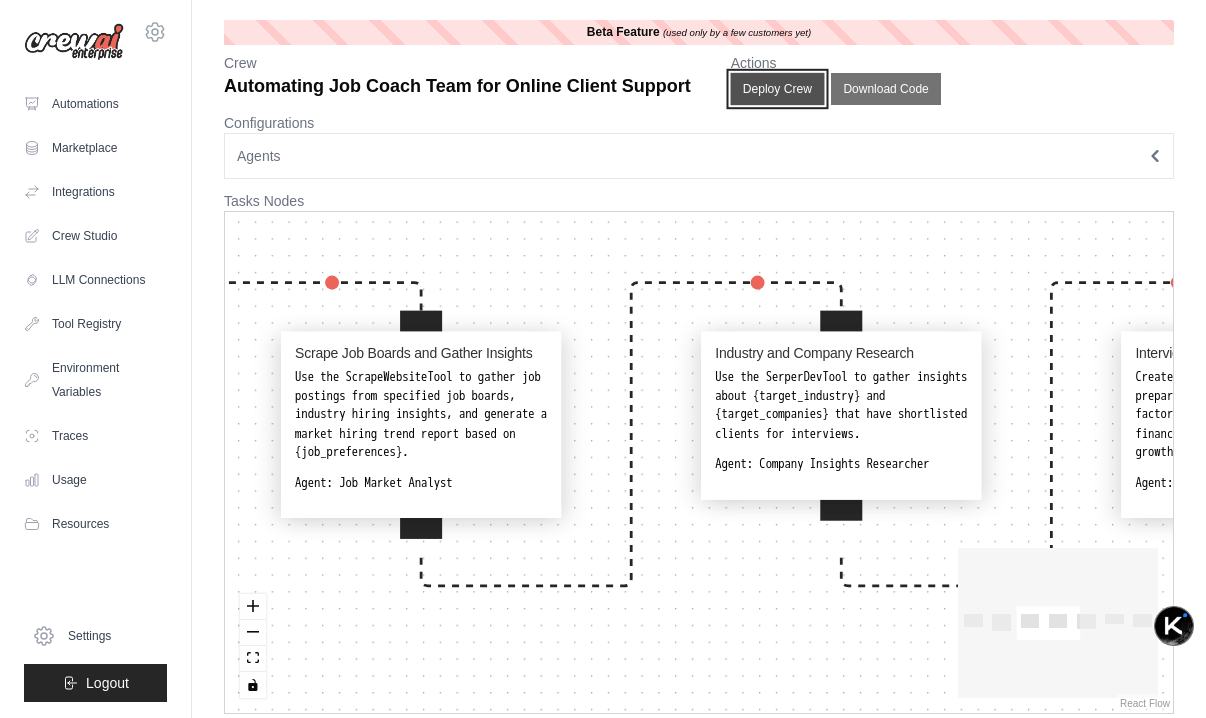 click on "Deploy Crew" at bounding box center [777, 89] 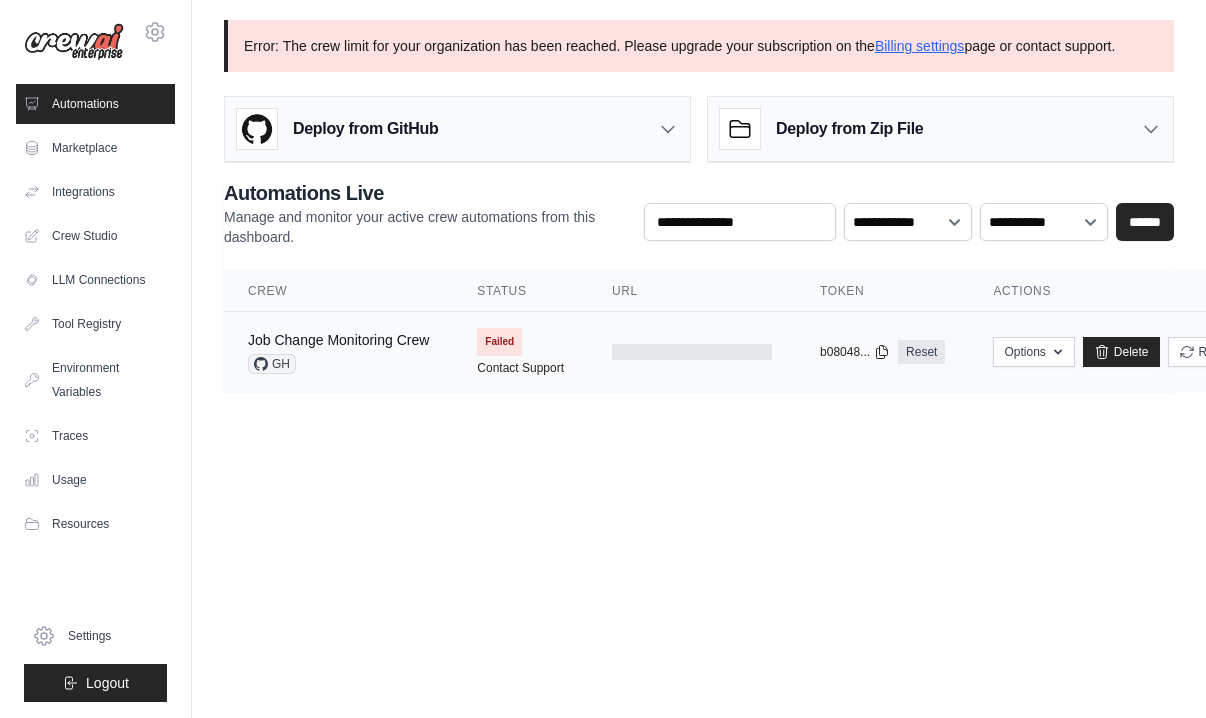 scroll, scrollTop: 0, scrollLeft: 82, axis: horizontal 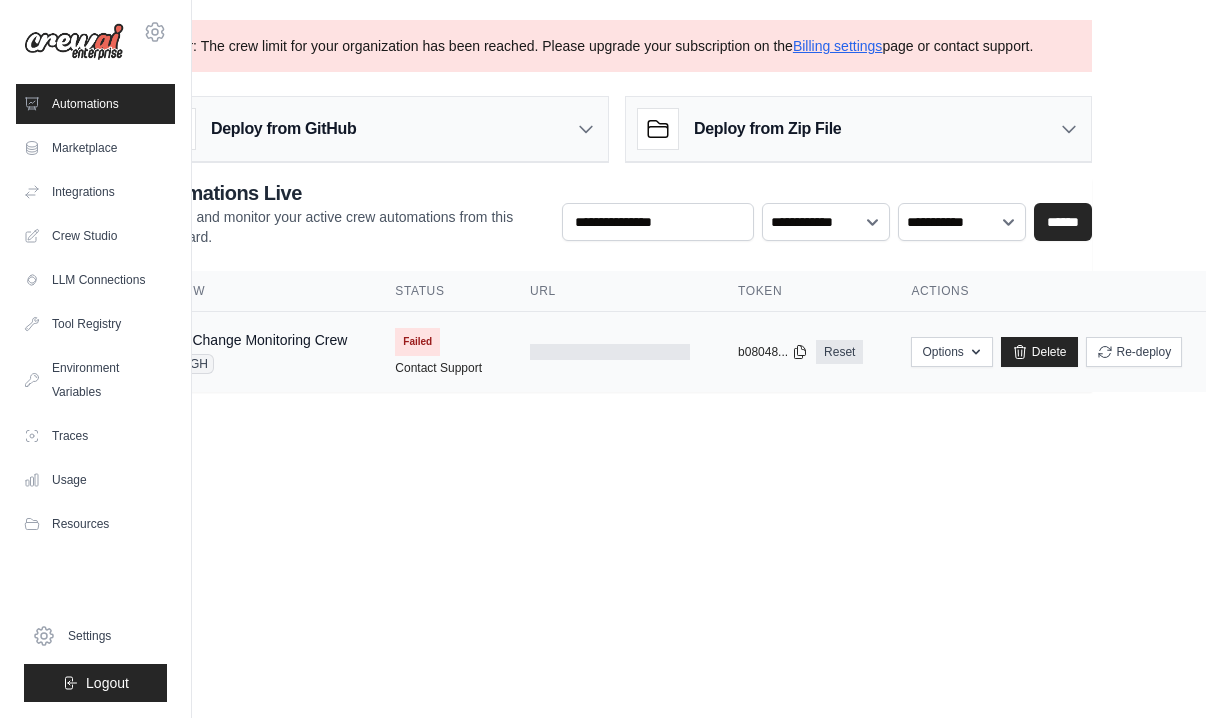 click on "Failed" at bounding box center [417, 342] 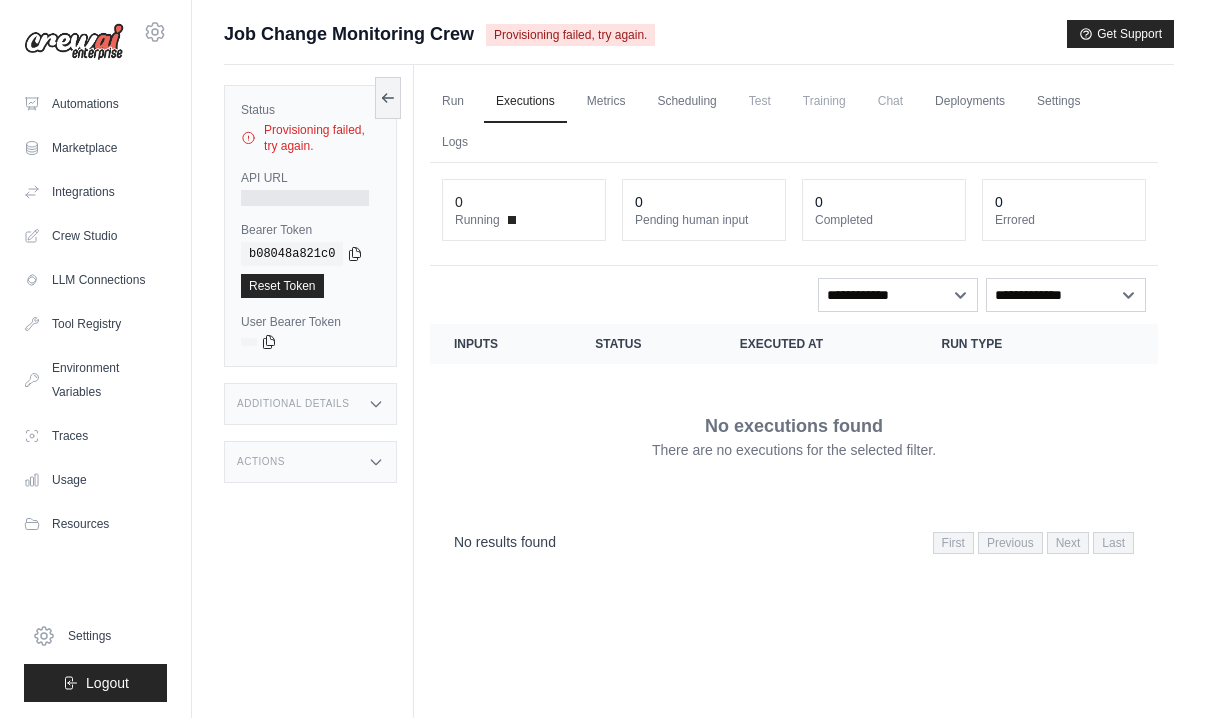 scroll, scrollTop: 0, scrollLeft: 0, axis: both 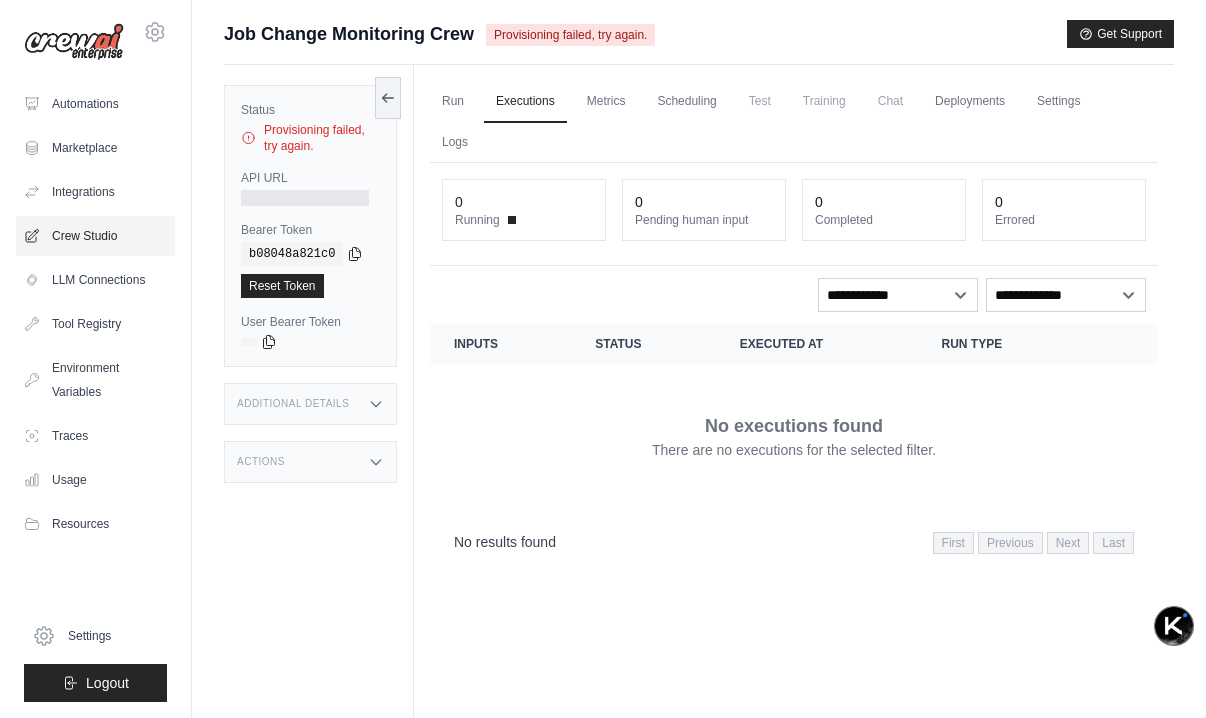 click on "Crew Studio" at bounding box center [95, 236] 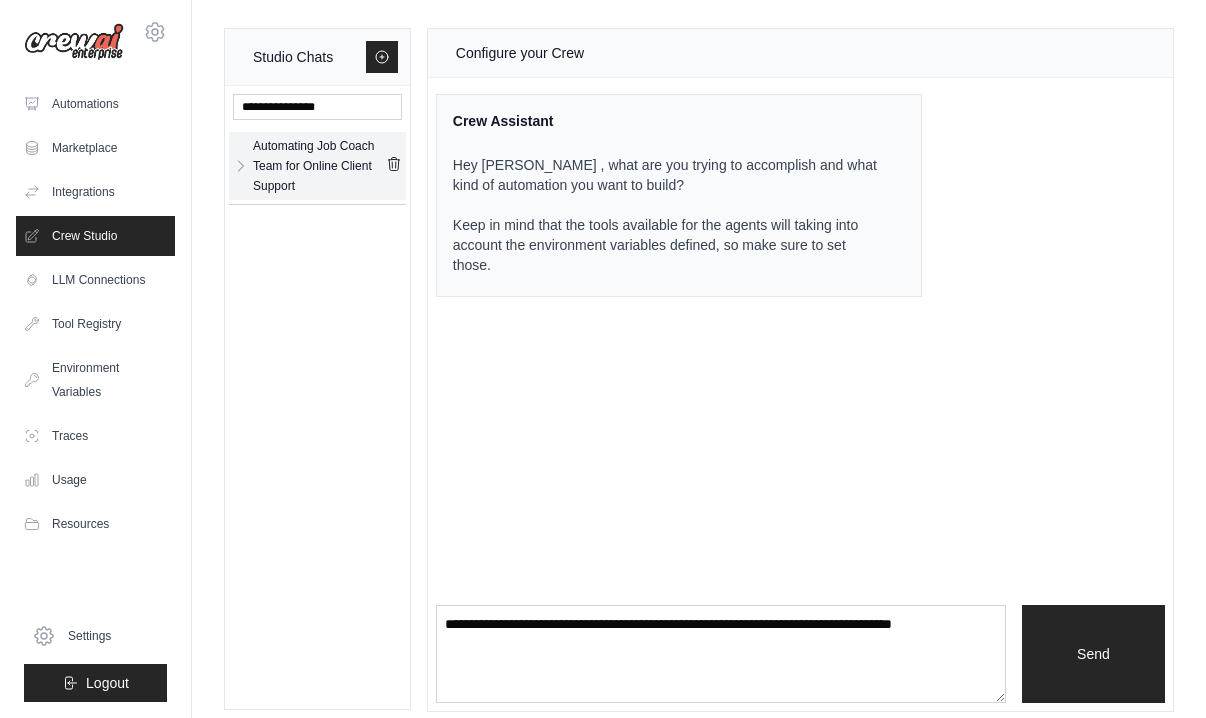 click on "Automating Job Coach Team for Online Client Support" at bounding box center (319, 166) 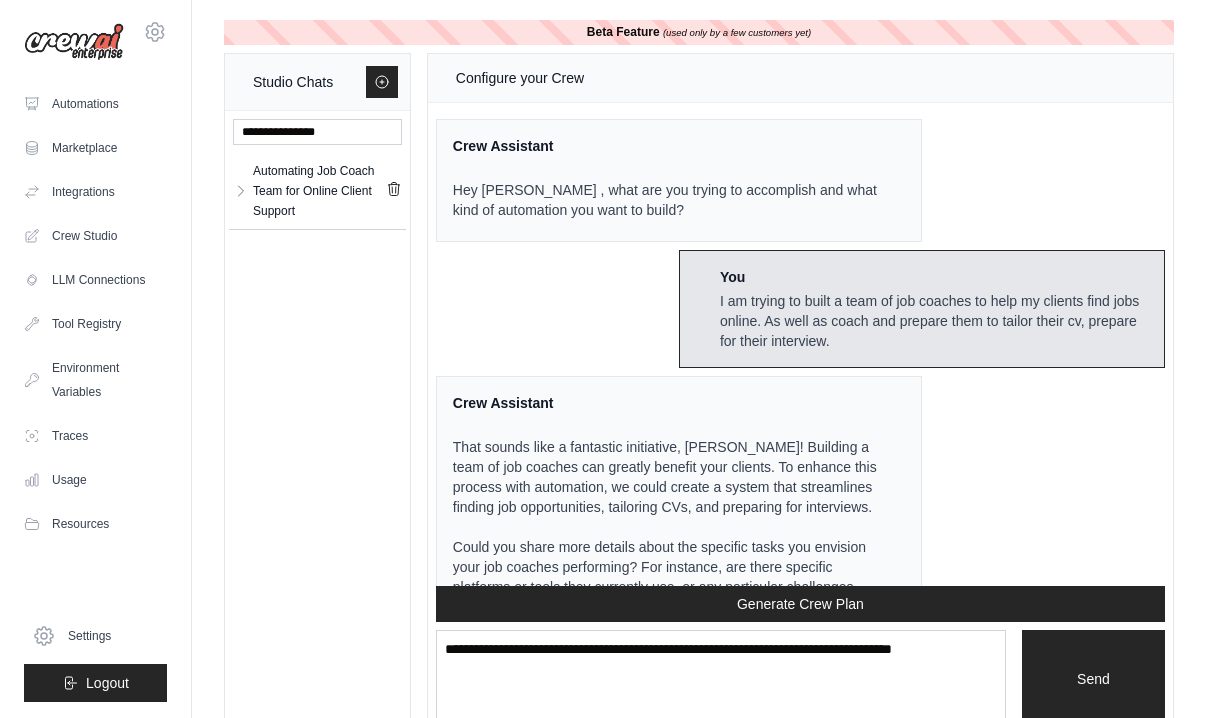 scroll, scrollTop: 8198, scrollLeft: 0, axis: vertical 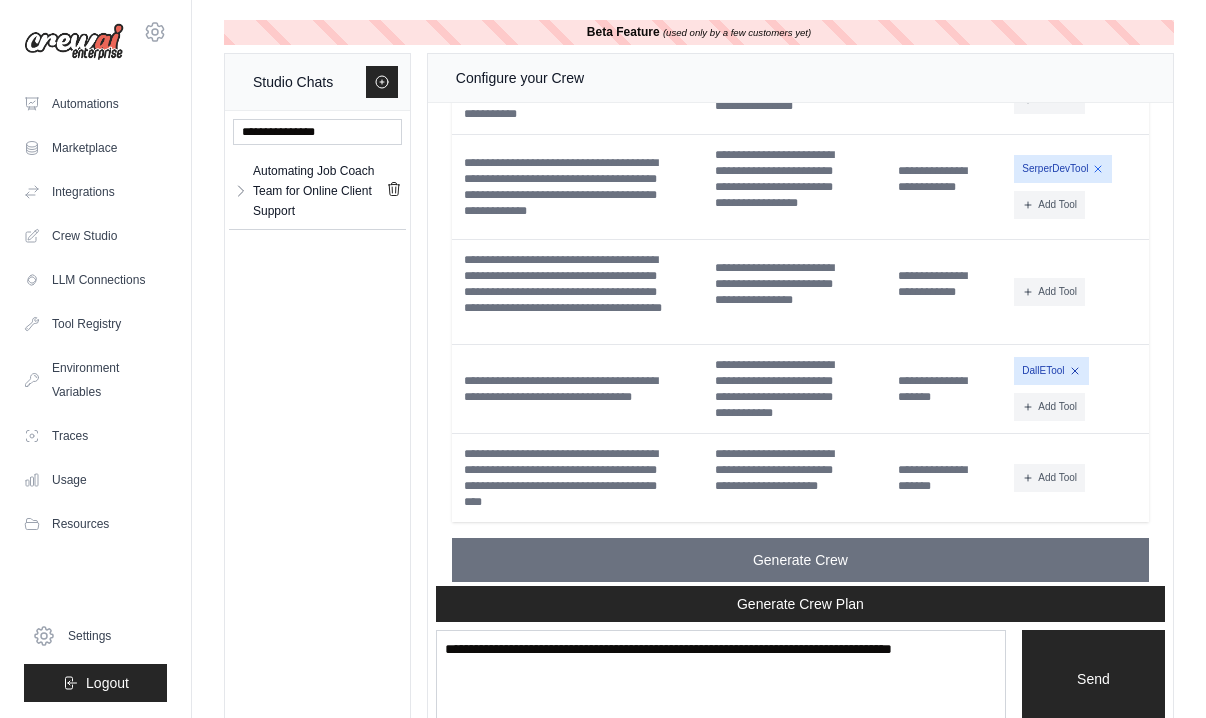 click 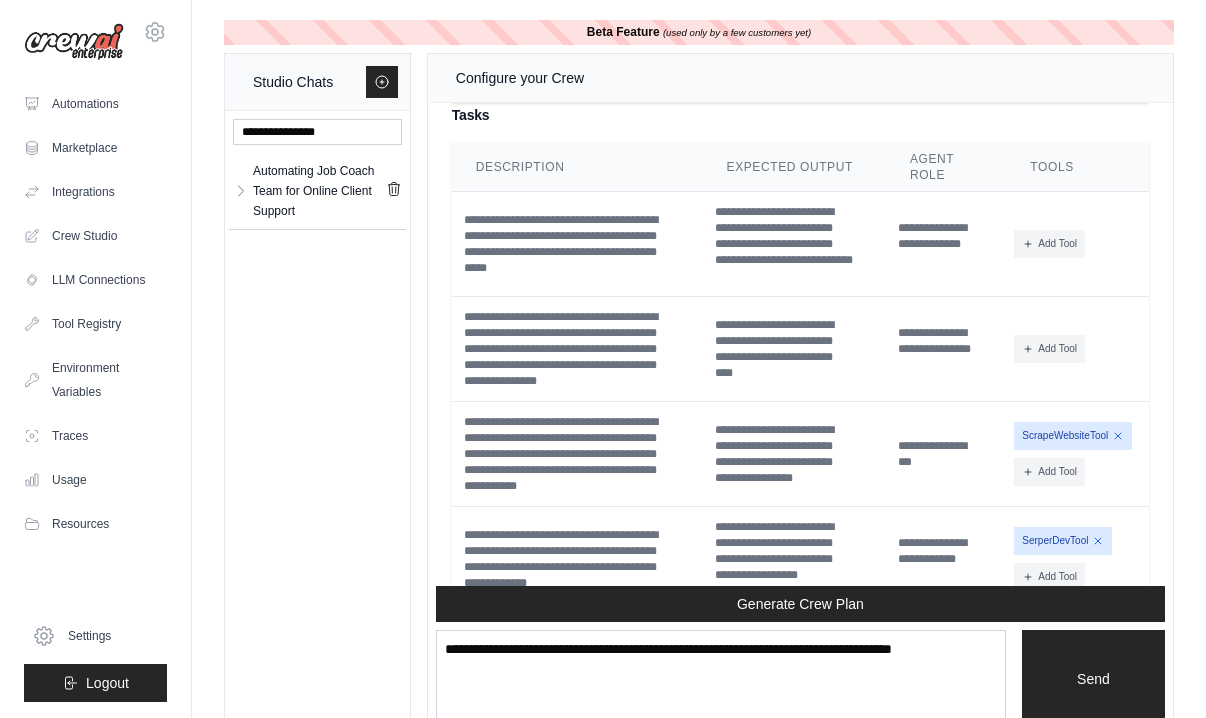 scroll, scrollTop: 7827, scrollLeft: 0, axis: vertical 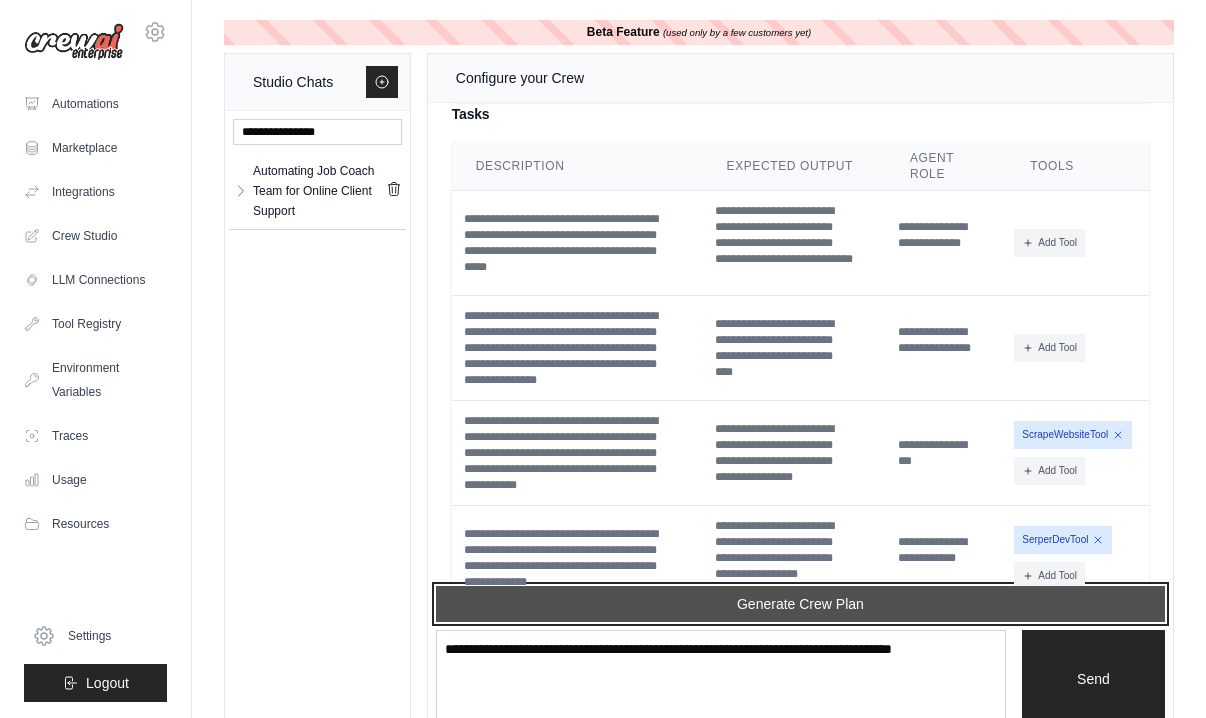 click on "Generate Crew Plan" at bounding box center [800, 604] 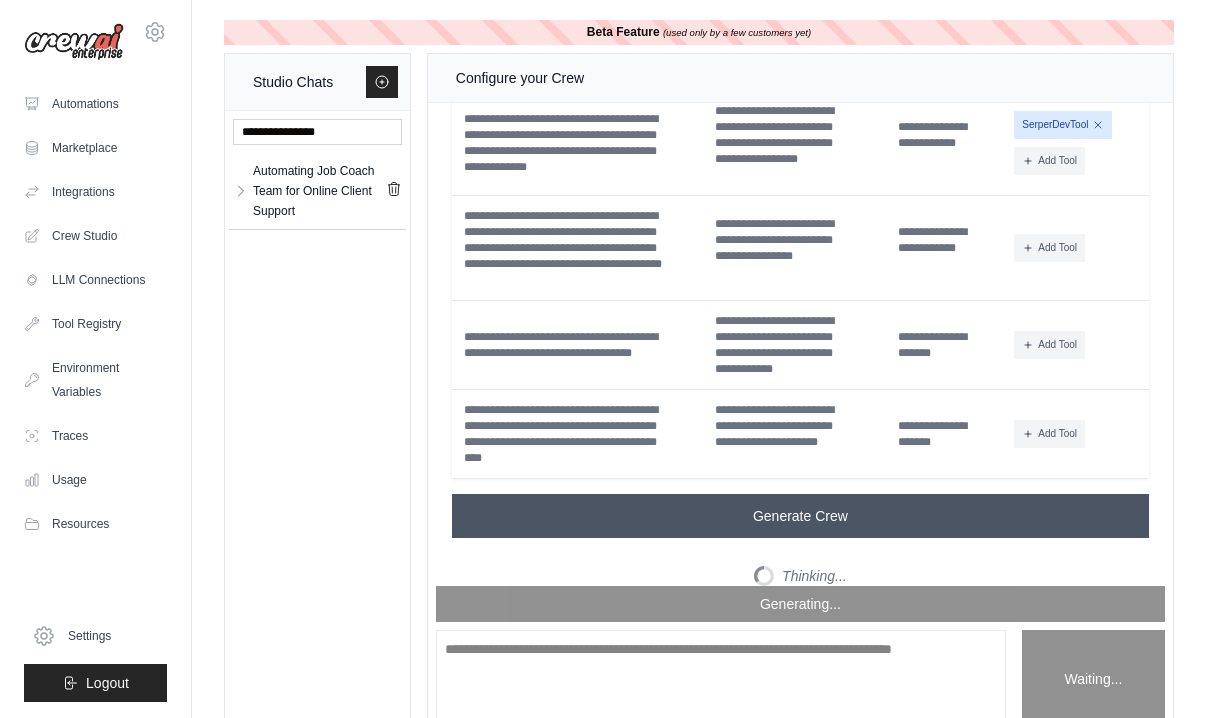 scroll, scrollTop: 9883, scrollLeft: 0, axis: vertical 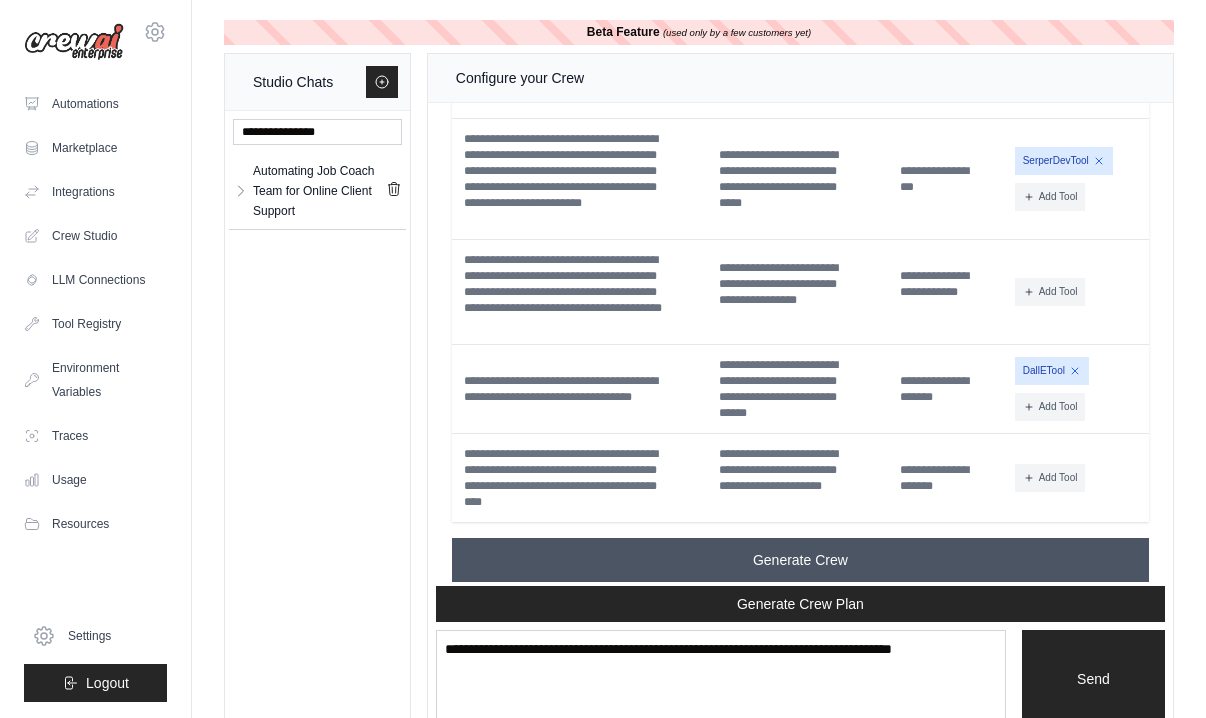 click on "Generate Crew" at bounding box center [800, 560] 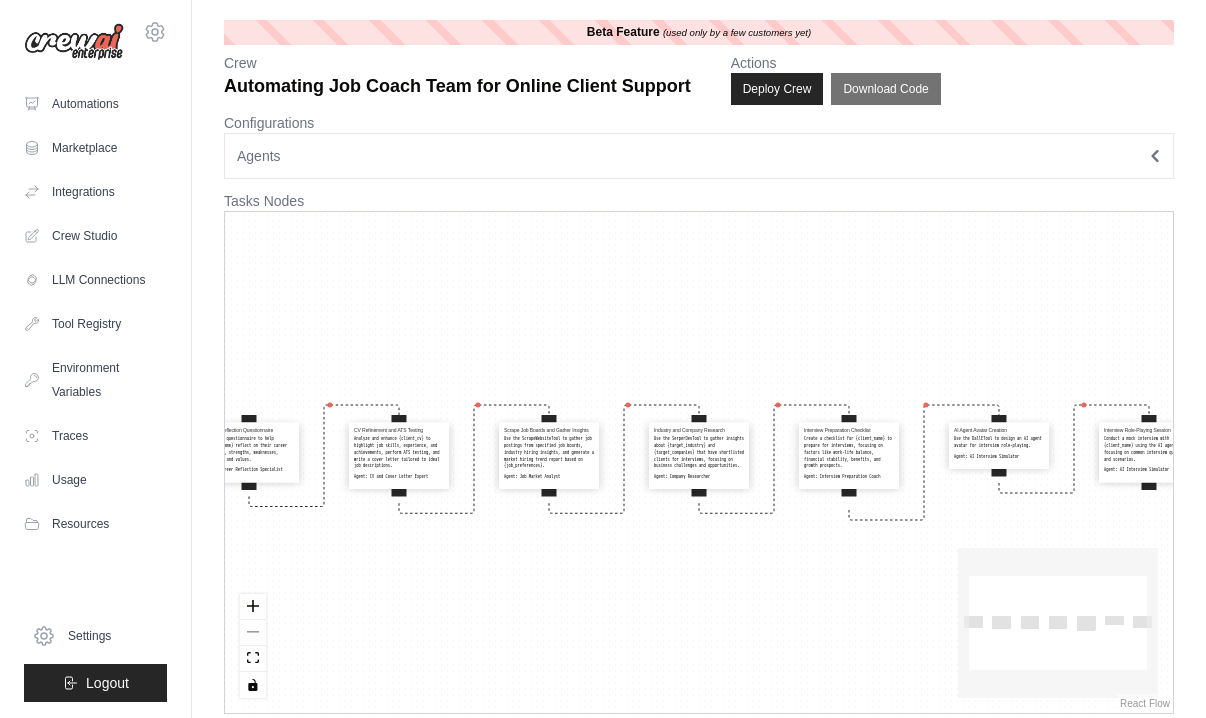 scroll, scrollTop: 0, scrollLeft: 0, axis: both 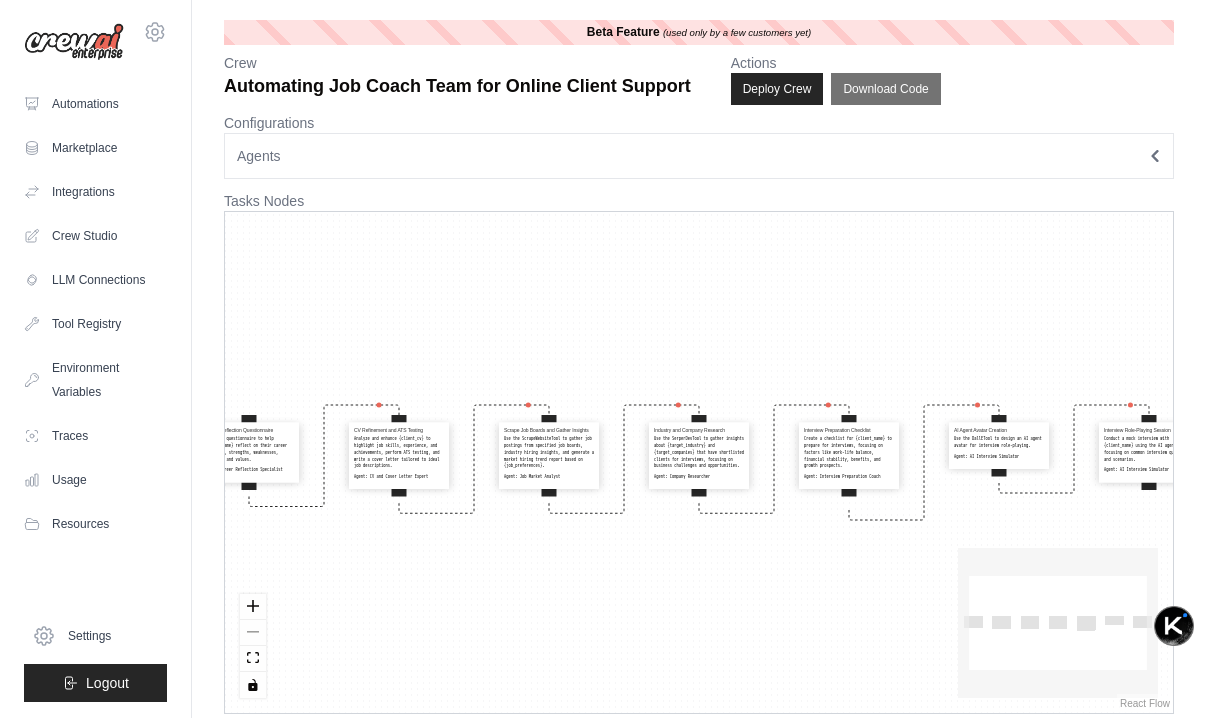 click on "Agents" at bounding box center [699, 156] 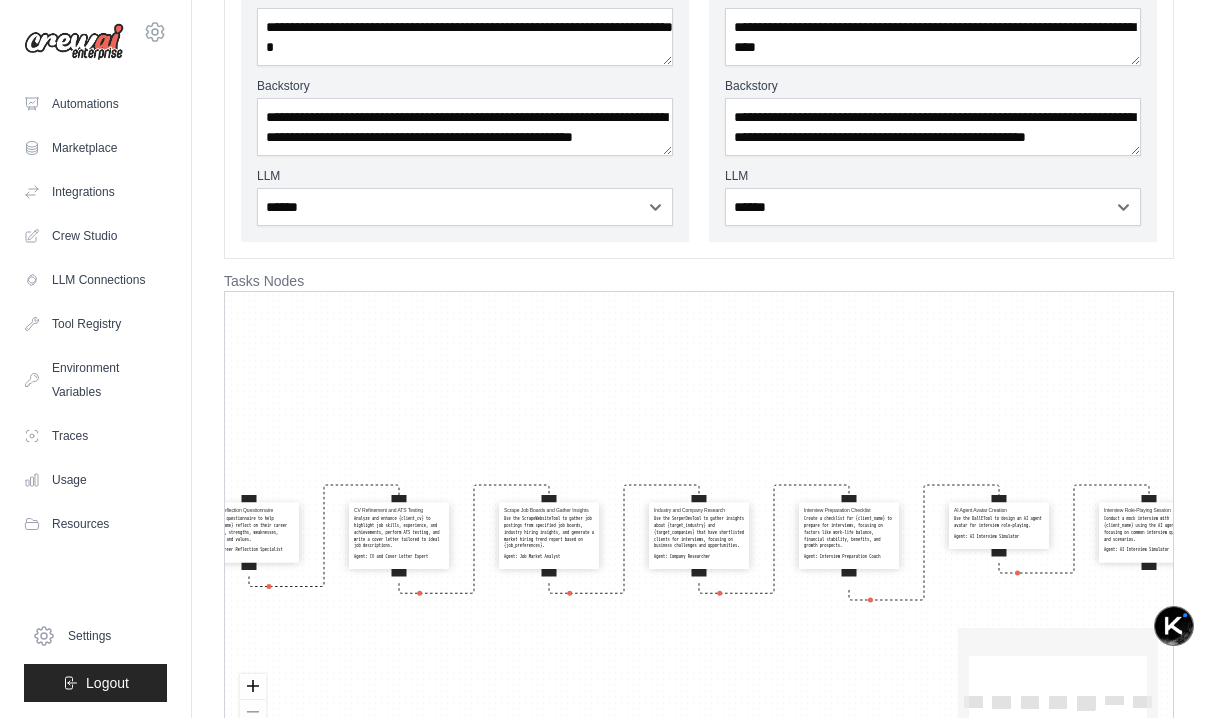 scroll, scrollTop: 1192, scrollLeft: 0, axis: vertical 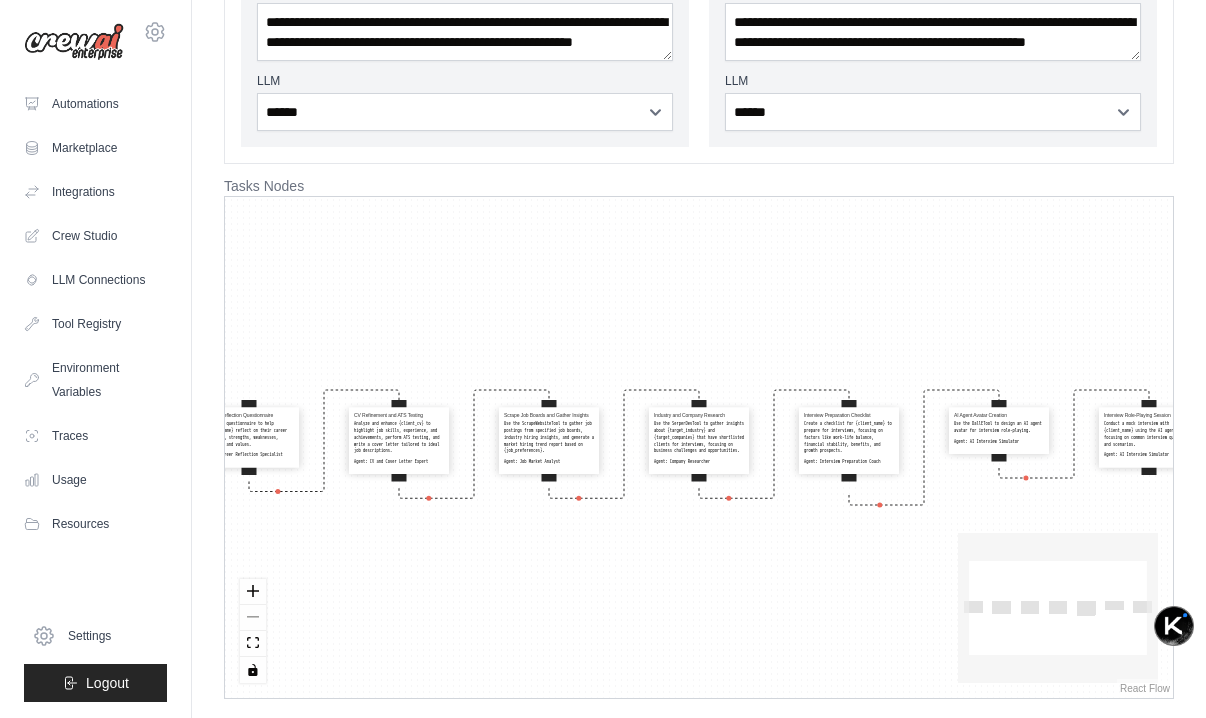 click on "Create a checklist for {client_name} to prepare for interviews, focusing on factors like work-life balance, financial stability, benefits, and growth prospects." at bounding box center [849, 438] 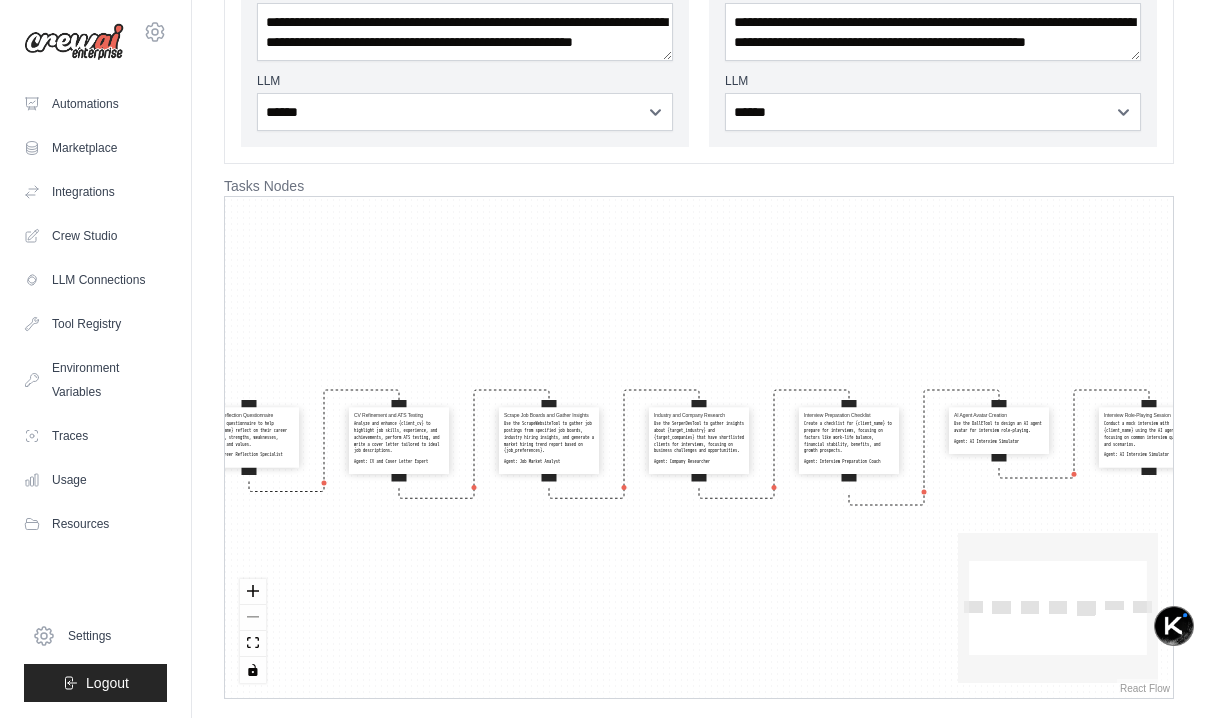 select on "**********" 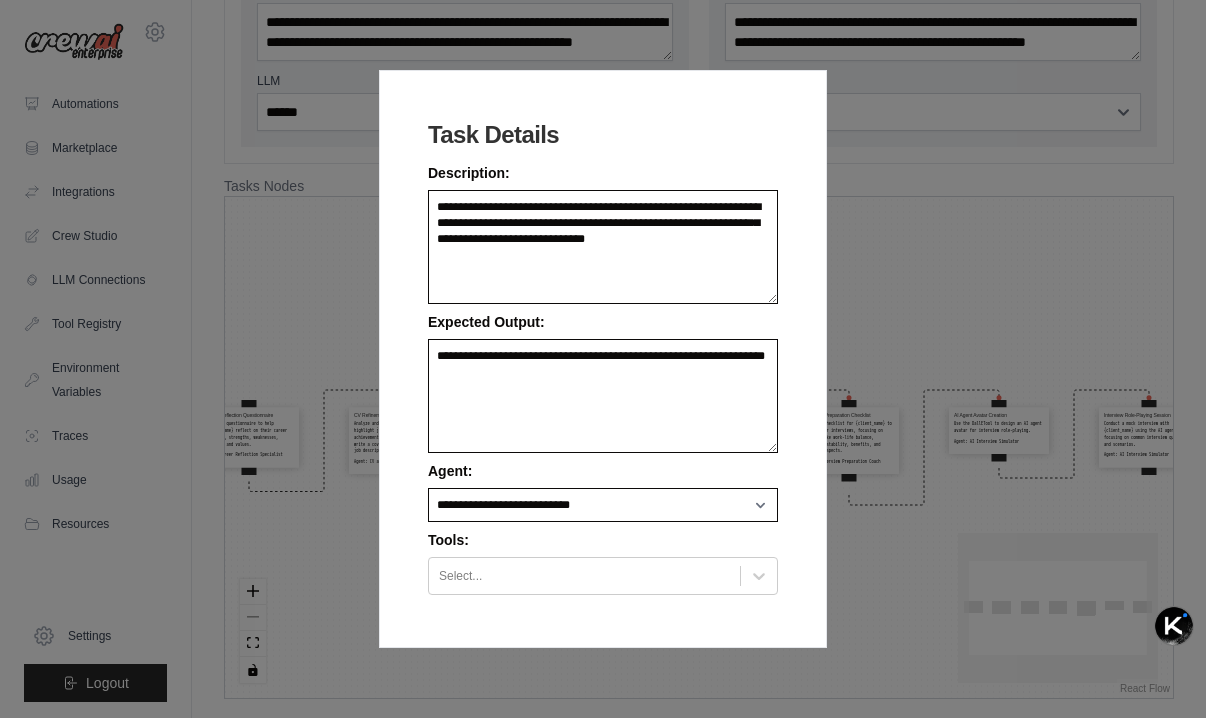 click on "**********" at bounding box center [603, 377] 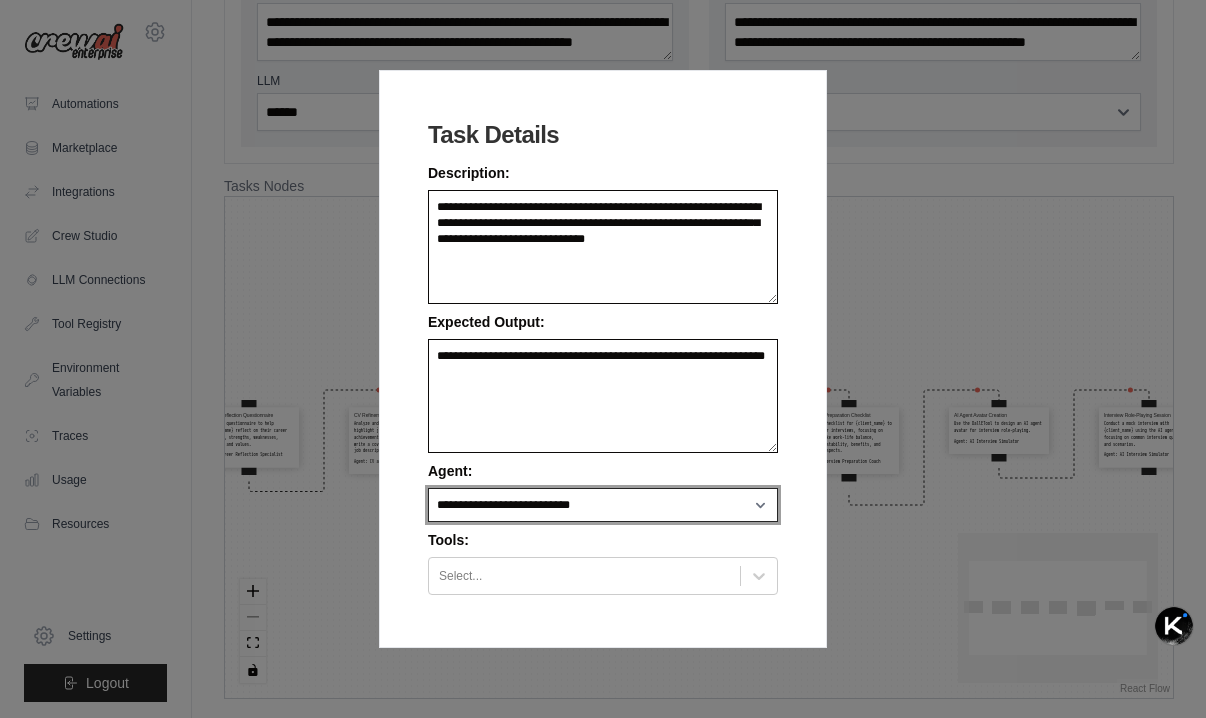 click on "**********" at bounding box center (603, 505) 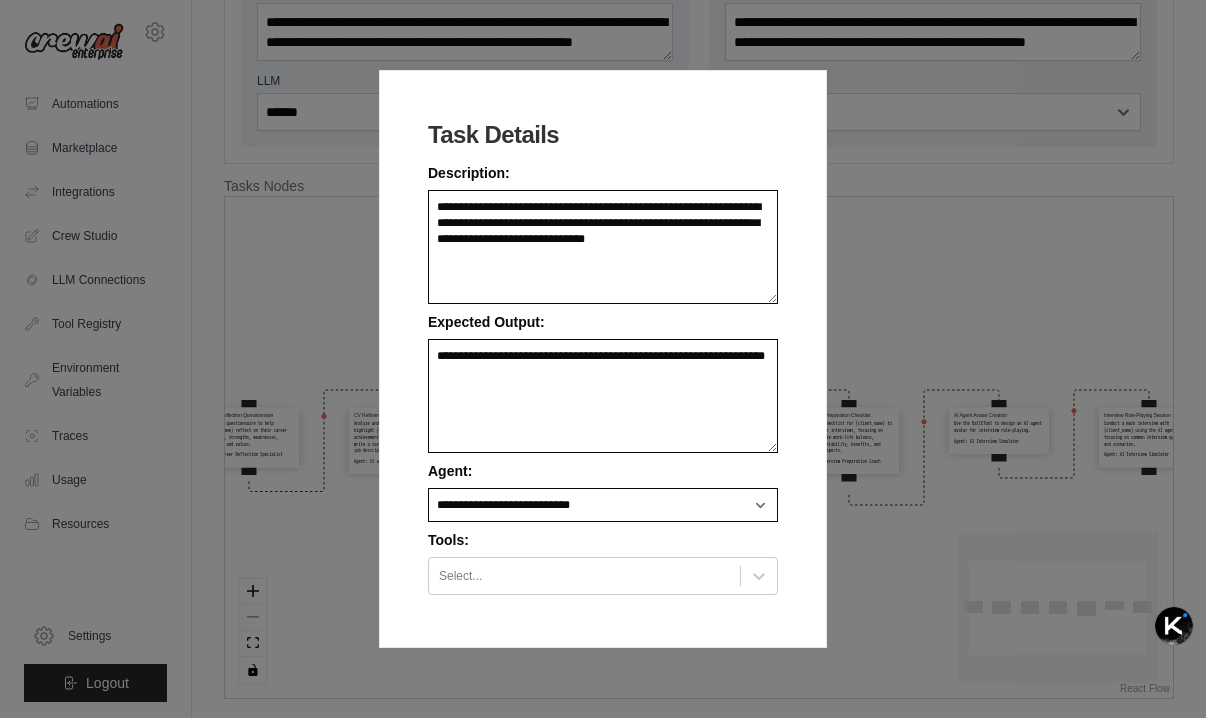 click on "**********" at bounding box center [603, 359] 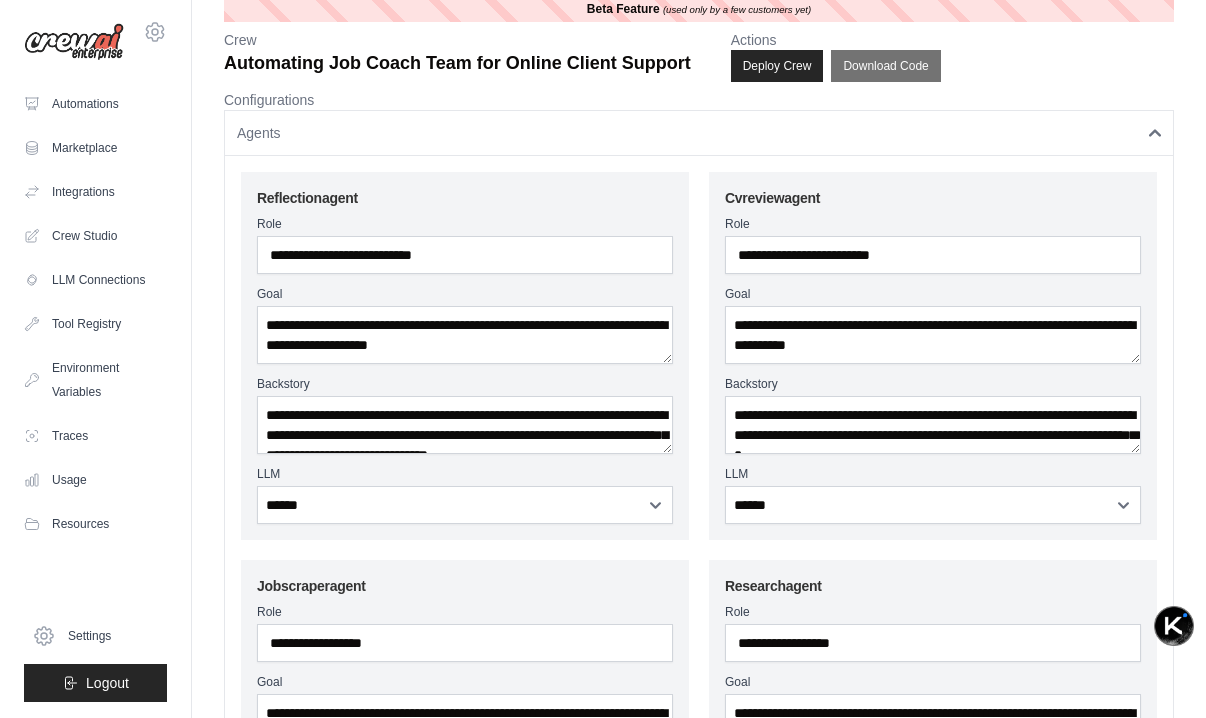 scroll, scrollTop: 0, scrollLeft: 0, axis: both 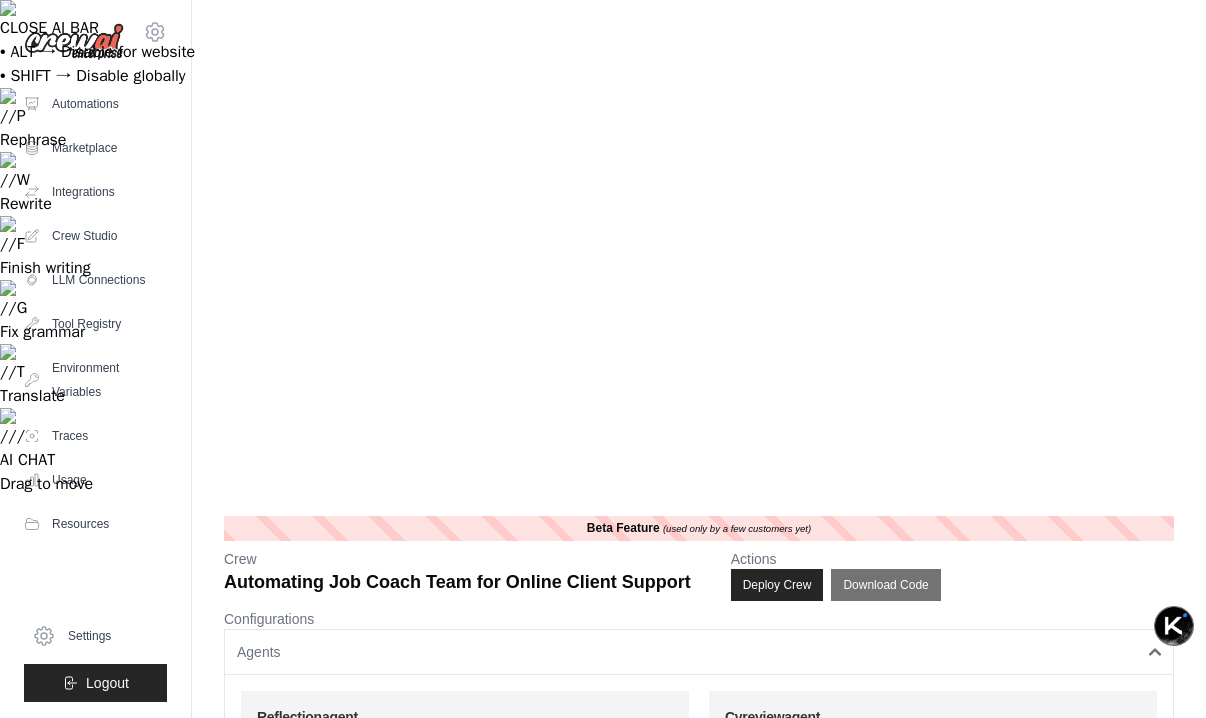 click on "**********" at bounding box center (465, 774) 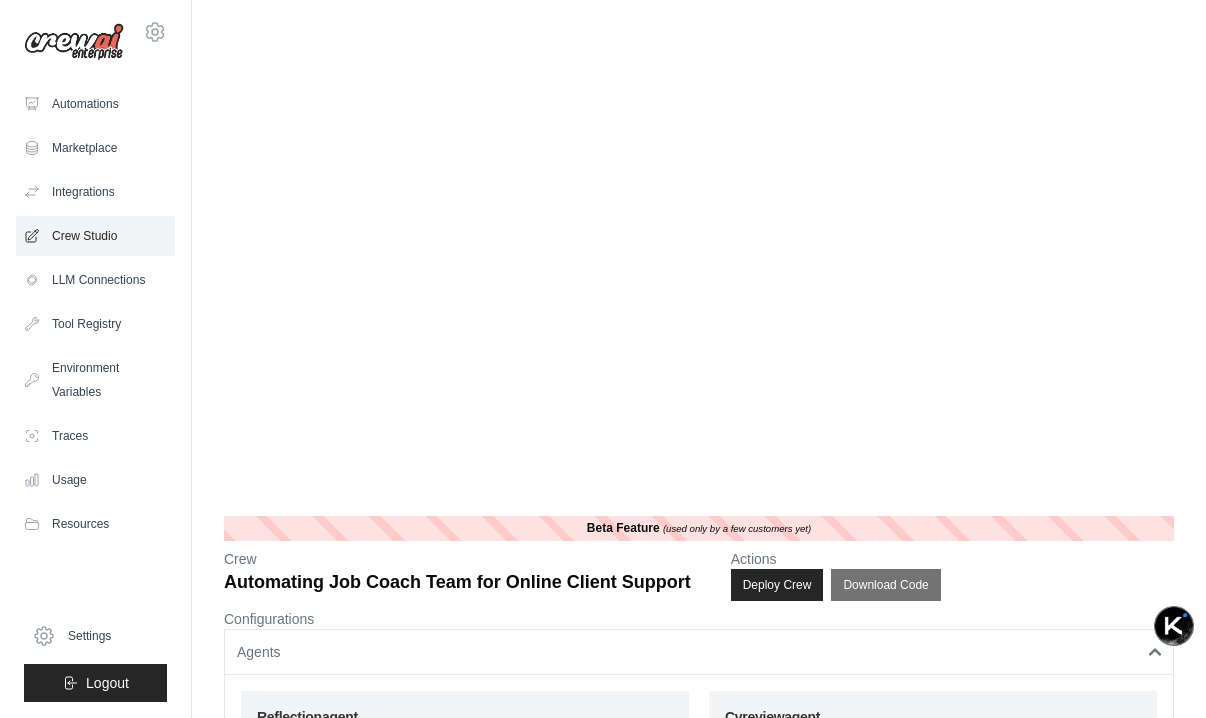 drag, startPoint x: 541, startPoint y: 280, endPoint x: 64, endPoint y: 243, distance: 478.43286 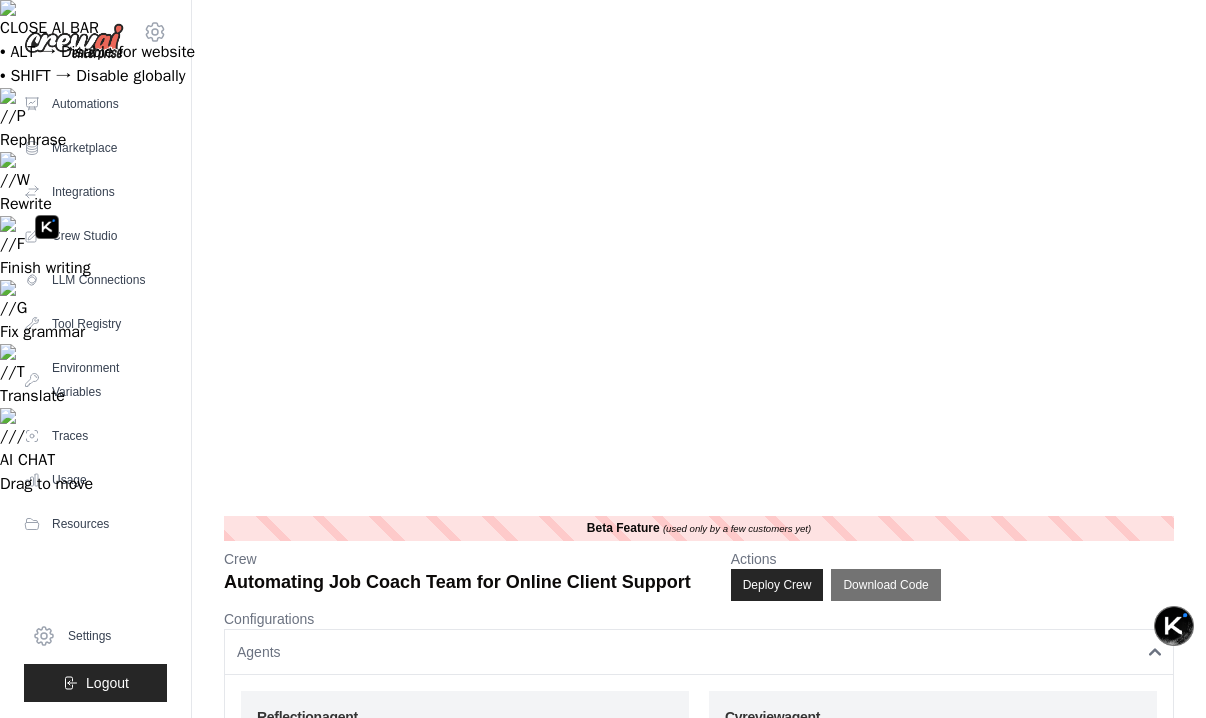 type 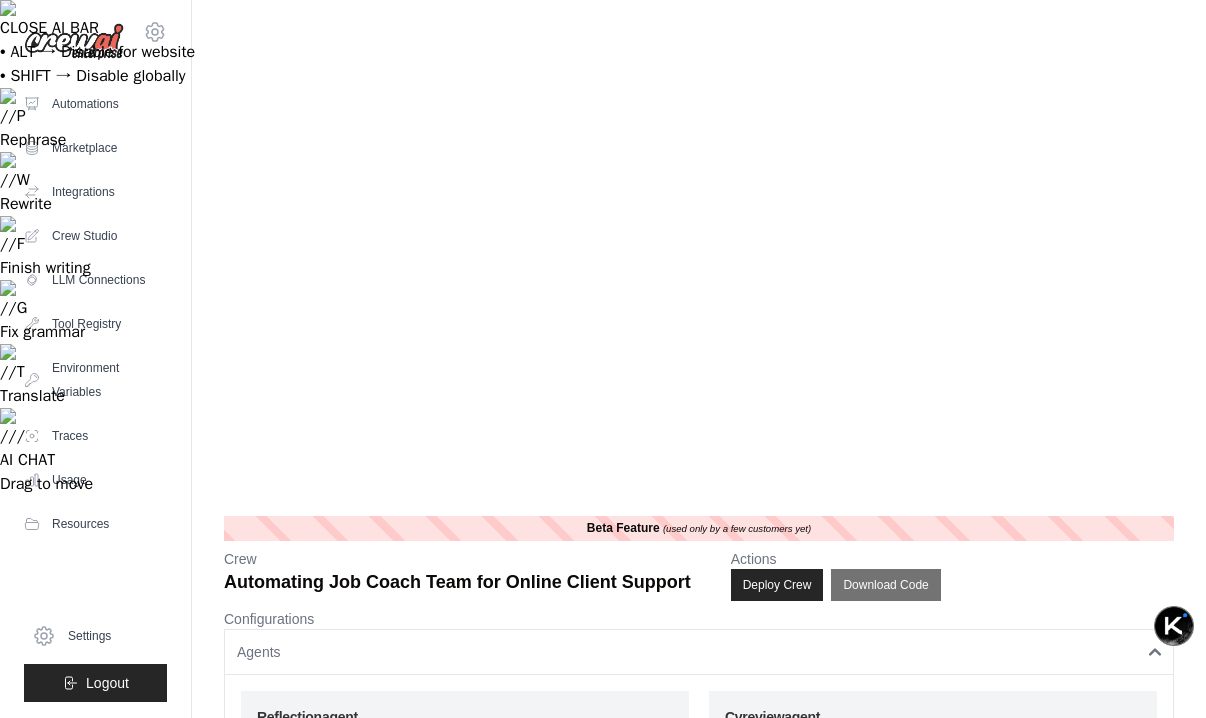 drag, startPoint x: 565, startPoint y: 378, endPoint x: -52, endPoint y: 359, distance: 617.2925 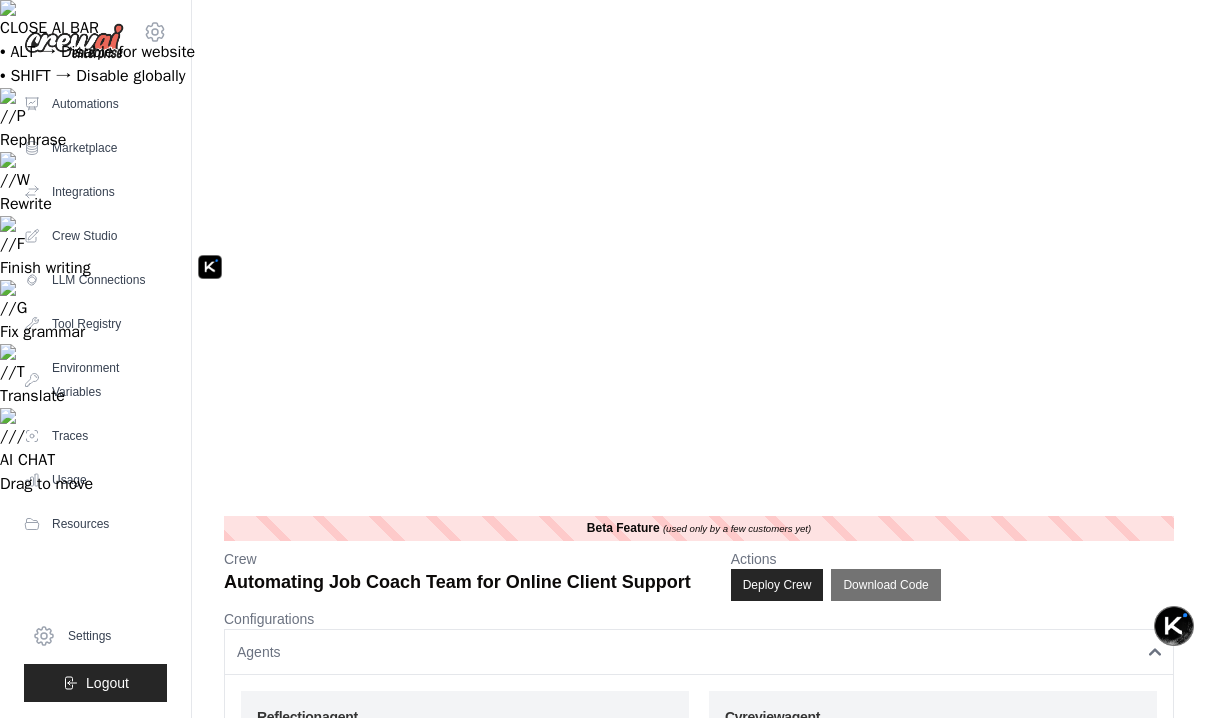 type 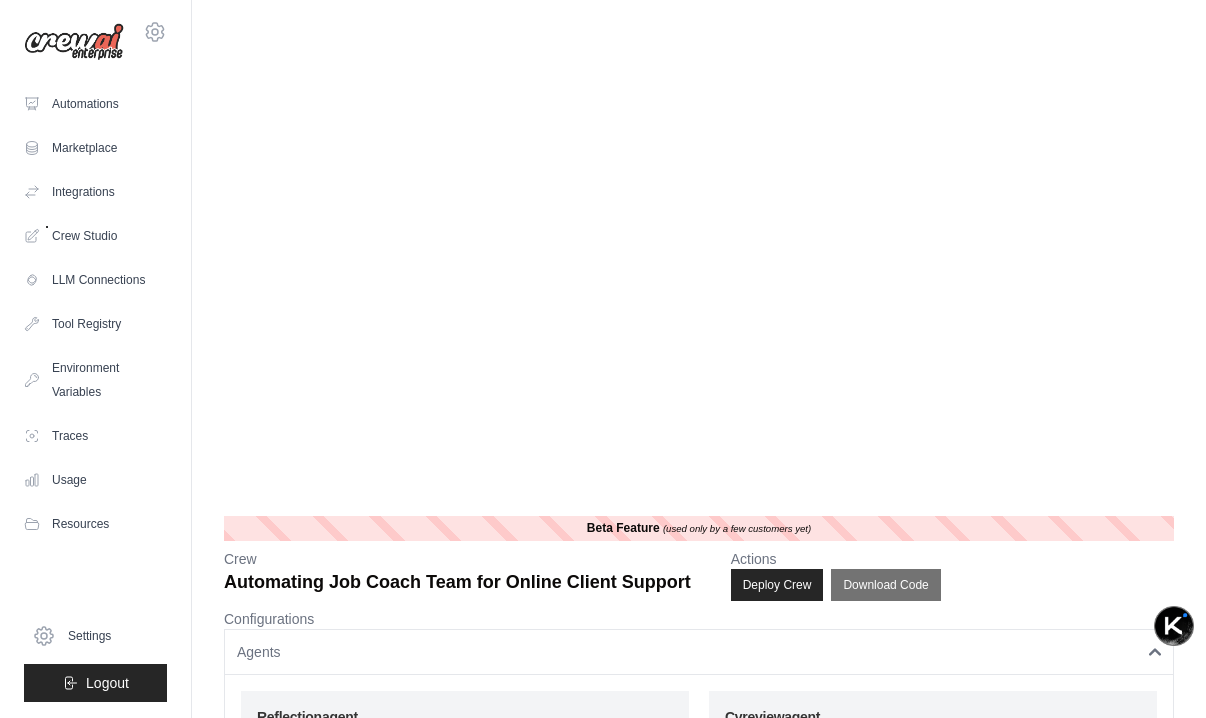 click on "**********" at bounding box center (465, 944) 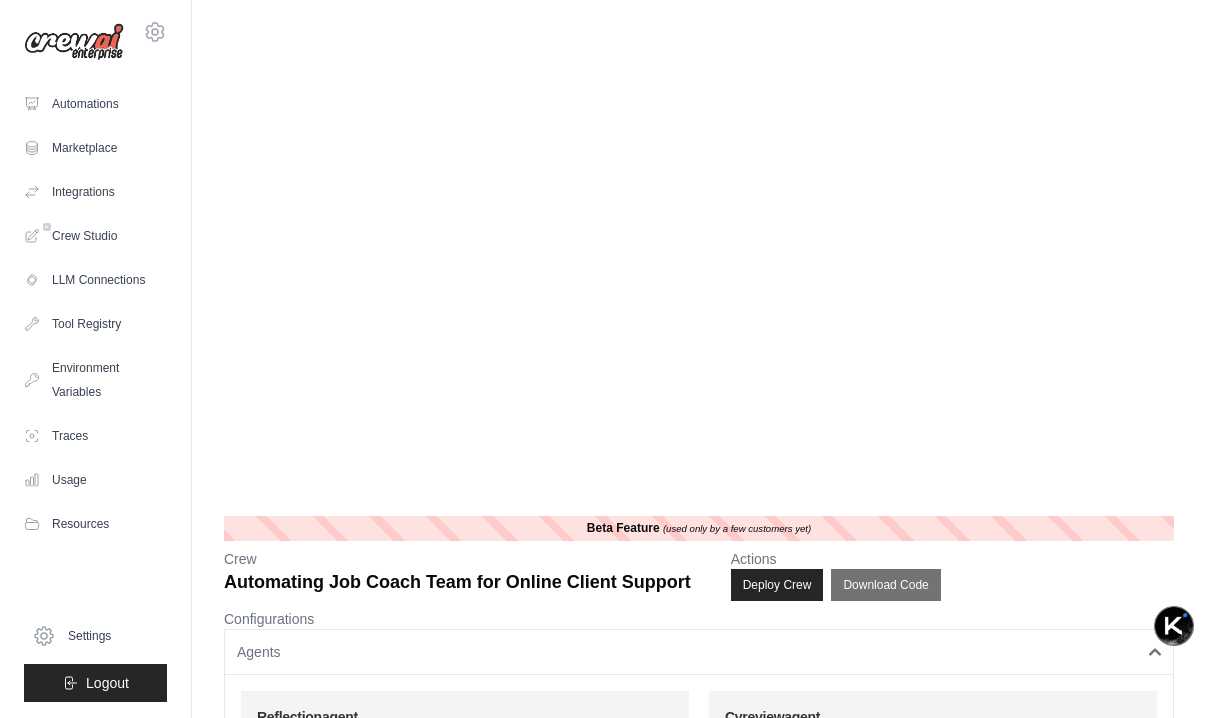 click on "**********" at bounding box center [465, 944] 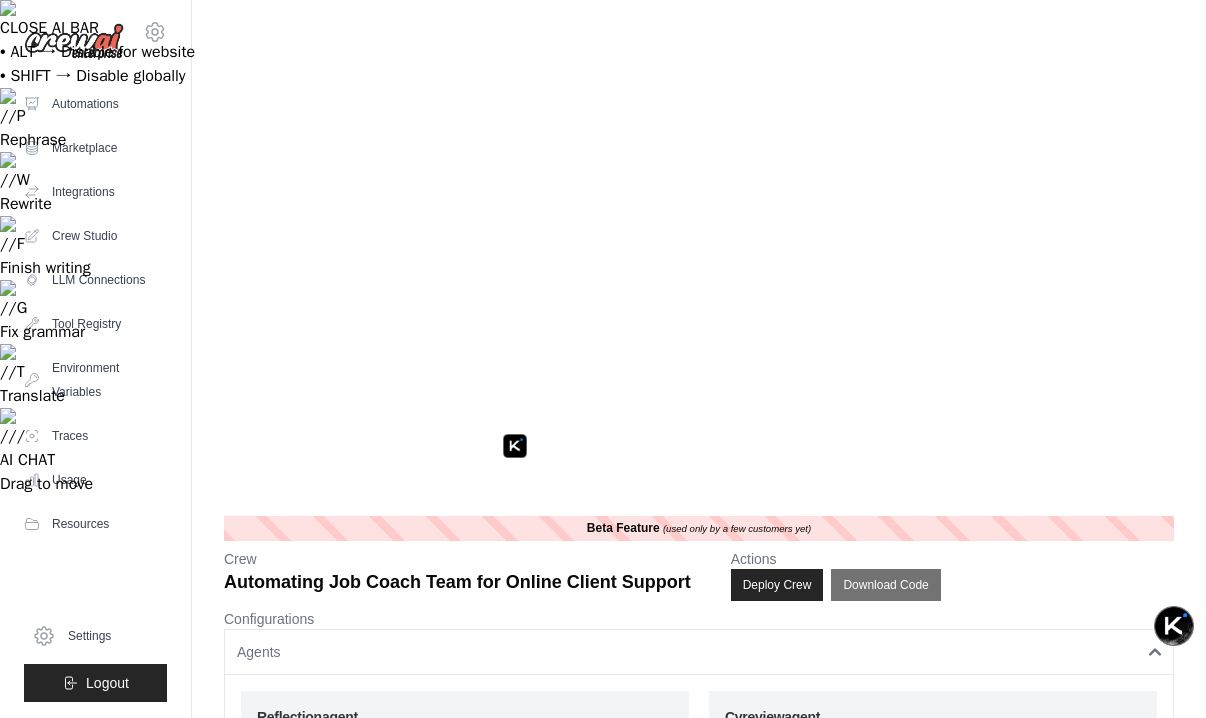 type 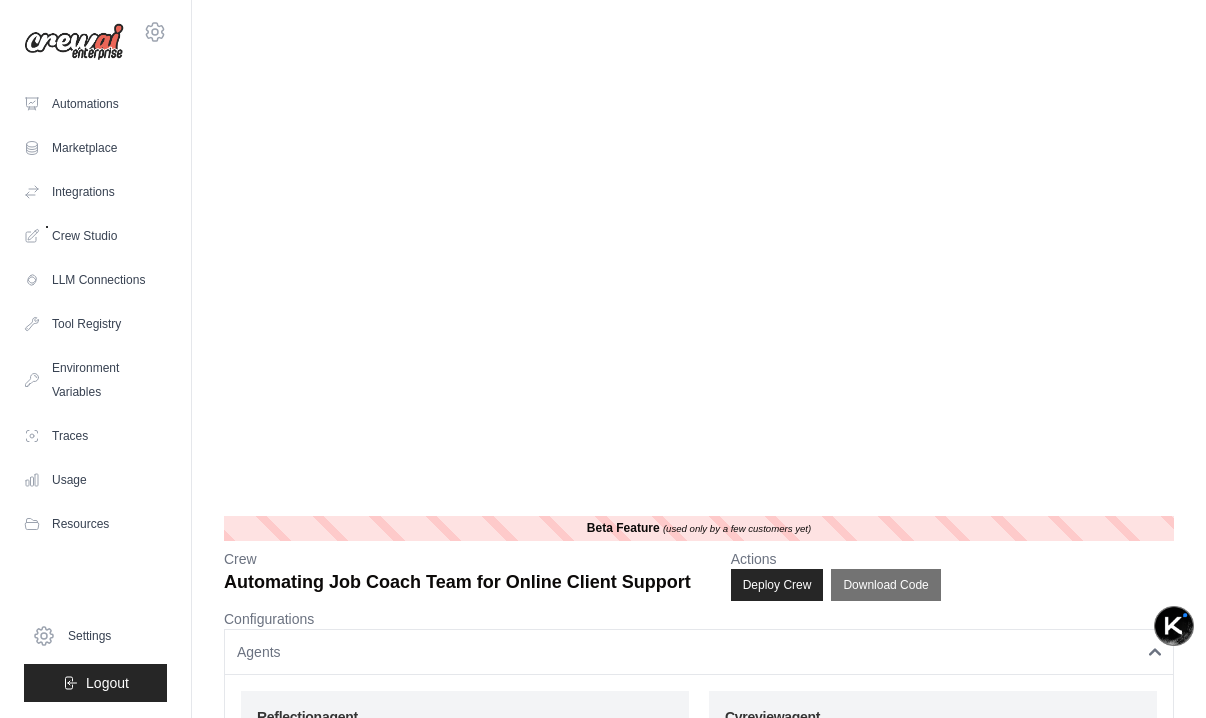 click on "**********" at bounding box center (933, 774) 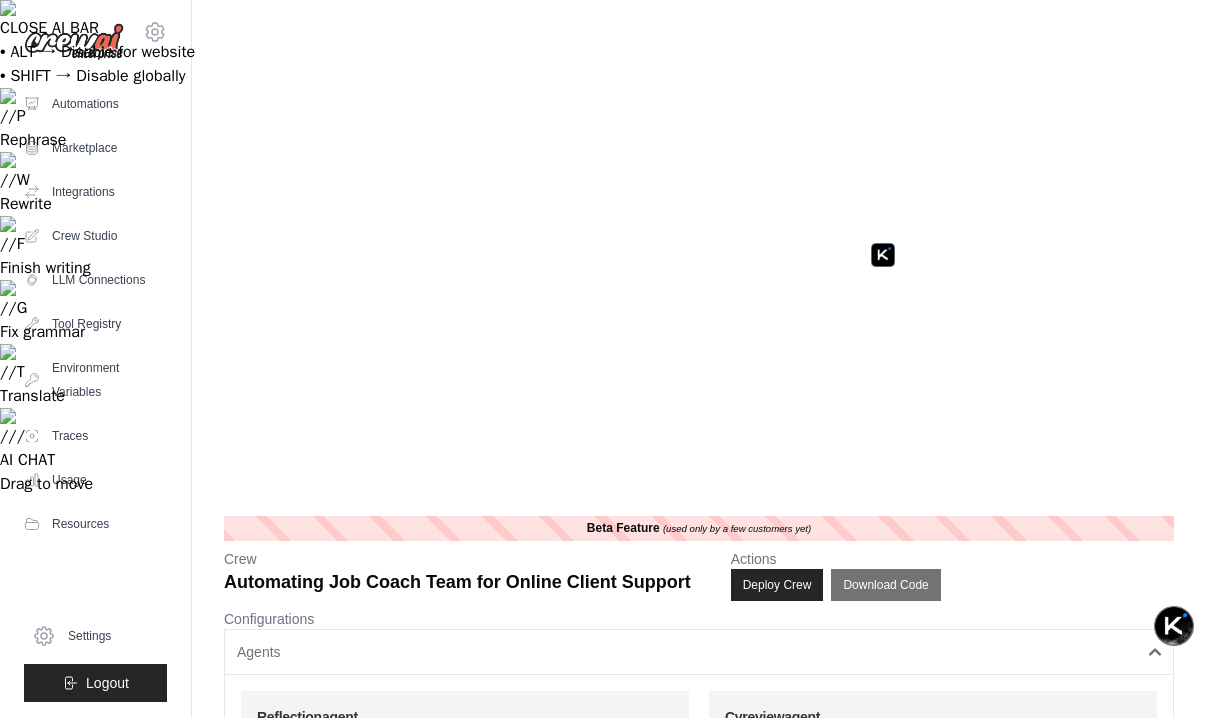 type 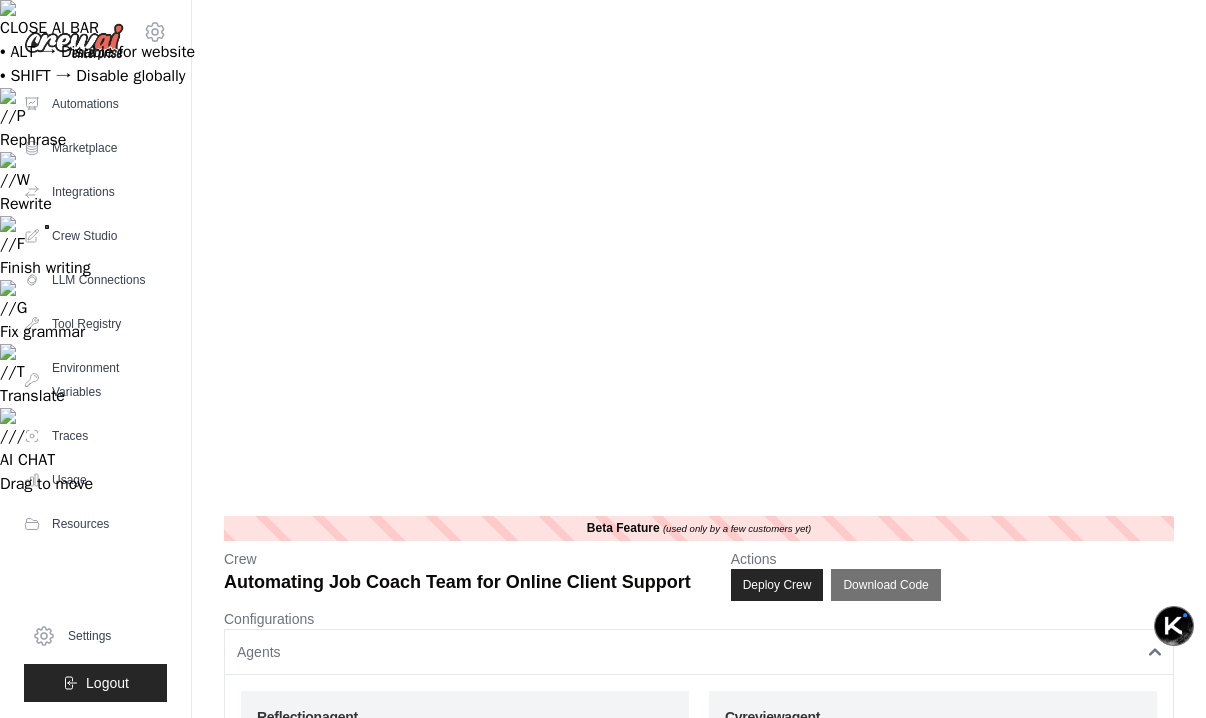 click on "**********" at bounding box center [933, 854] 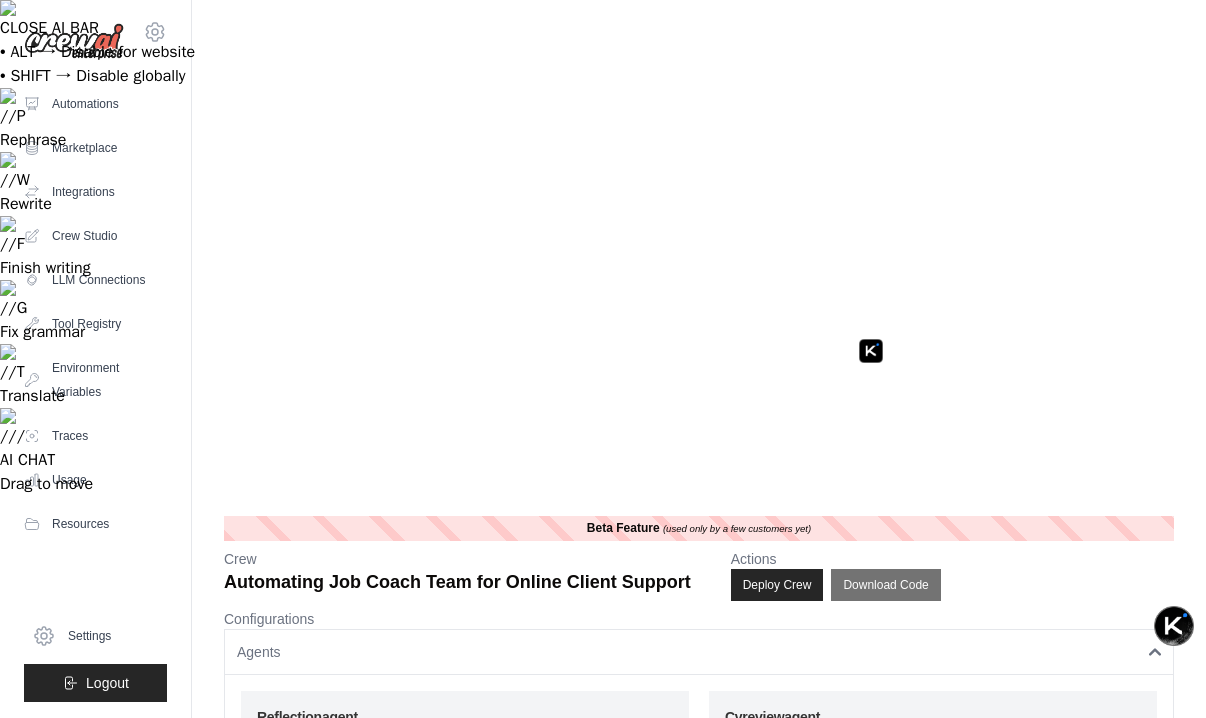 type 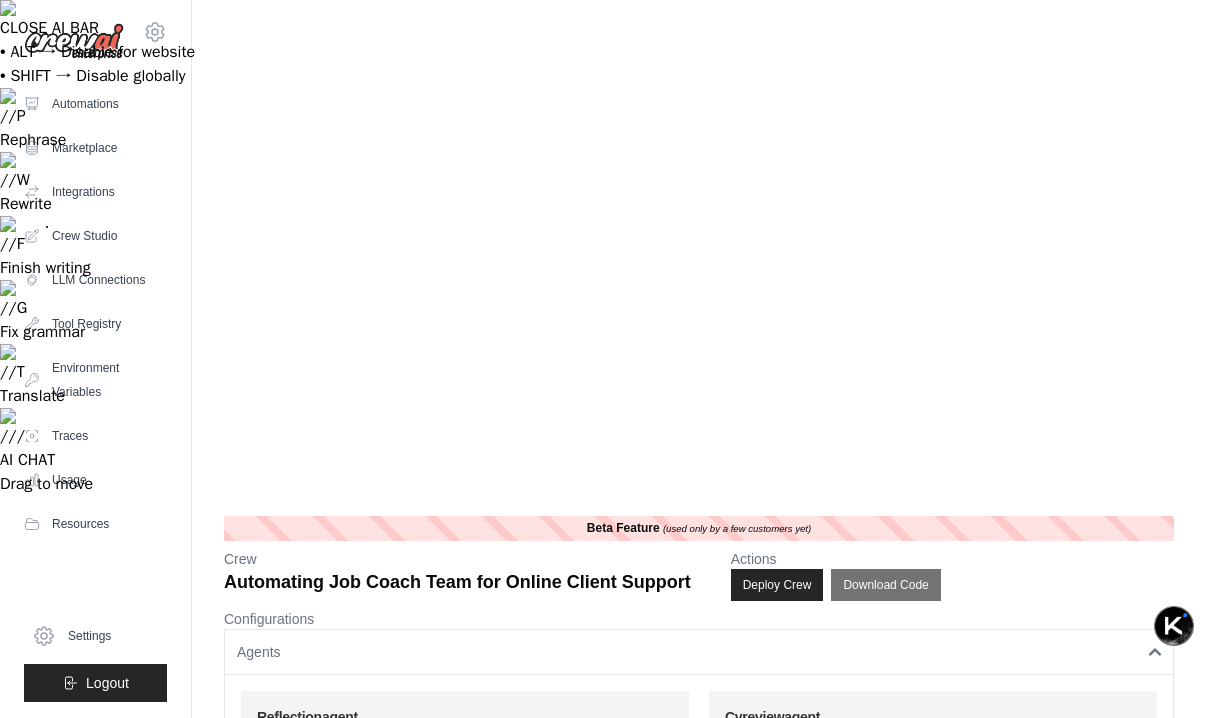 click on "**********" at bounding box center (933, 944) 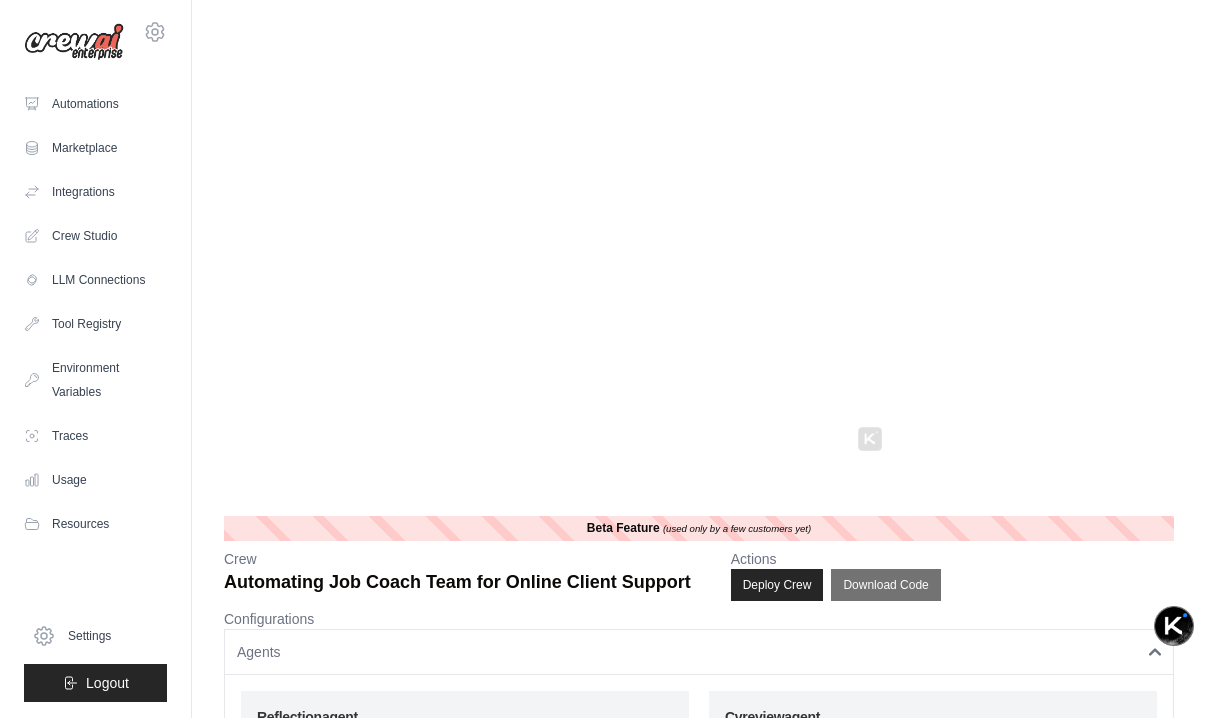 type 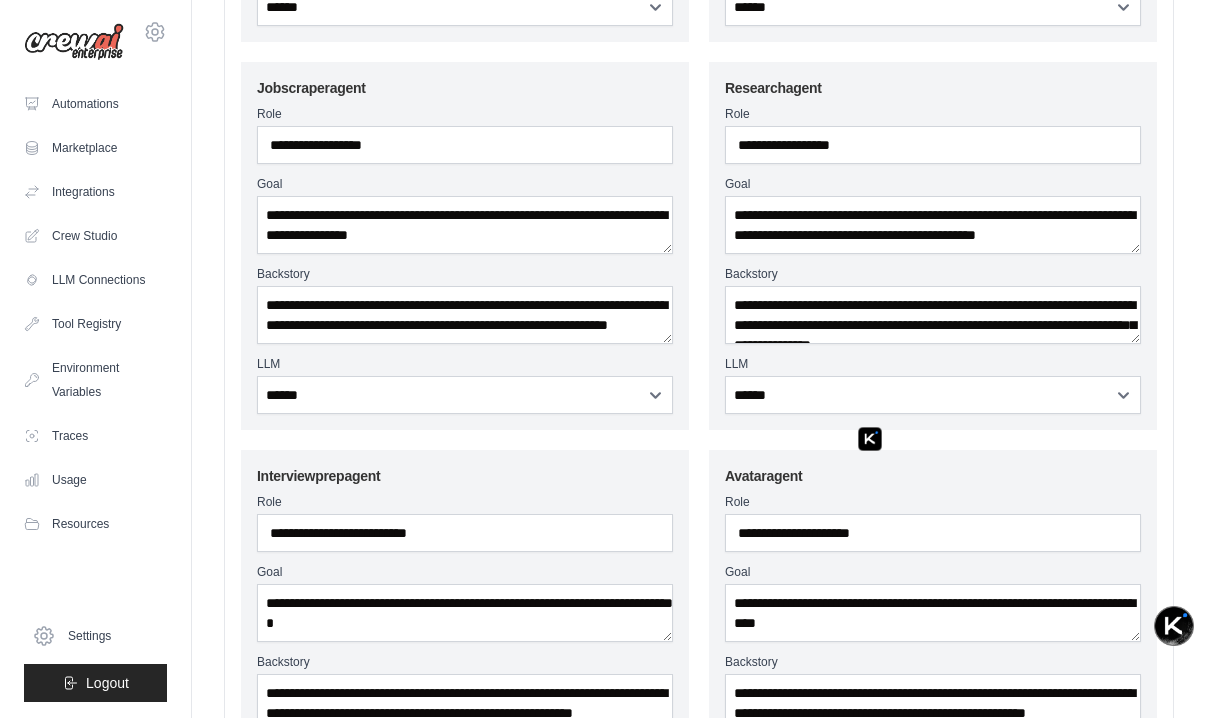 scroll, scrollTop: 1027, scrollLeft: 0, axis: vertical 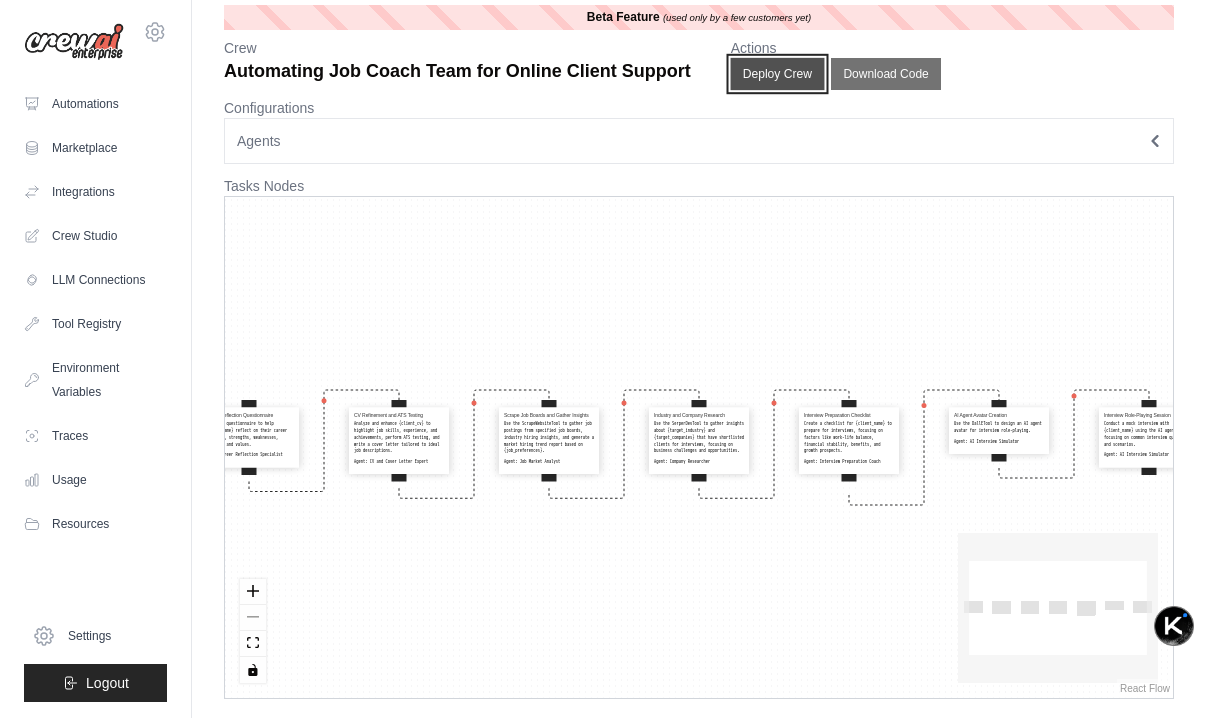 click on "Deploy Crew" at bounding box center [777, 74] 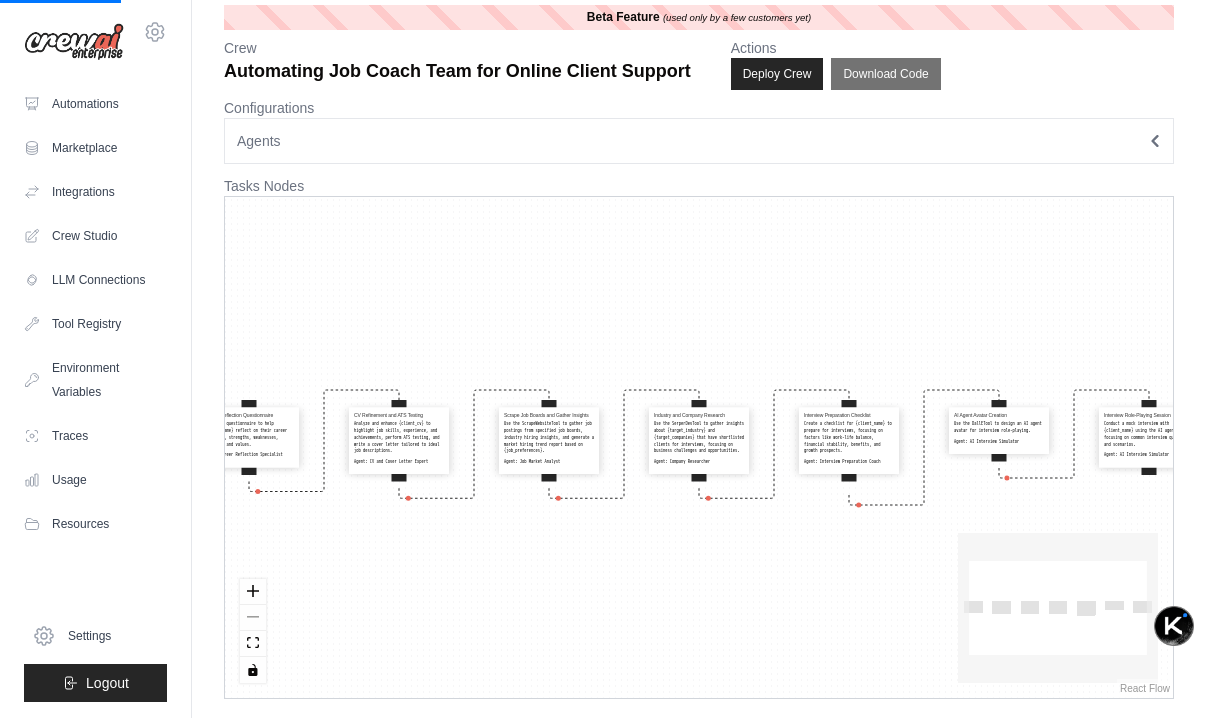 scroll, scrollTop: 0, scrollLeft: 0, axis: both 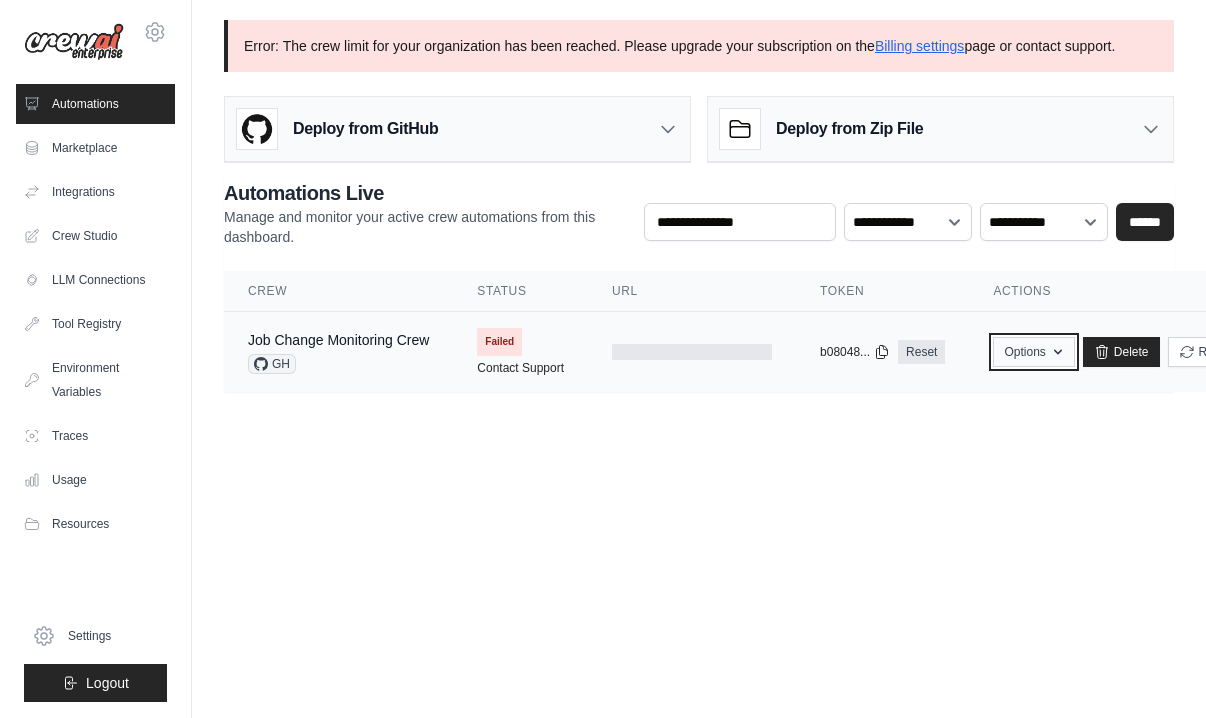 click on "Options" at bounding box center (1033, 352) 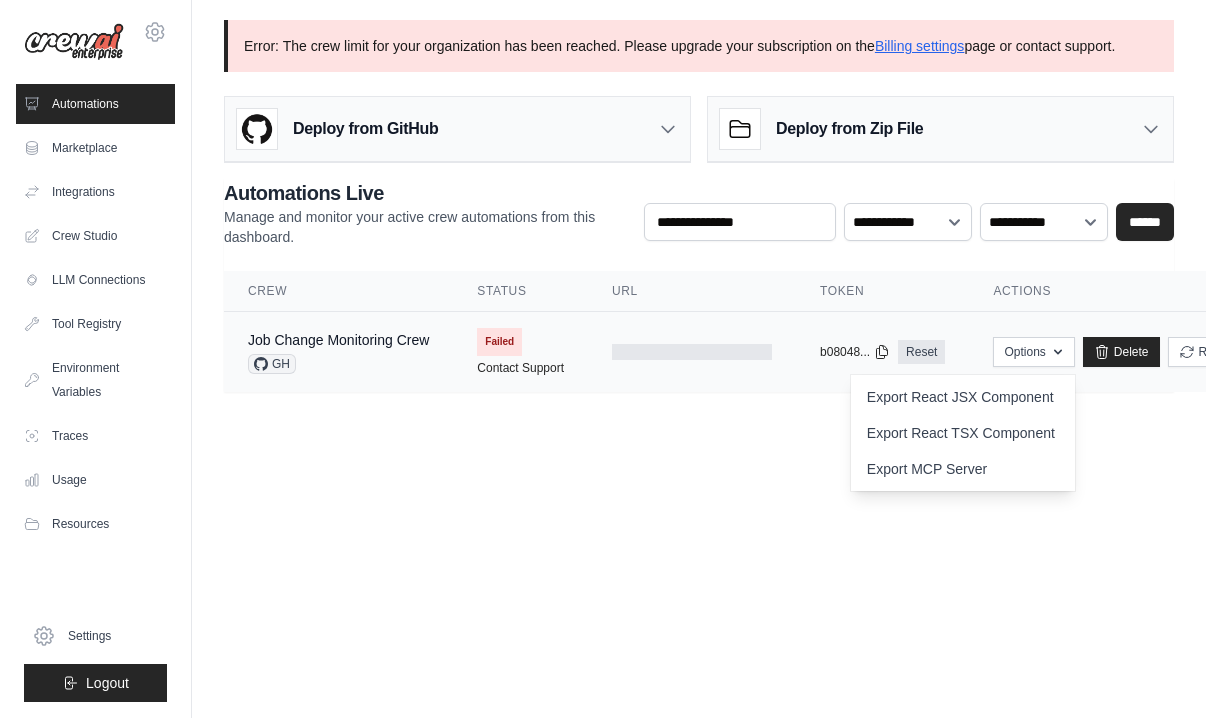 click on "copied
b08048...
Reset" at bounding box center [882, 352] 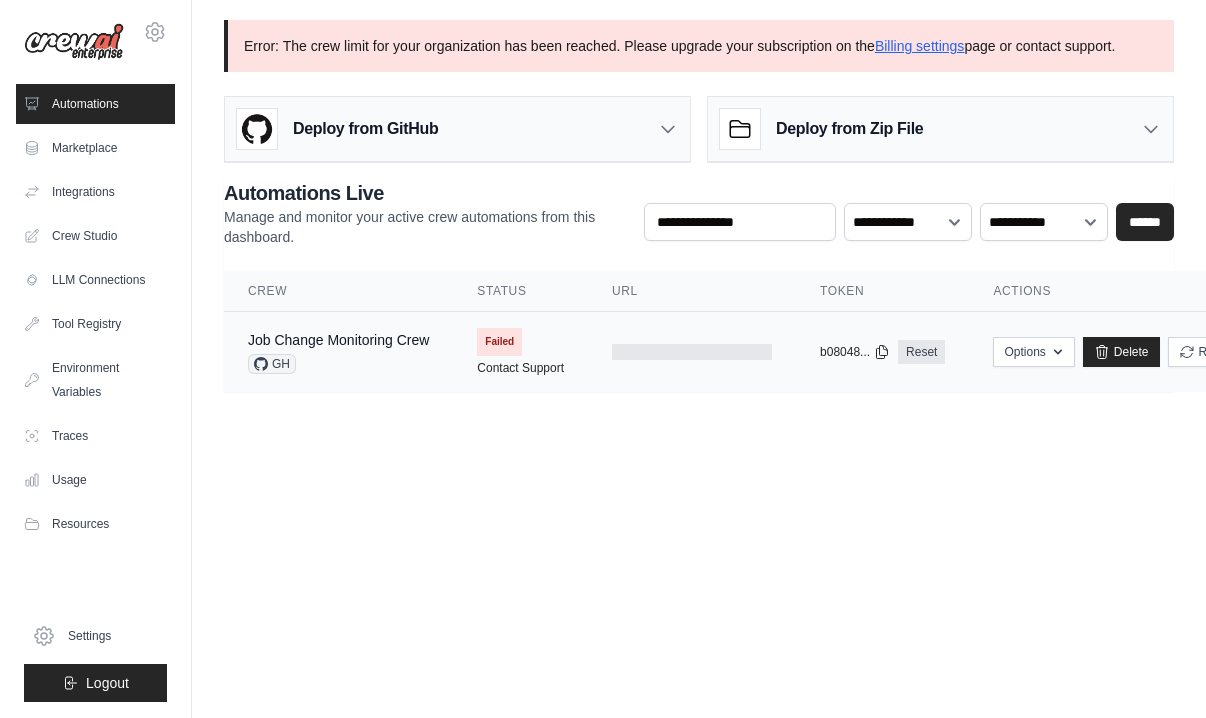 scroll, scrollTop: 0, scrollLeft: 21, axis: horizontal 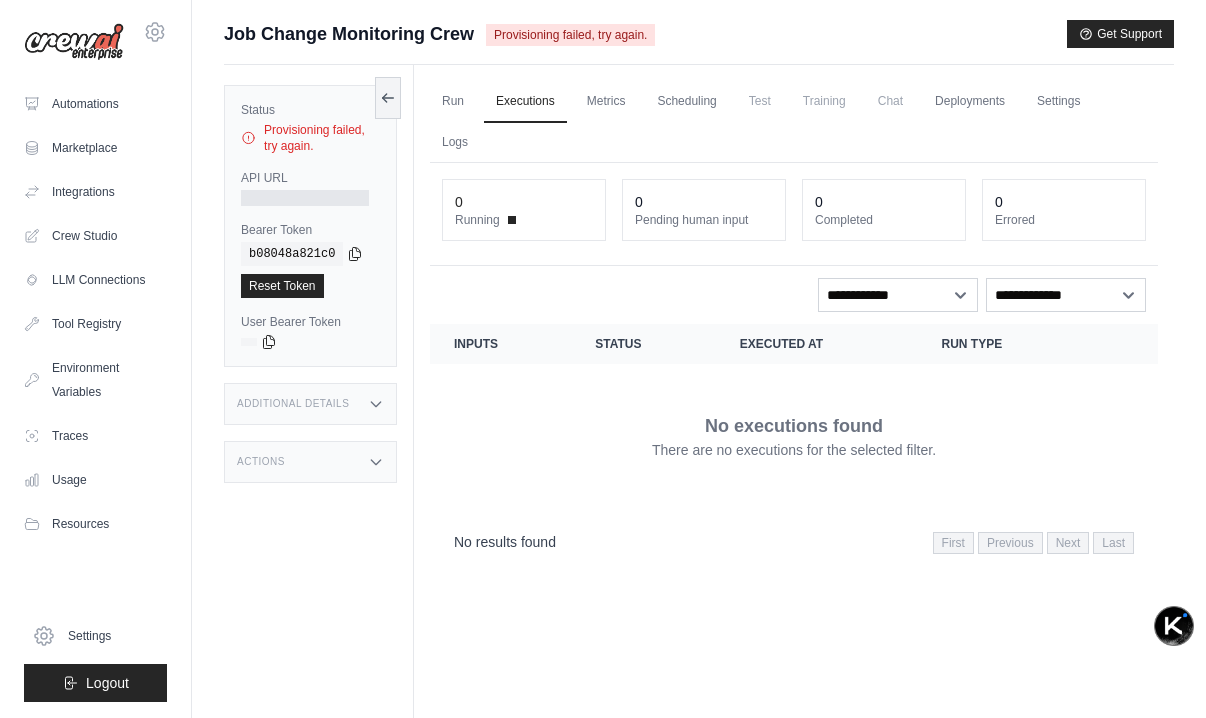 click on "Additional Details" at bounding box center (293, 404) 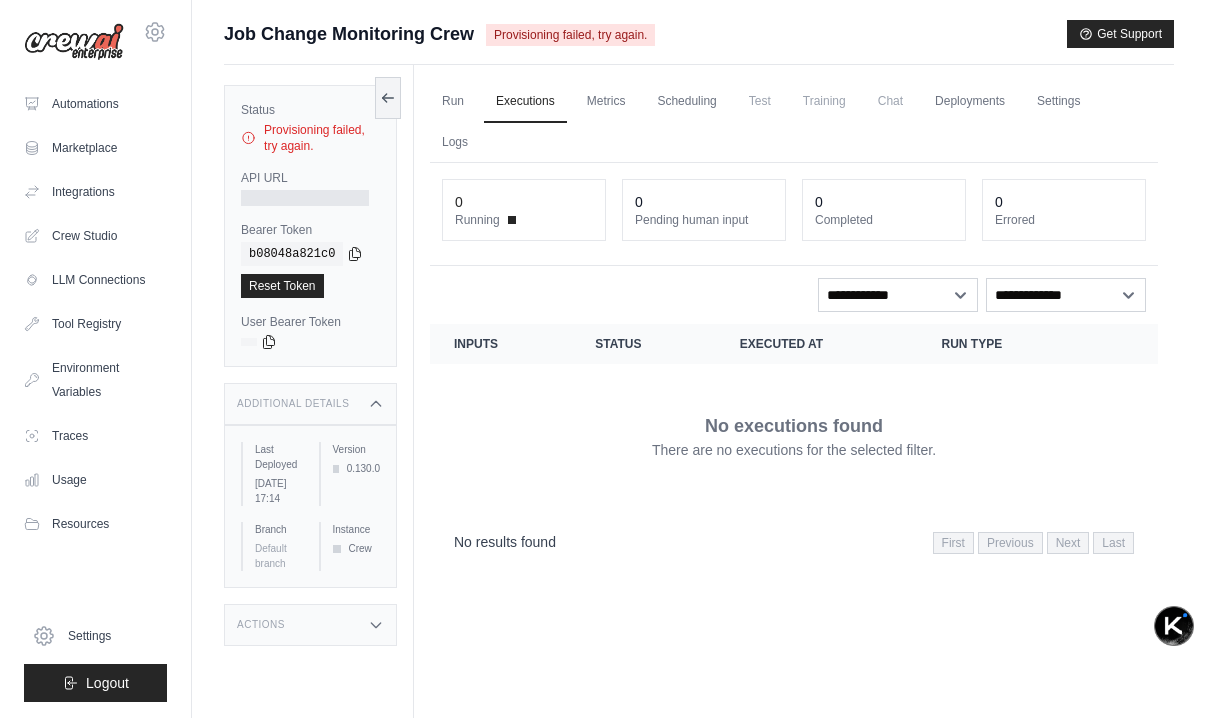scroll, scrollTop: 85, scrollLeft: 0, axis: vertical 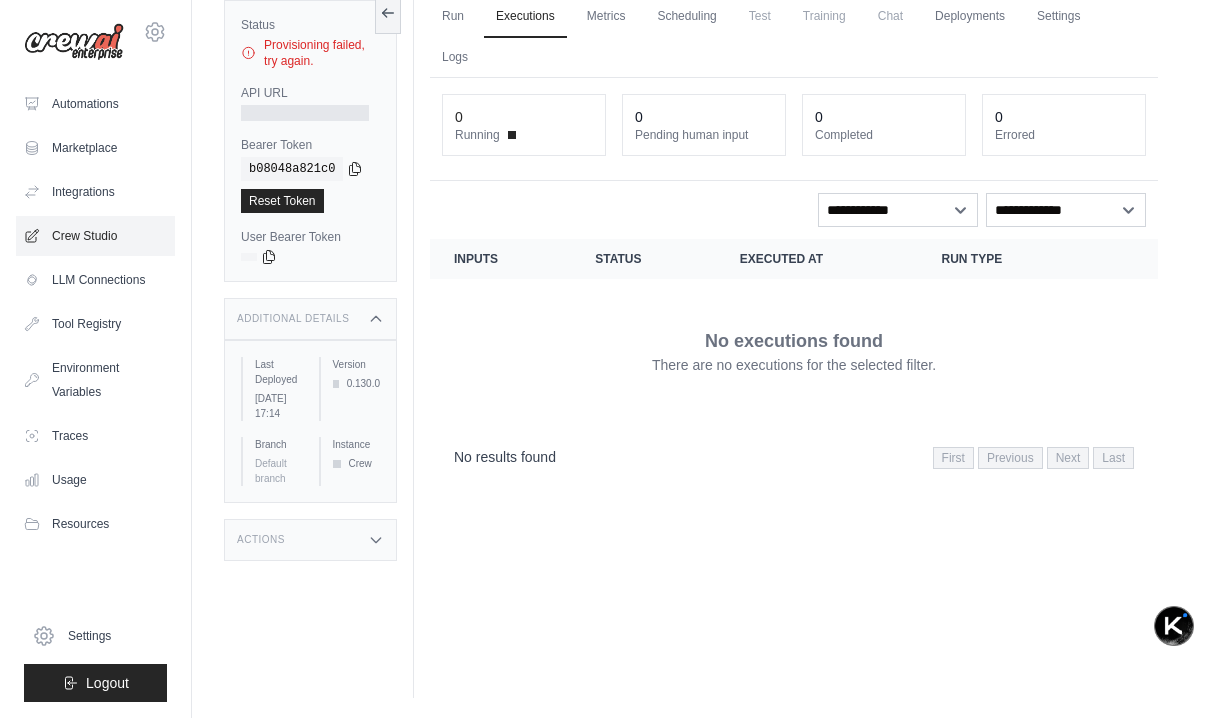 click on "Crew Studio" at bounding box center [95, 236] 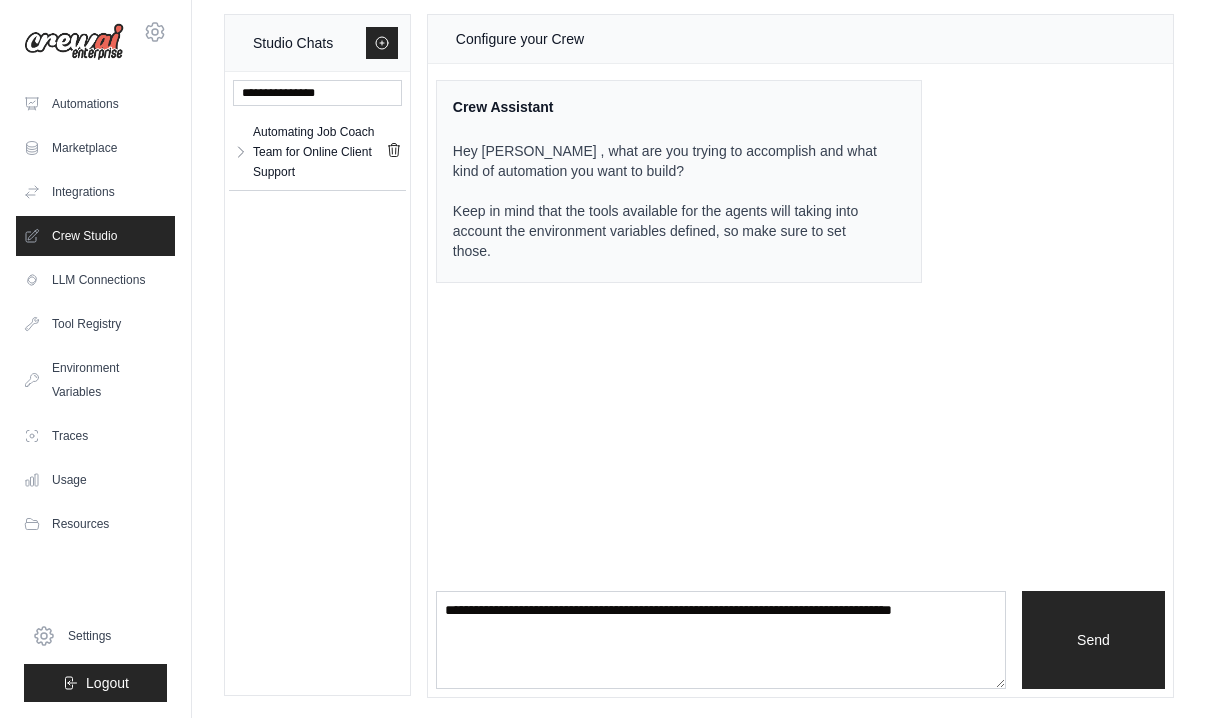 scroll, scrollTop: 0, scrollLeft: 0, axis: both 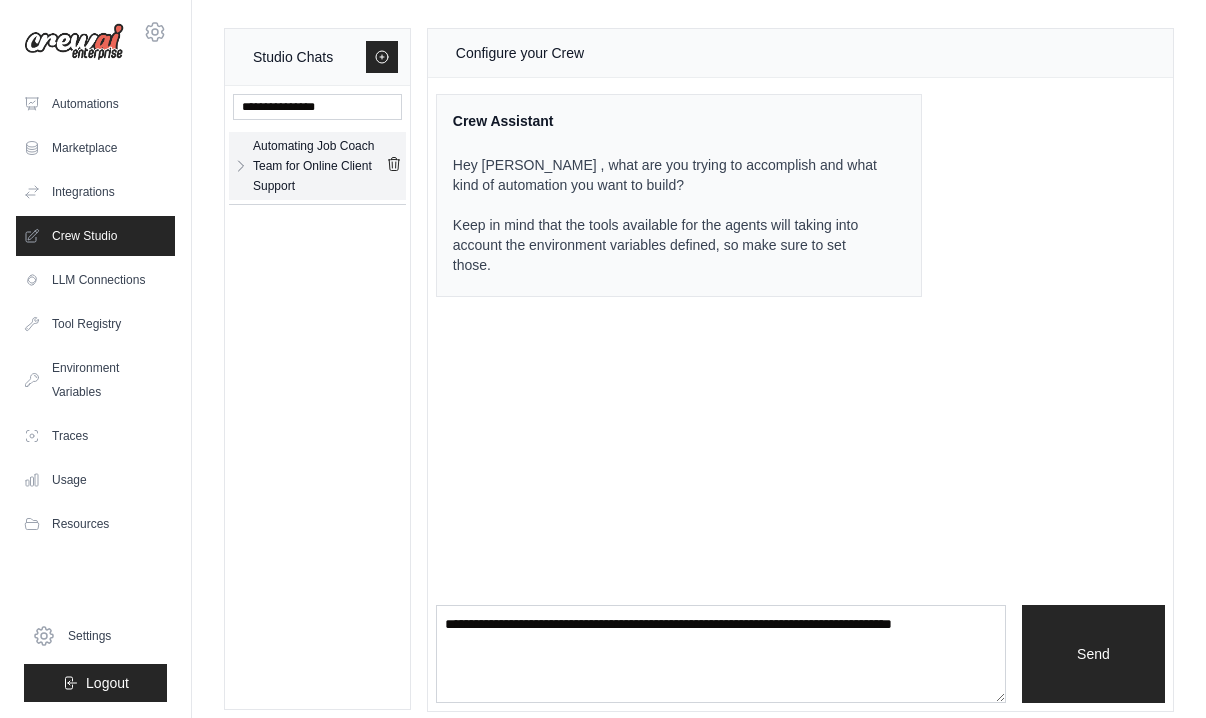 click on "Automating Job Coach Team for Online Client Support" at bounding box center (319, 166) 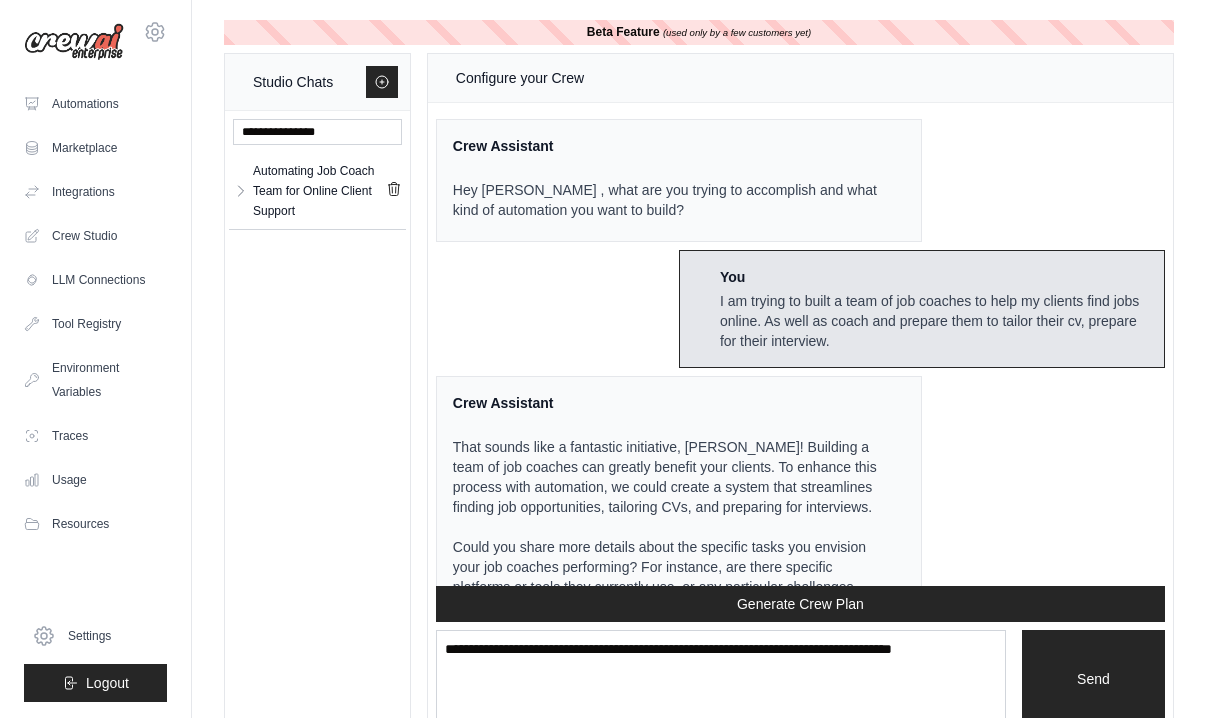 scroll, scrollTop: 9883, scrollLeft: 0, axis: vertical 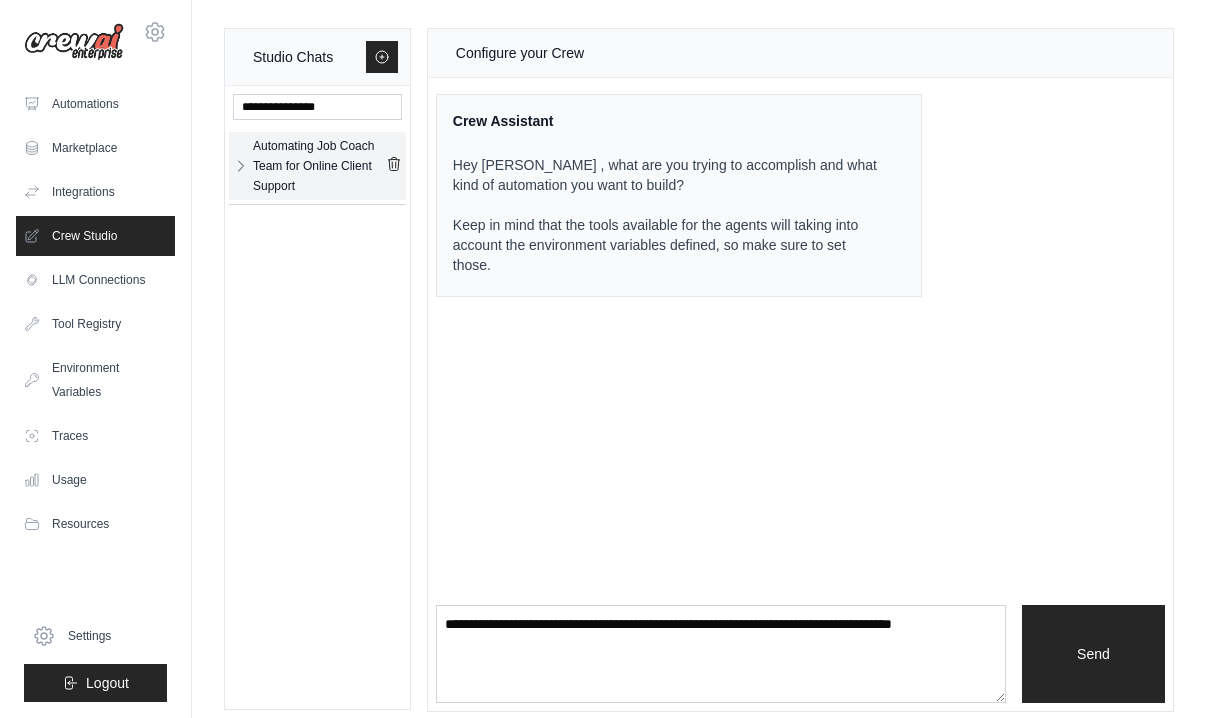 click 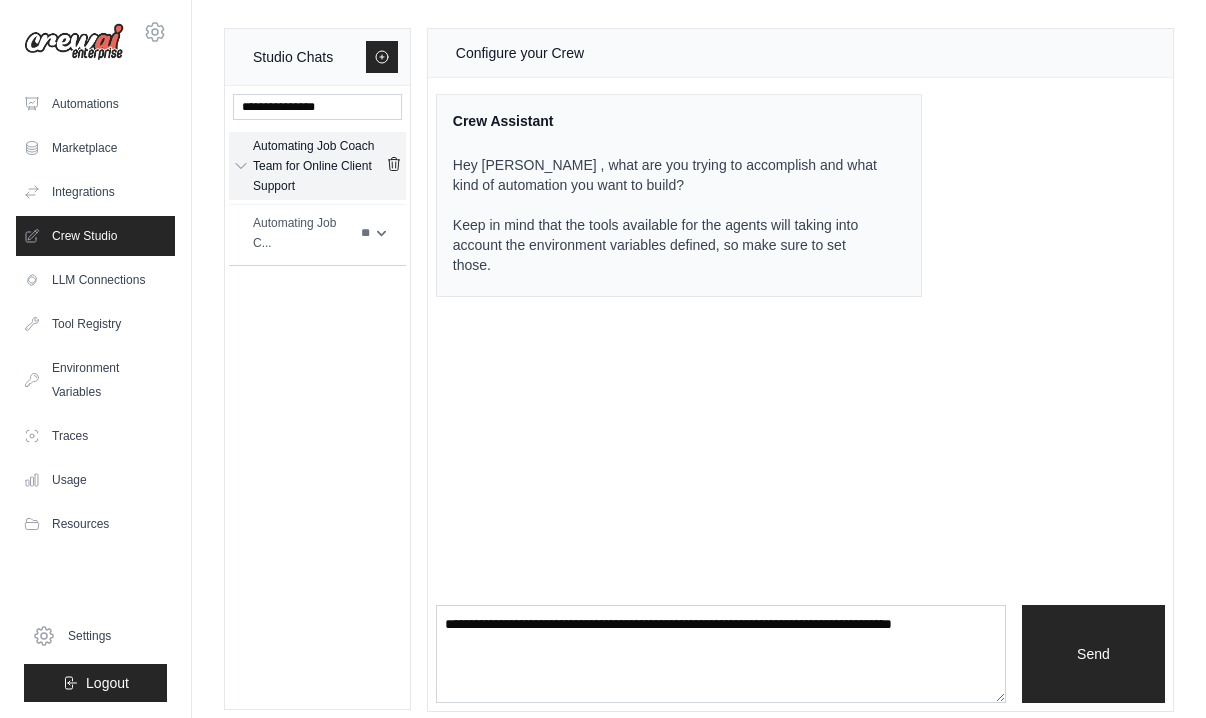 click on "Automating Job Coach Team for Online Client Support" at bounding box center [319, 166] 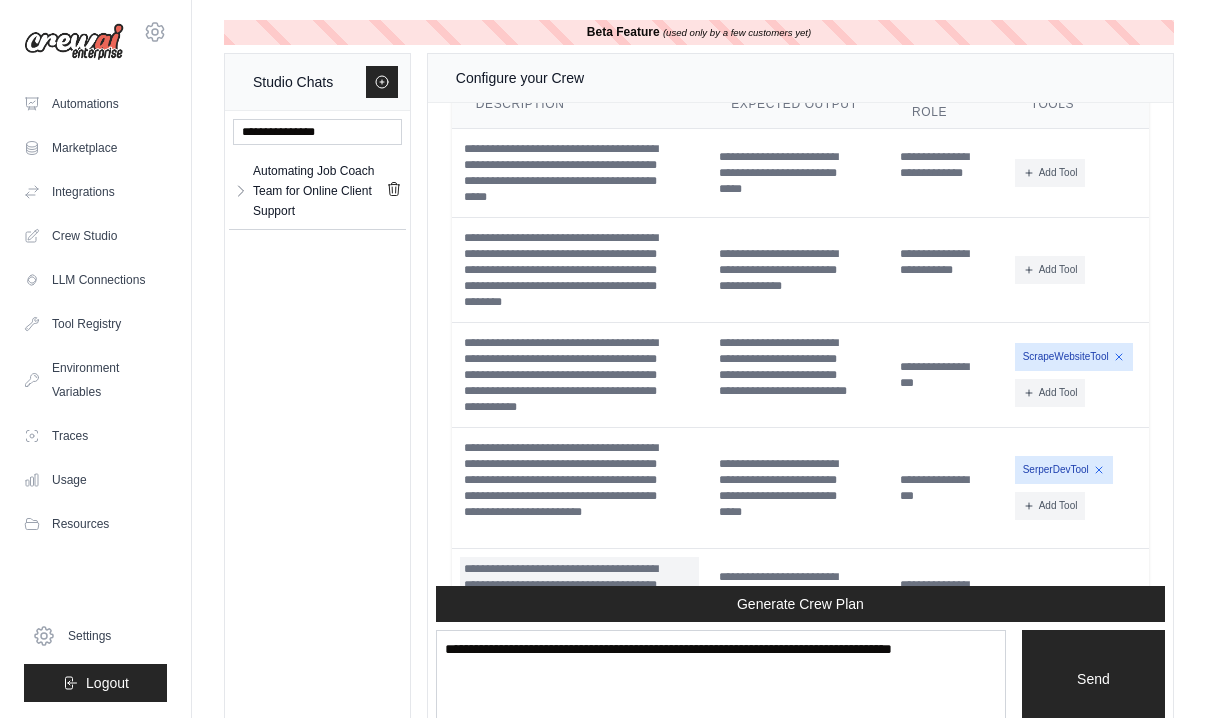 scroll, scrollTop: 9569, scrollLeft: 0, axis: vertical 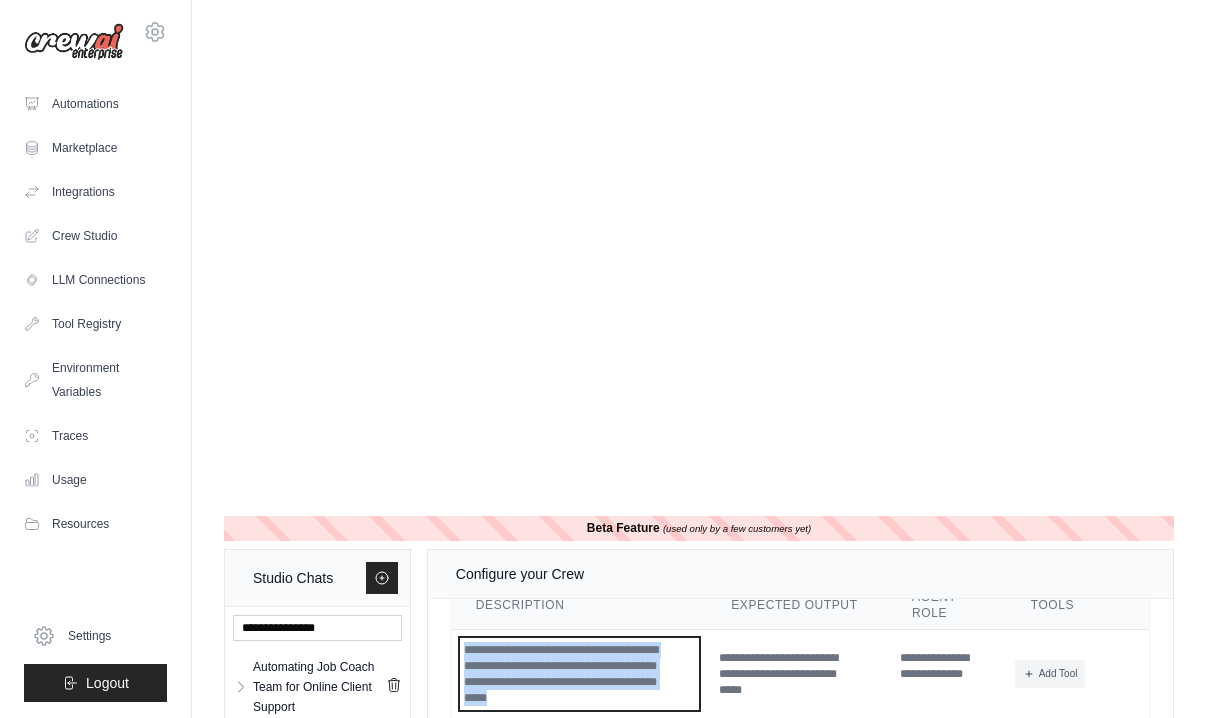 drag, startPoint x: 595, startPoint y: 188, endPoint x: 449, endPoint y: 123, distance: 159.81552 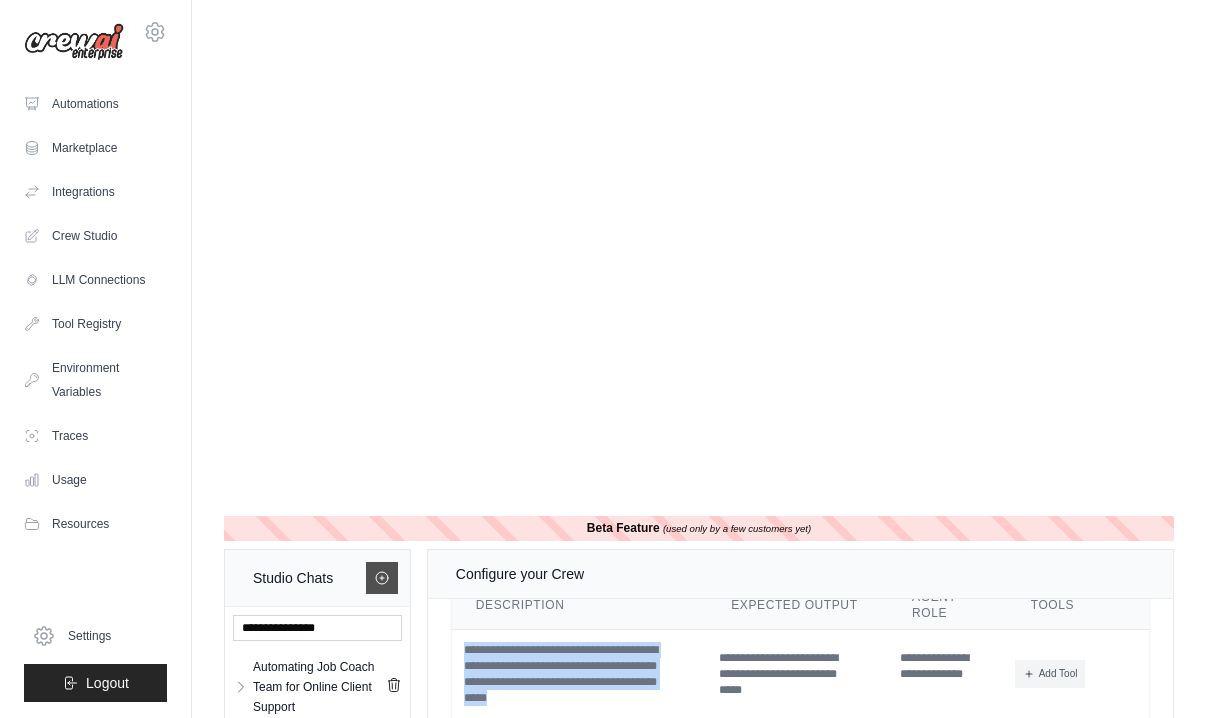 click 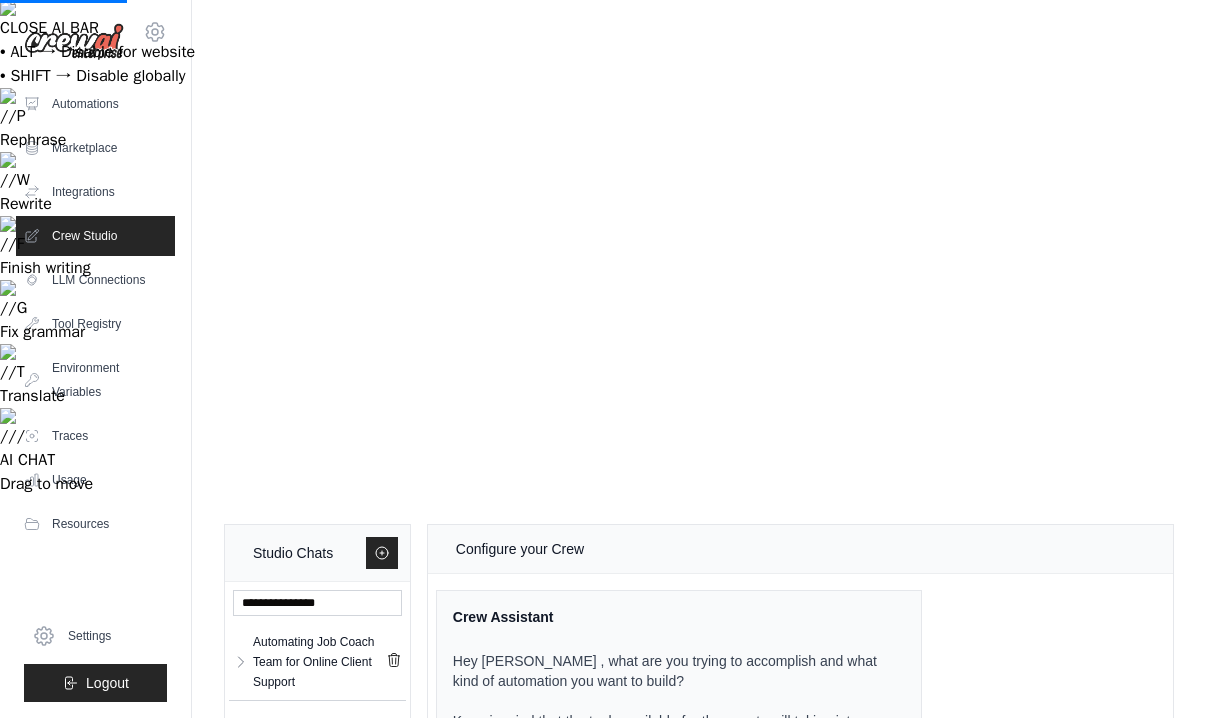 click at bounding box center (721, 1150) 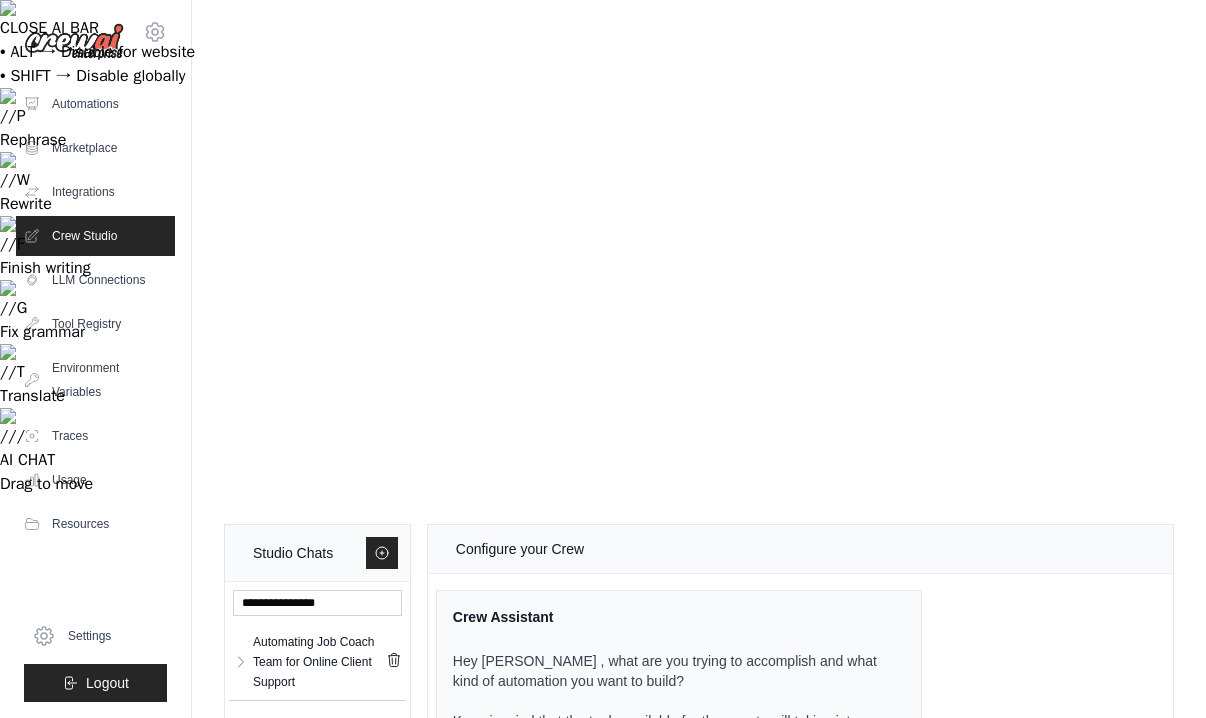 click at bounding box center (721, 1150) 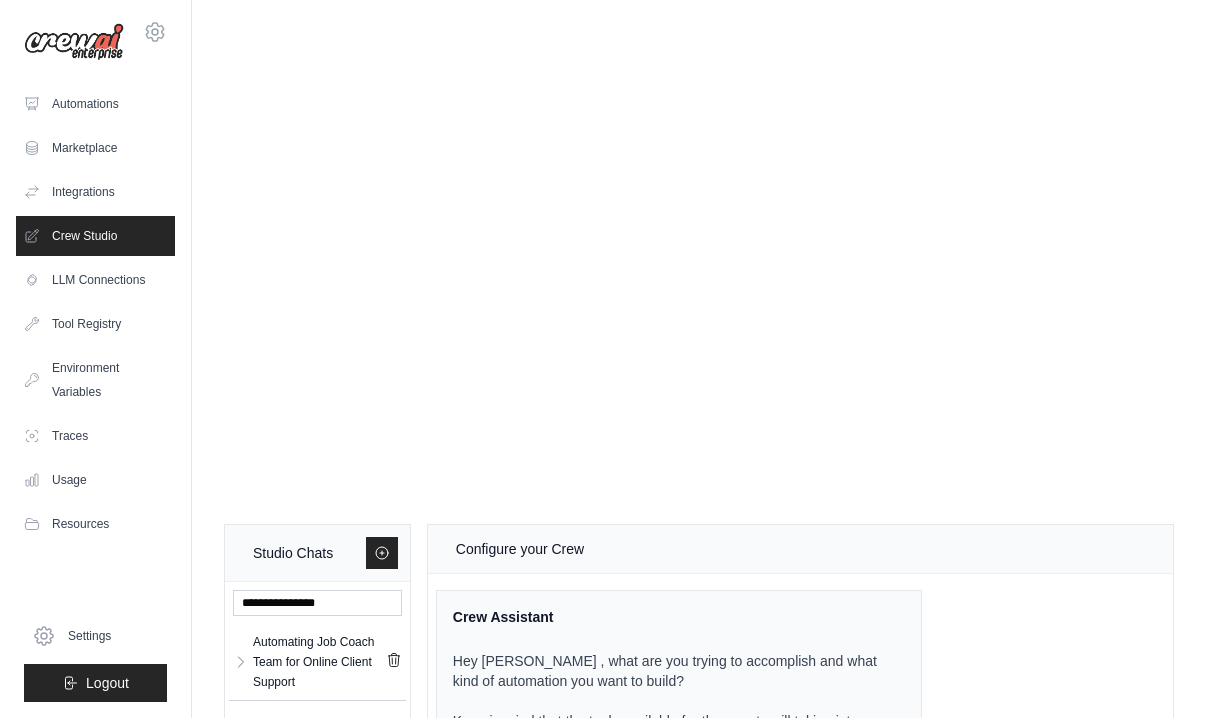 scroll, scrollTop: 145, scrollLeft: 0, axis: vertical 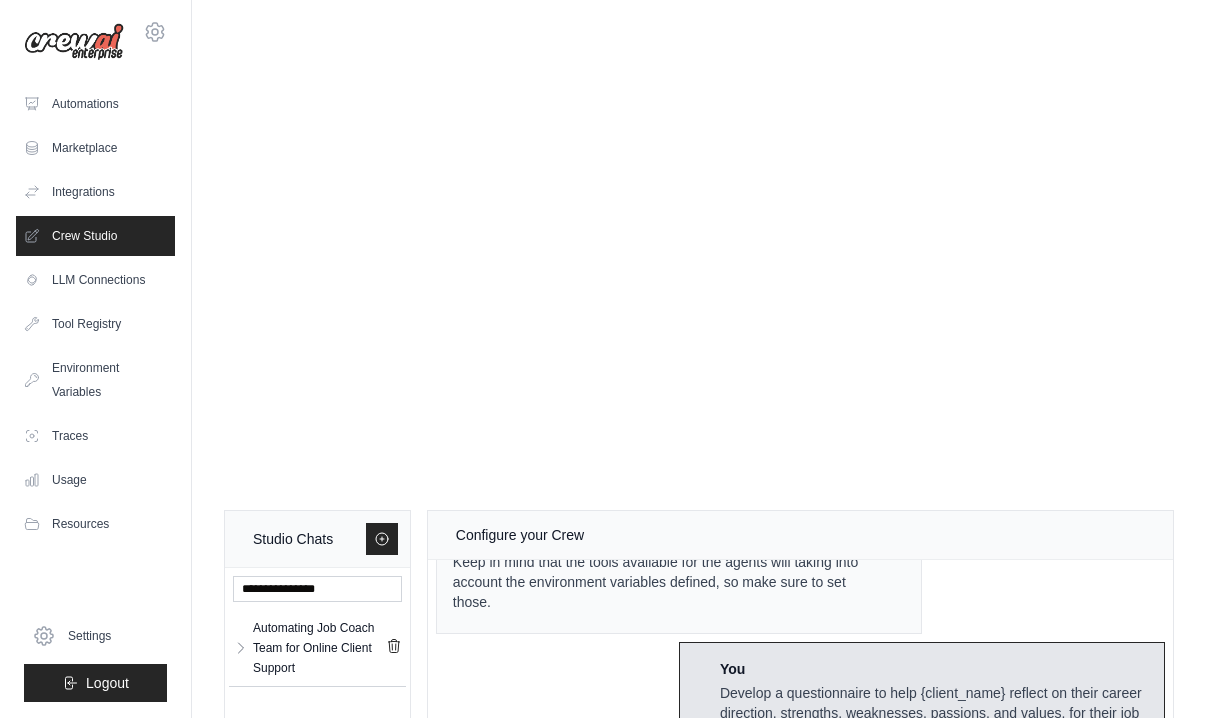 click at bounding box center (721, 1136) 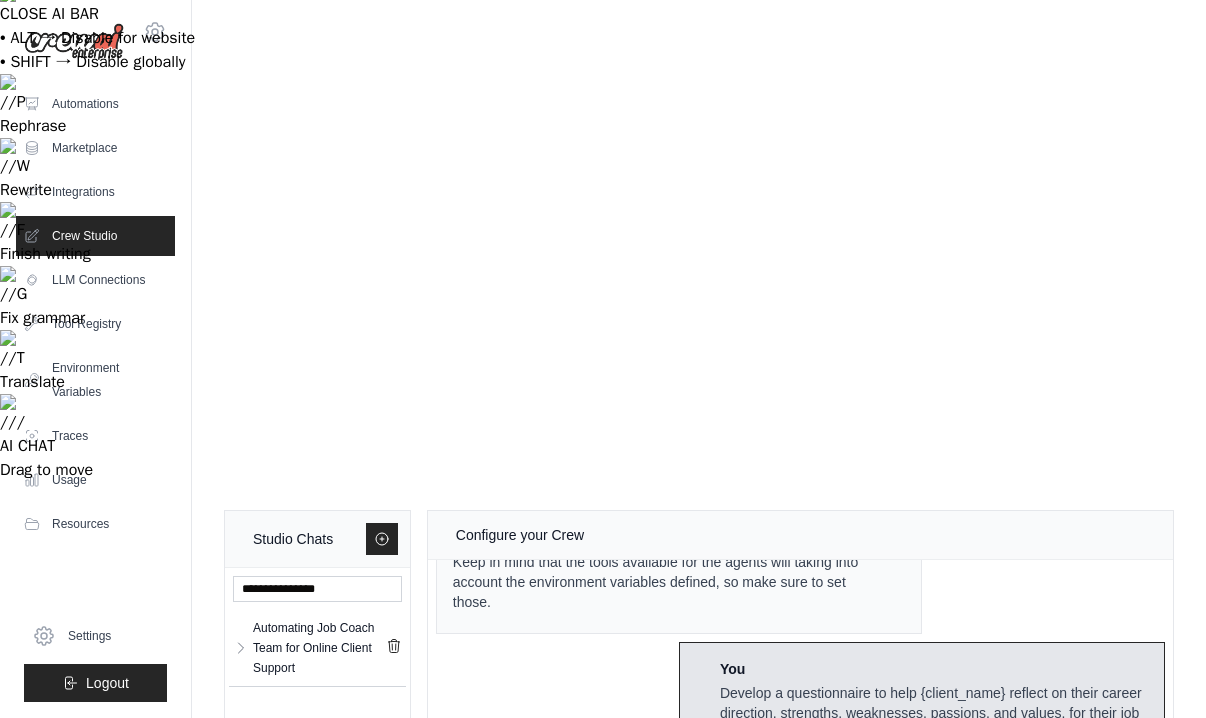 type on "**********" 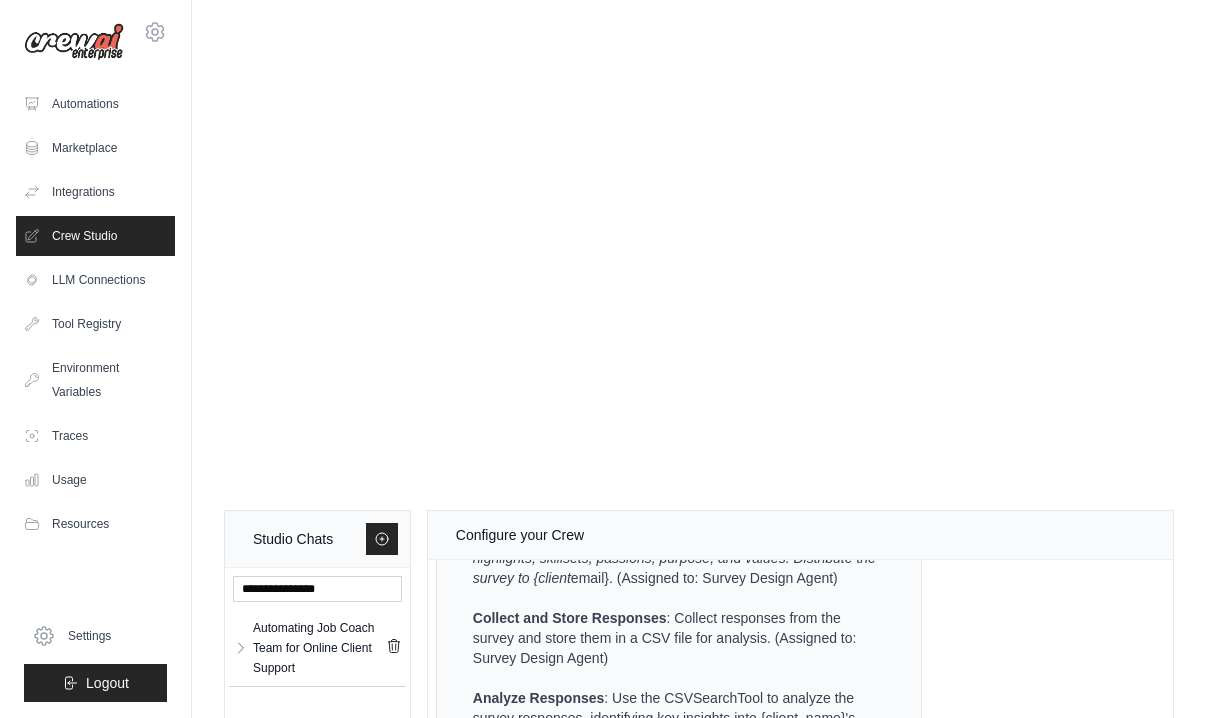 scroll, scrollTop: 1761, scrollLeft: 0, axis: vertical 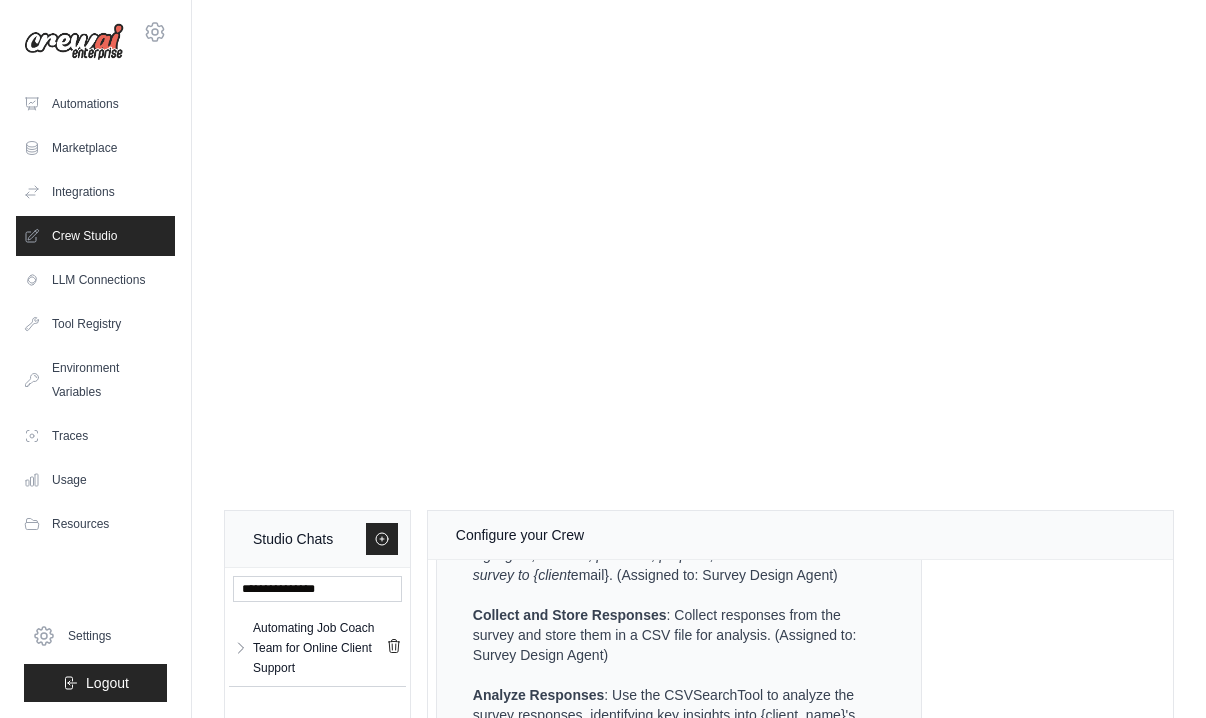 click on "Generate Crew Plan" at bounding box center [800, 1061] 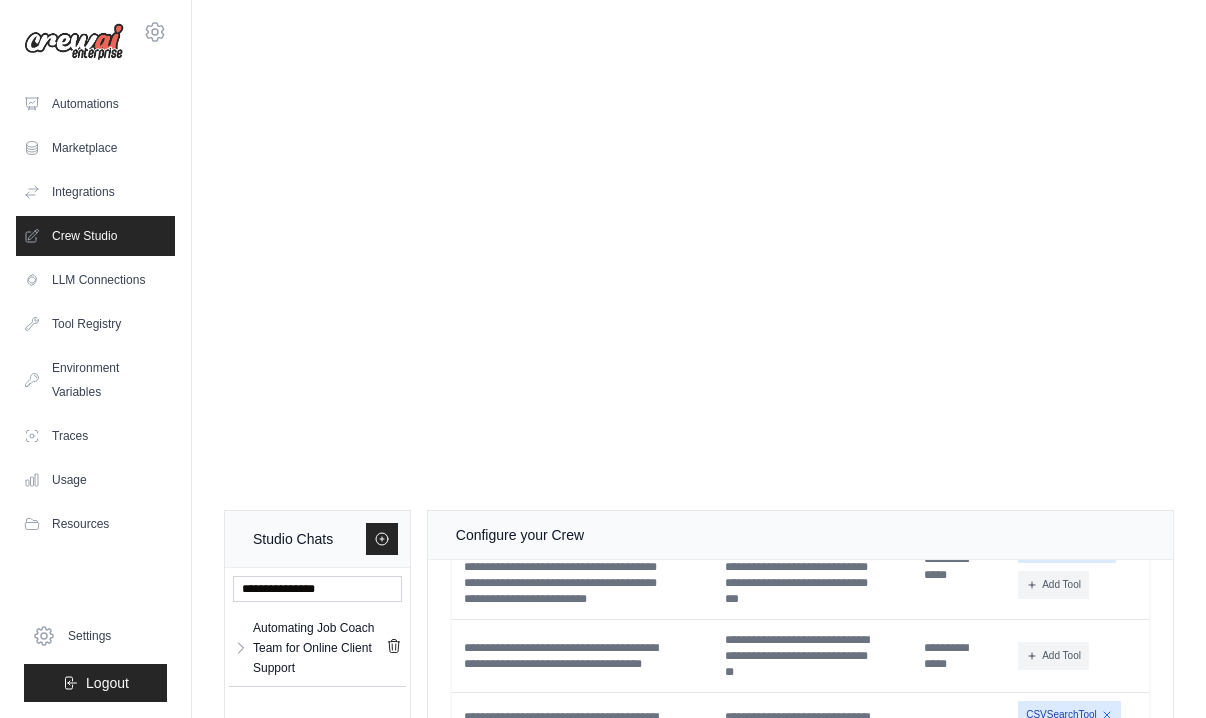 scroll, scrollTop: 3001, scrollLeft: 0, axis: vertical 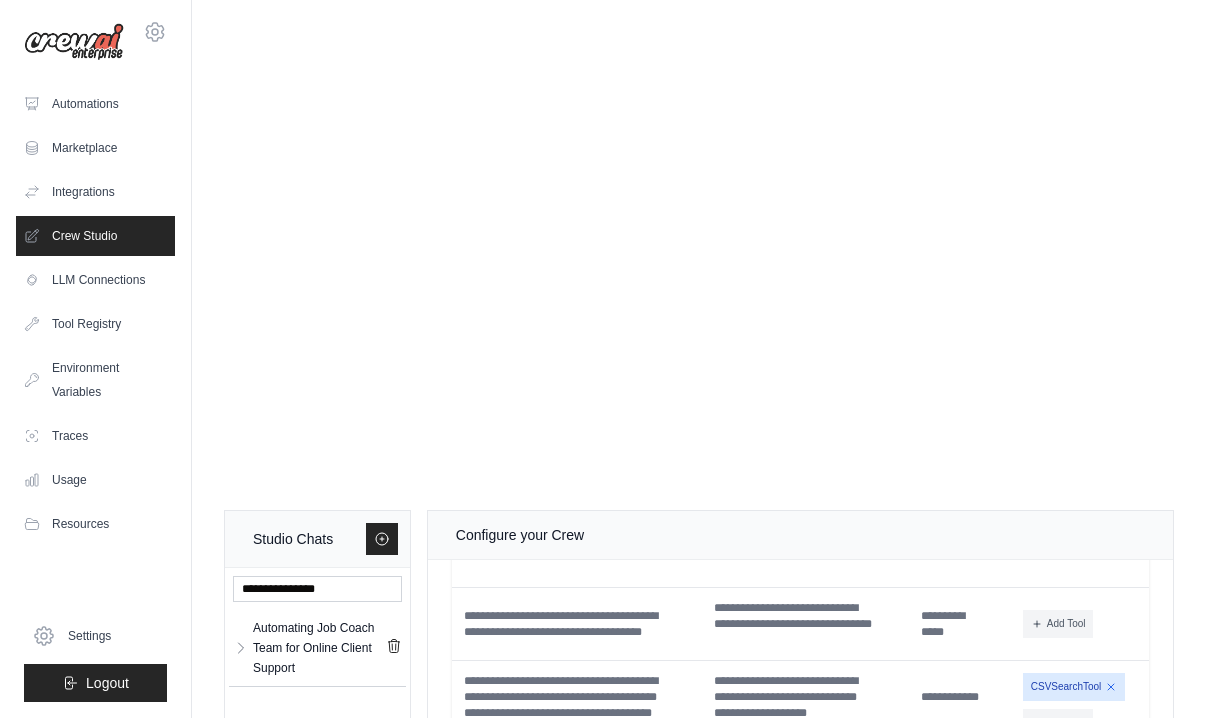 click on "Generate Crew" at bounding box center [800, 997] 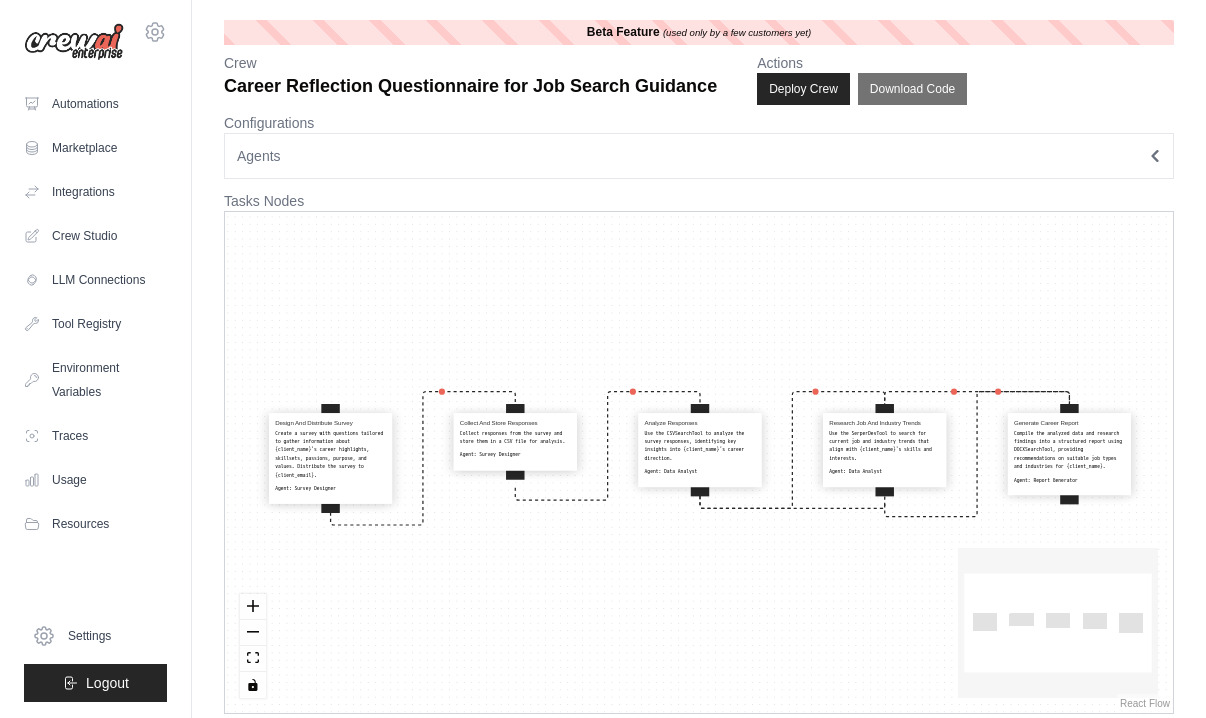 scroll, scrollTop: 0, scrollLeft: 0, axis: both 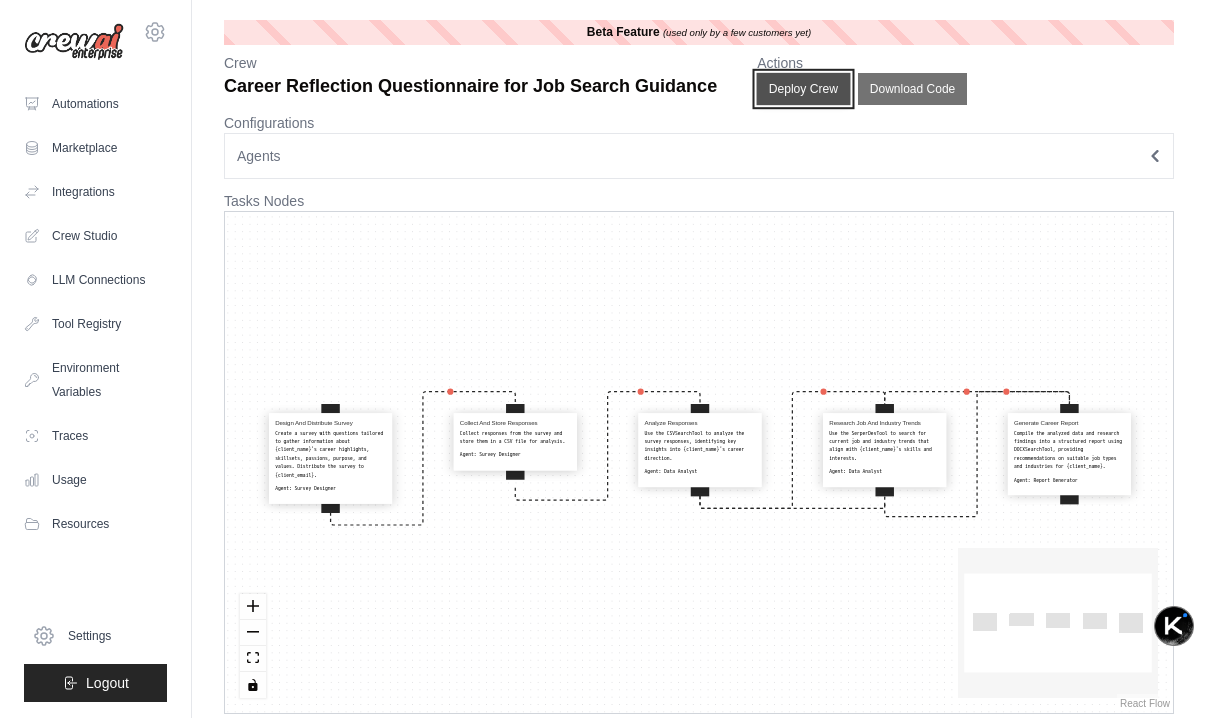 click on "Deploy Crew" at bounding box center [804, 89] 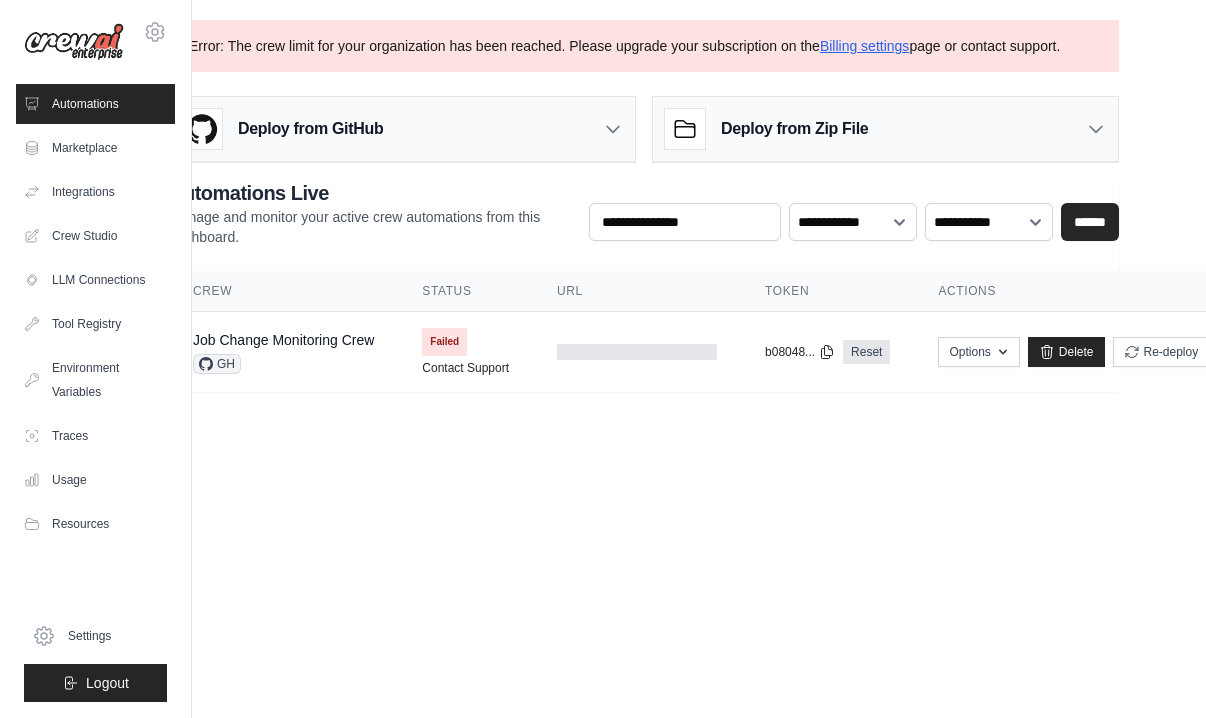 scroll, scrollTop: 0, scrollLeft: 82, axis: horizontal 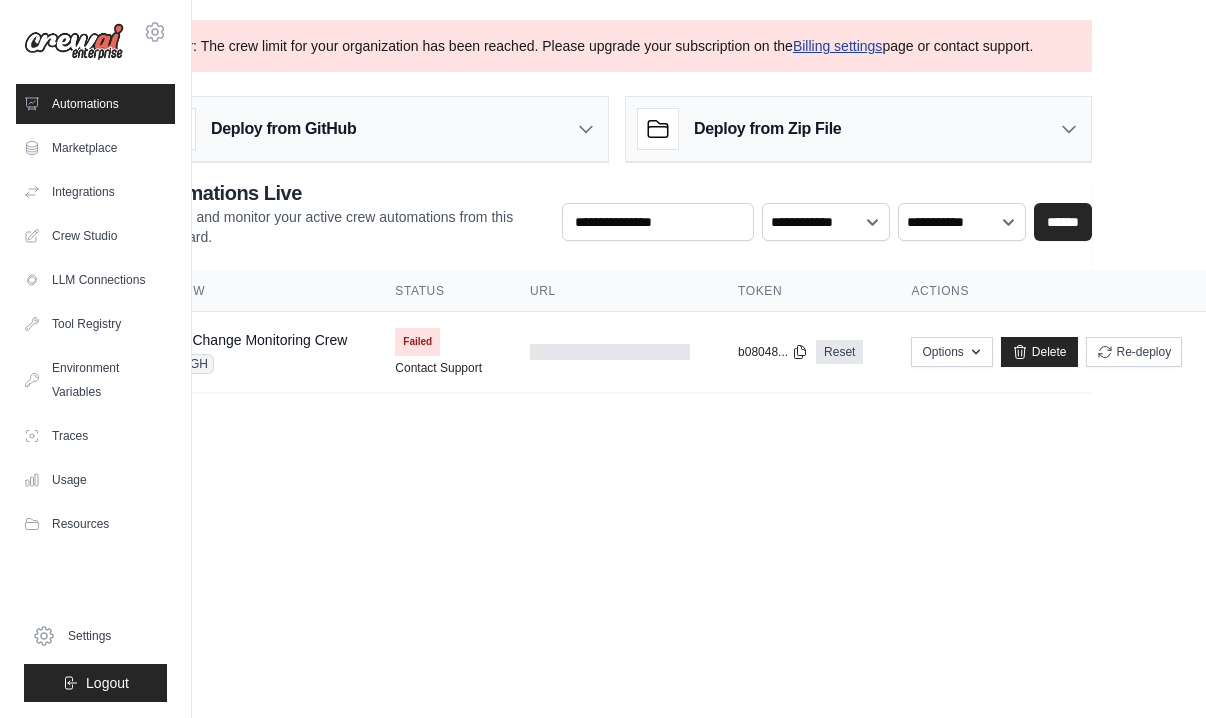 click on "Billing settings" at bounding box center [838, 46] 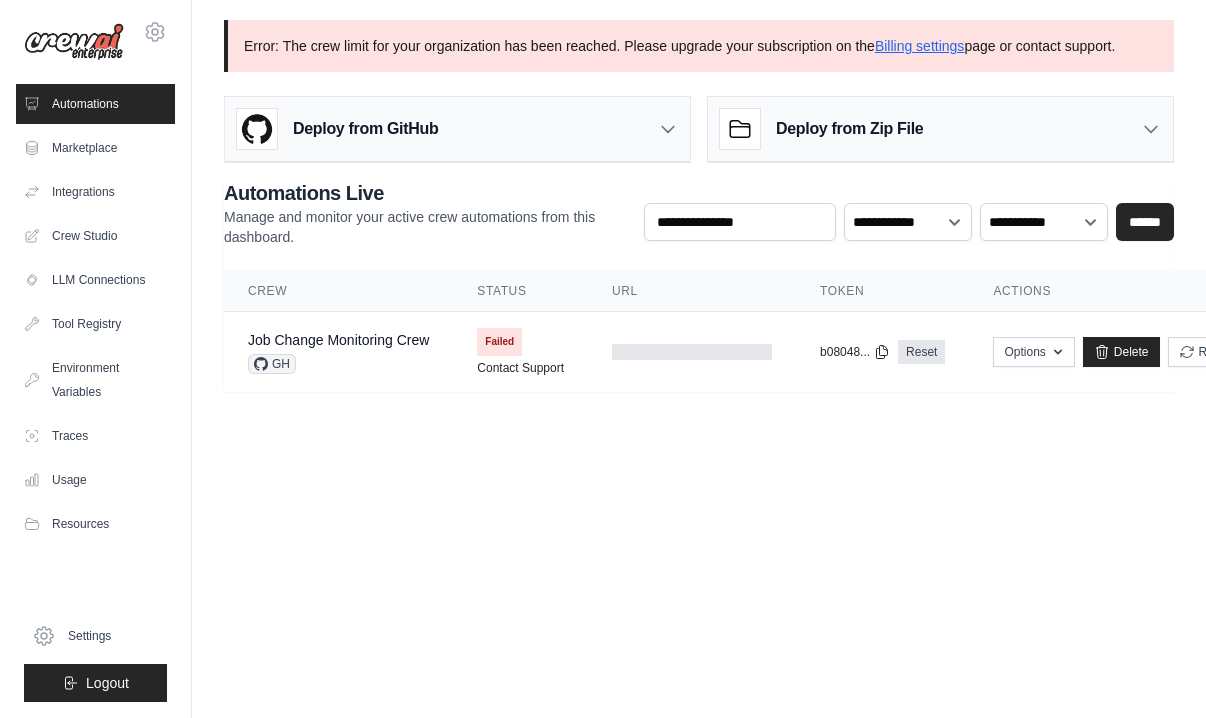scroll, scrollTop: 0, scrollLeft: 82, axis: horizontal 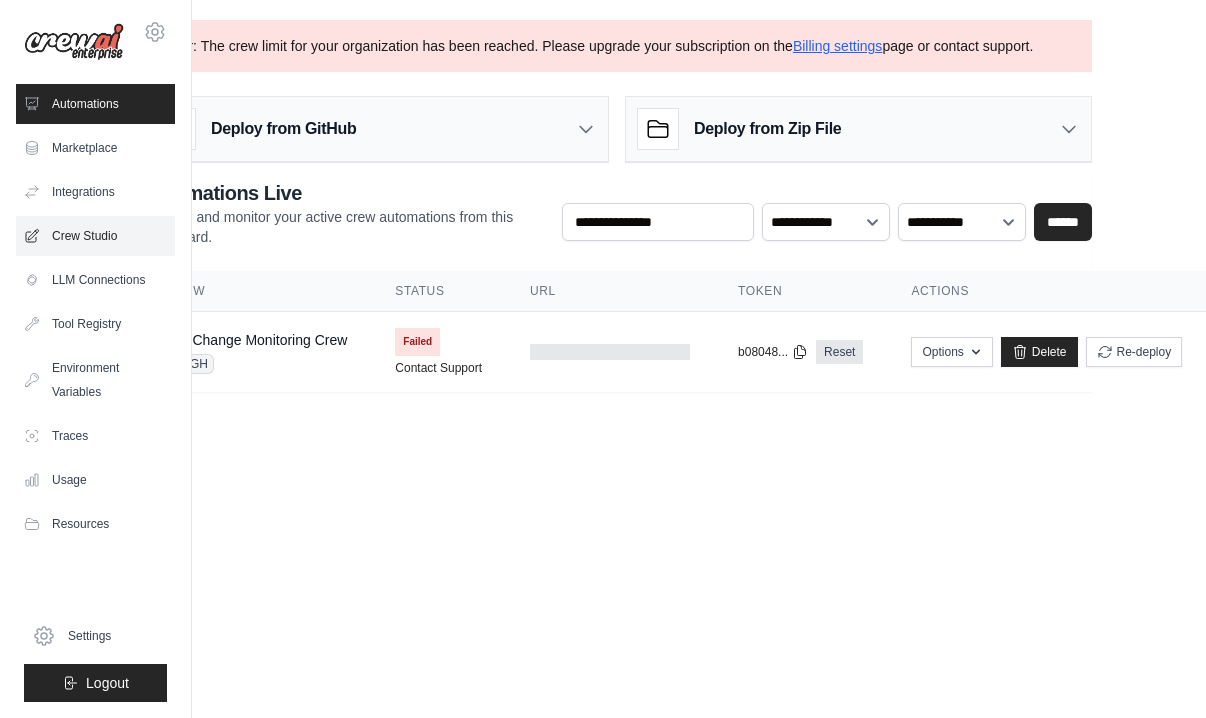 click on "Crew Studio" at bounding box center (95, 236) 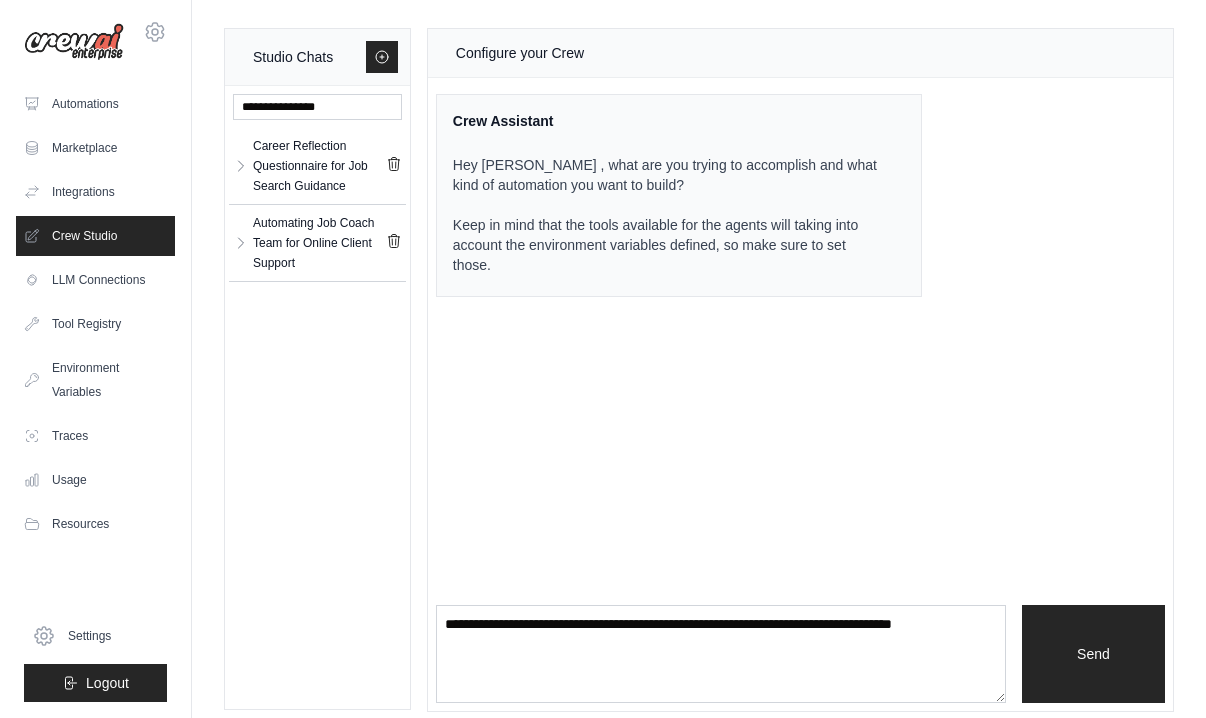 scroll, scrollTop: 0, scrollLeft: 0, axis: both 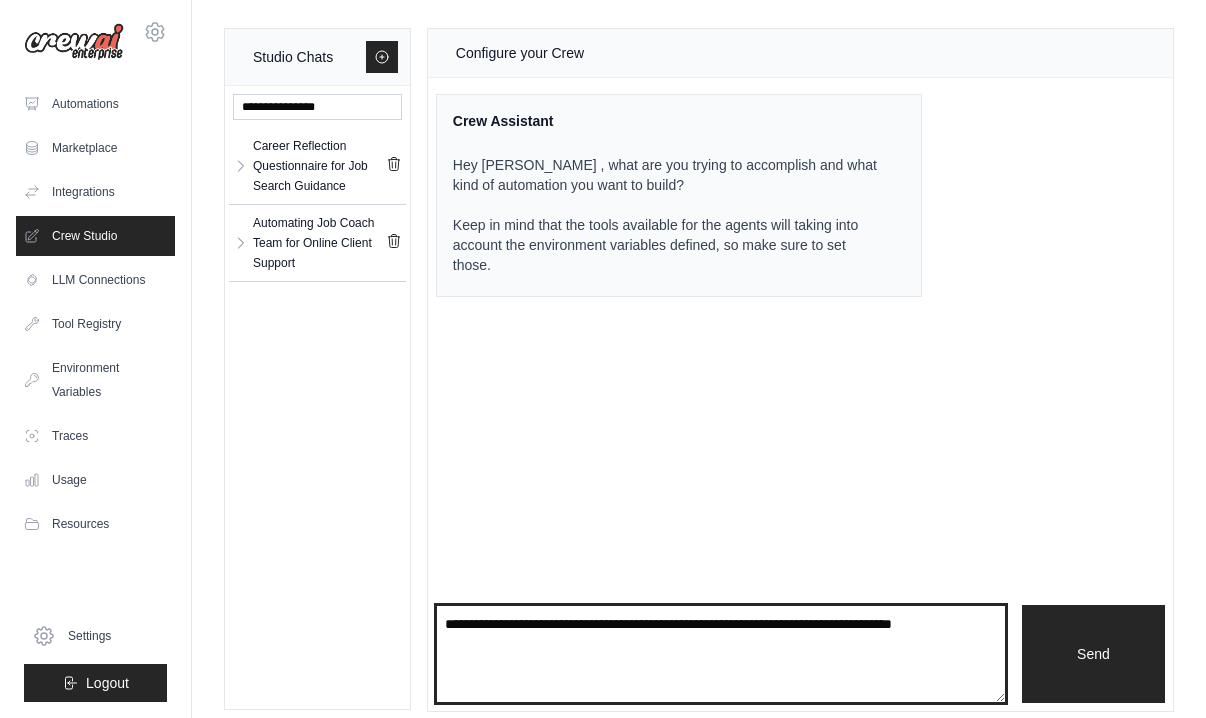 click at bounding box center (721, 654) 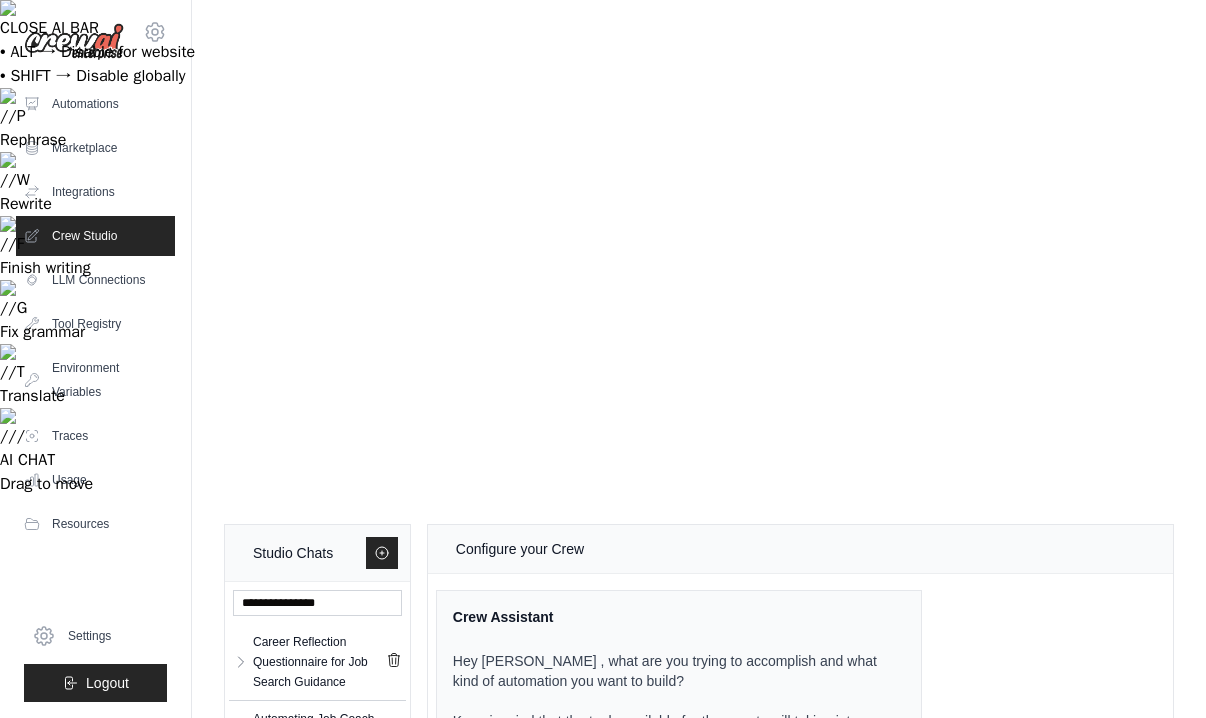 type on "**********" 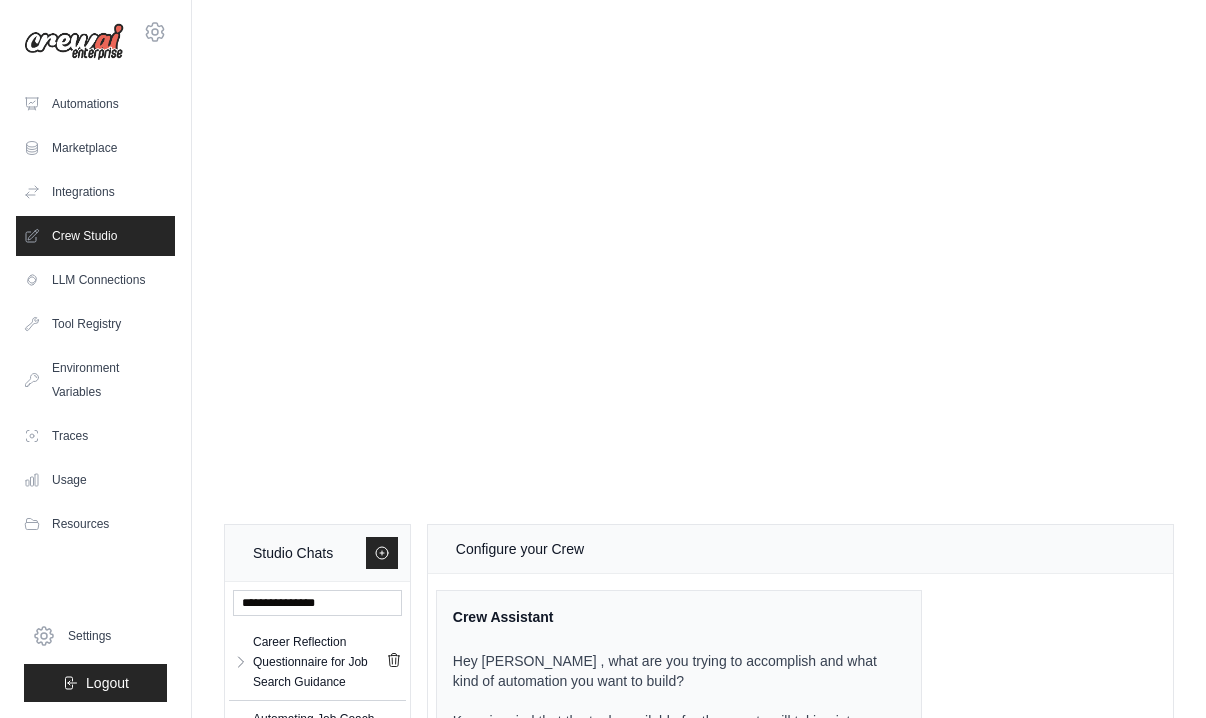 scroll, scrollTop: 325, scrollLeft: 0, axis: vertical 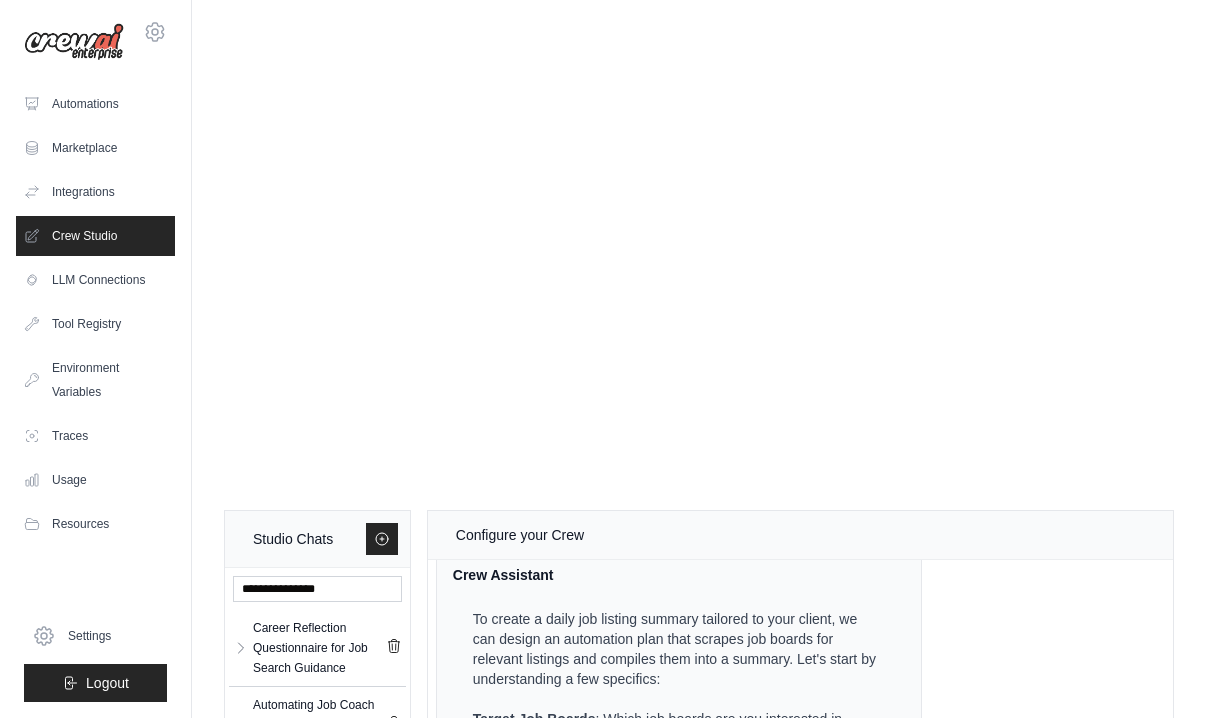 click at bounding box center [721, 1136] 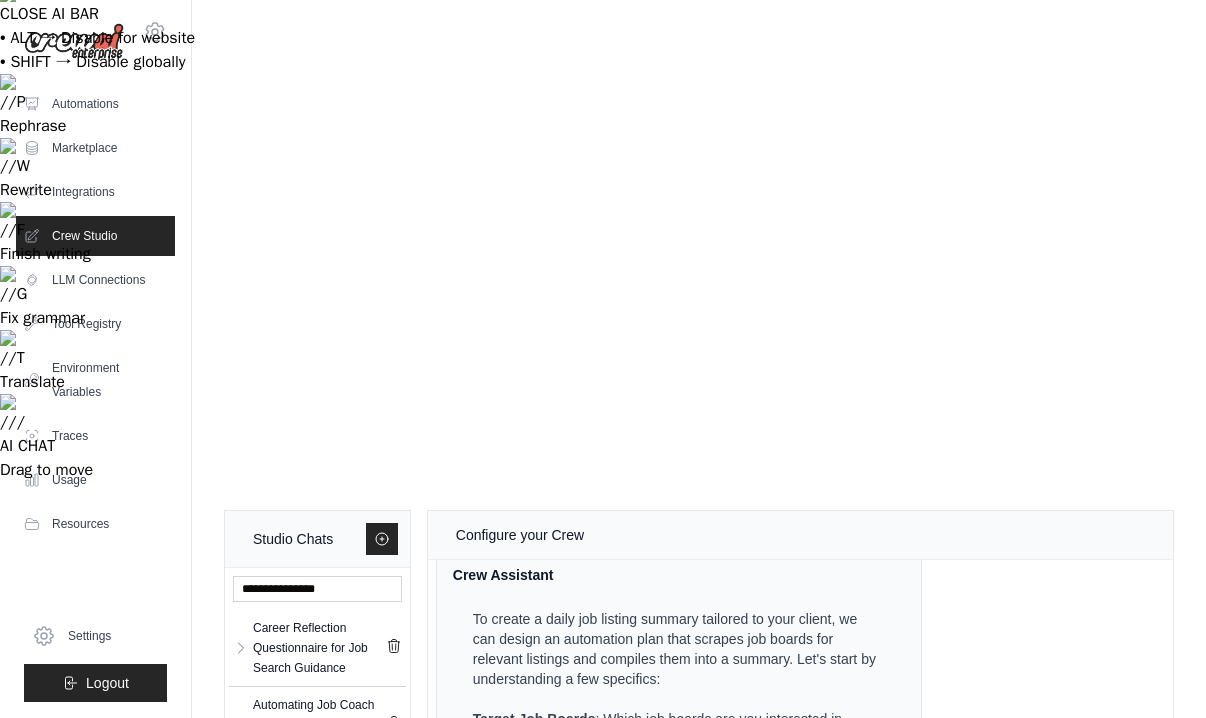 type on "**********" 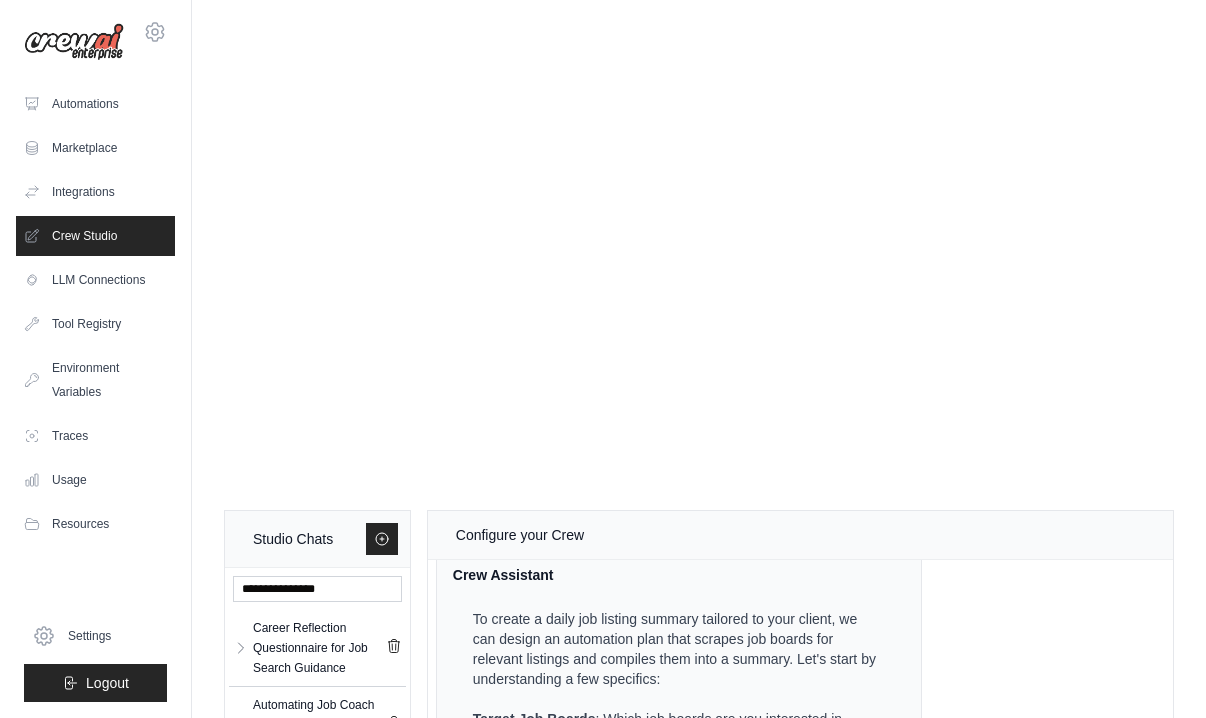 click on "Send" at bounding box center (1093, 1136) 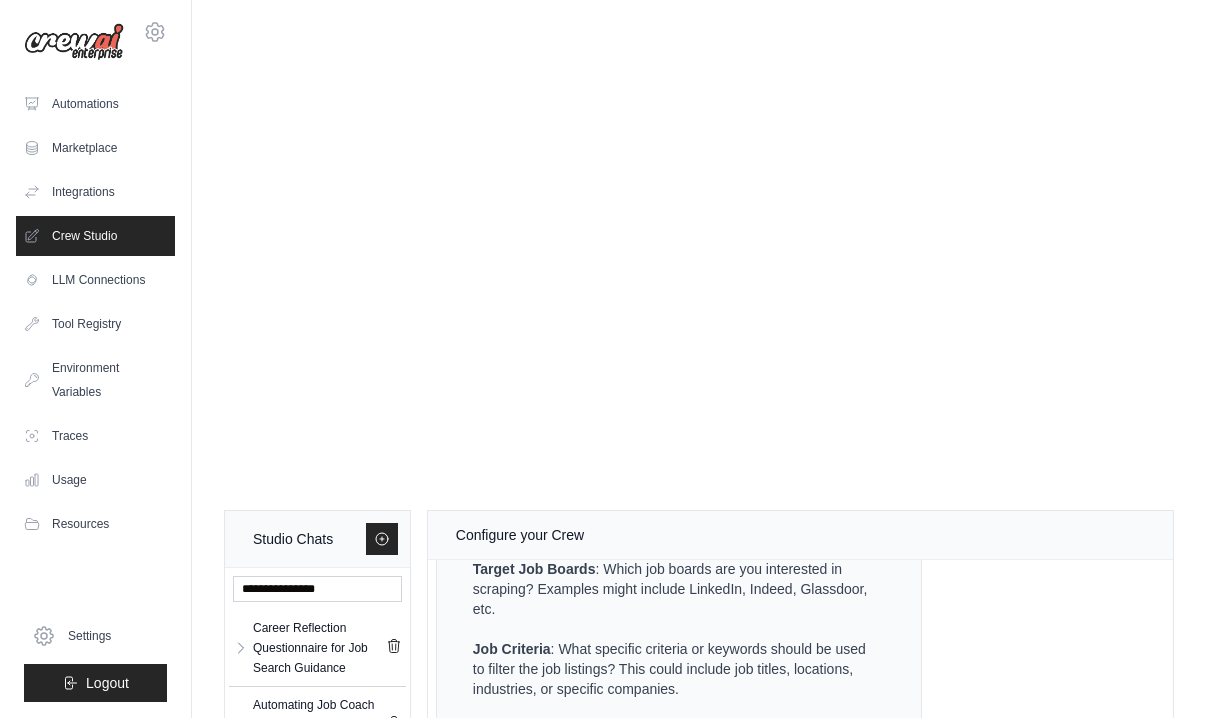 scroll, scrollTop: 1671, scrollLeft: 0, axis: vertical 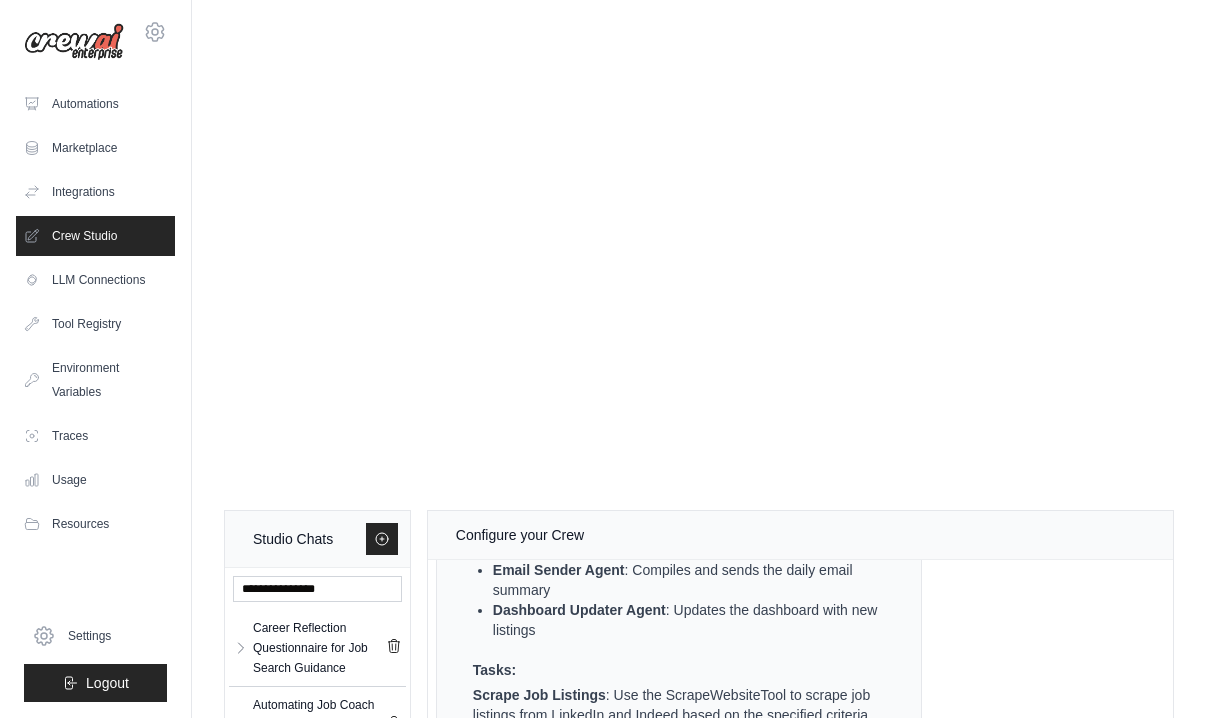 click on "Generate Crew Plan" at bounding box center (800, 1061) 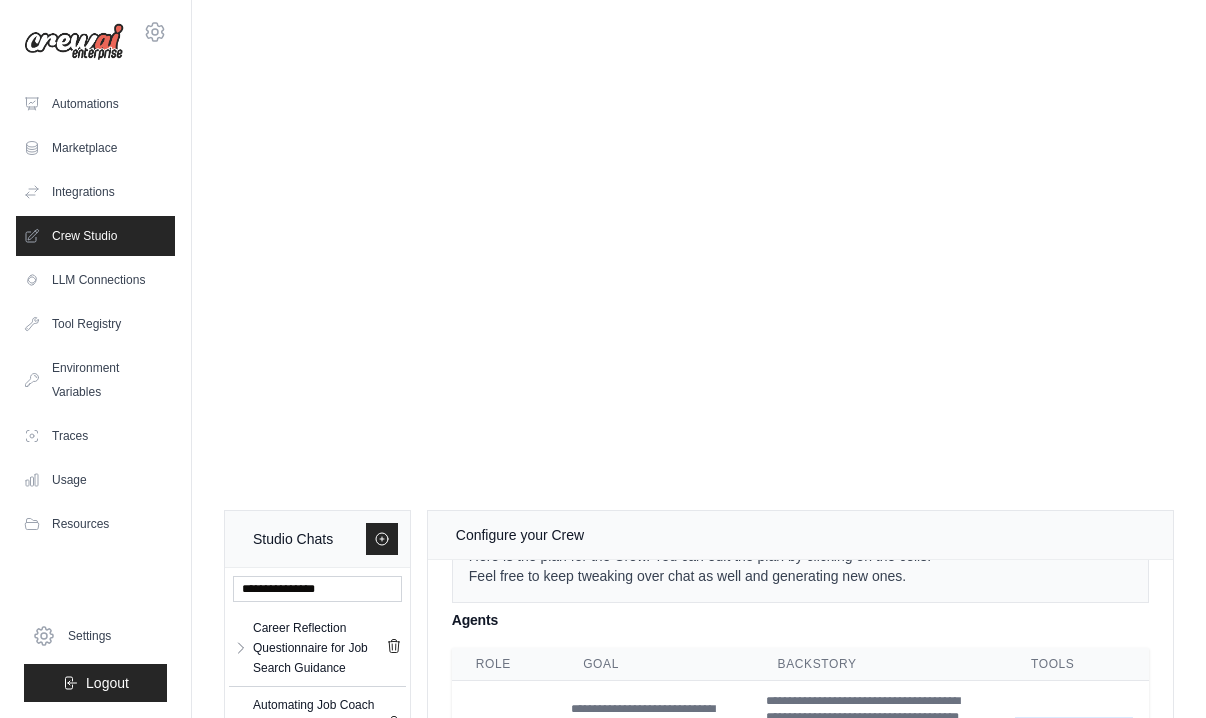 scroll, scrollTop: 2286, scrollLeft: 0, axis: vertical 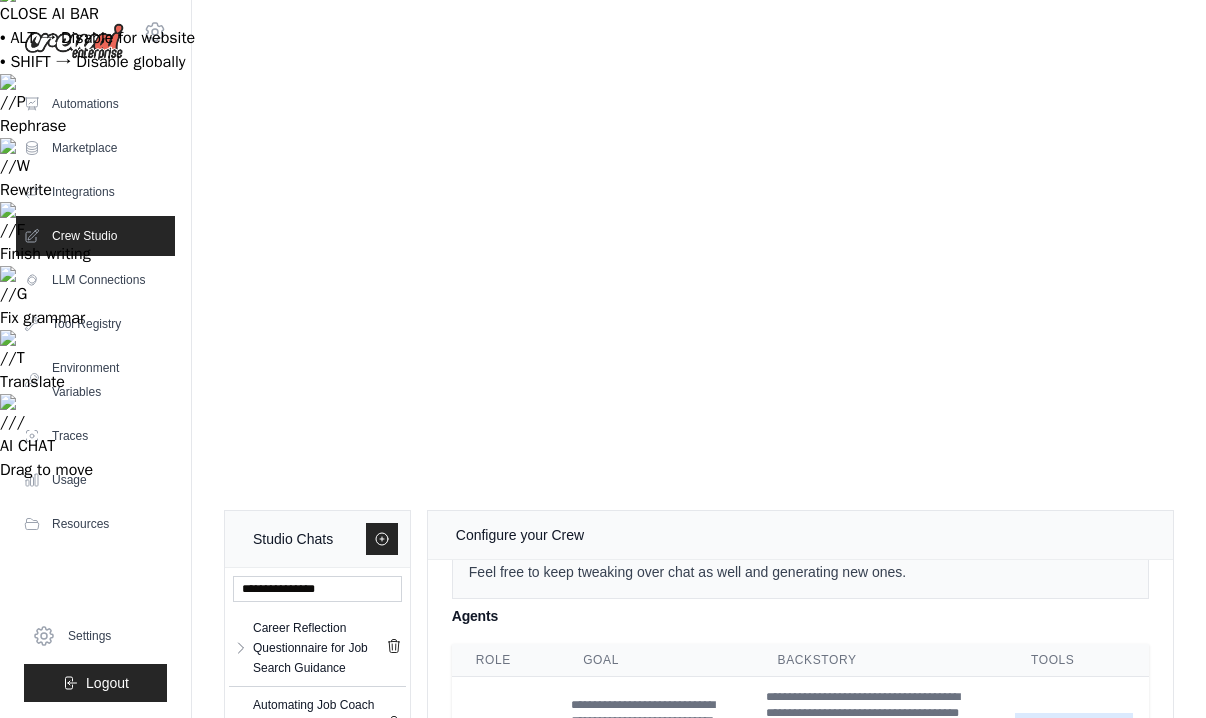 click at bounding box center (721, 1136) 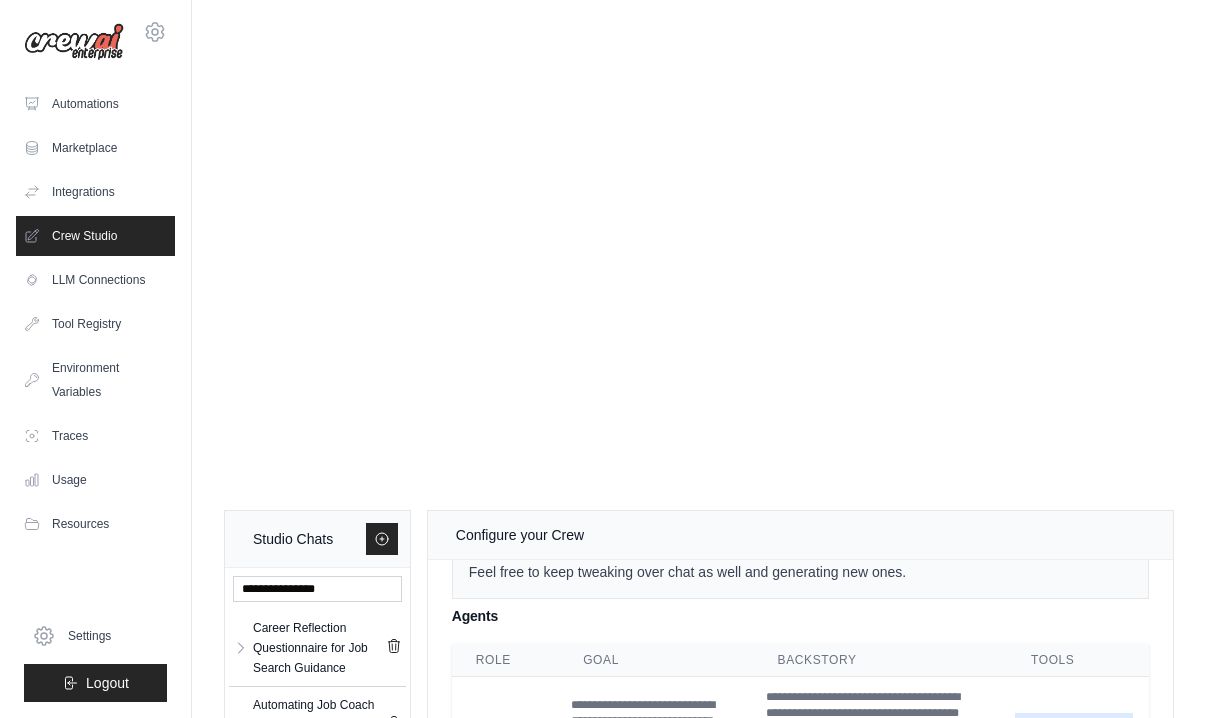 click on "Send" at bounding box center (1093, 1136) 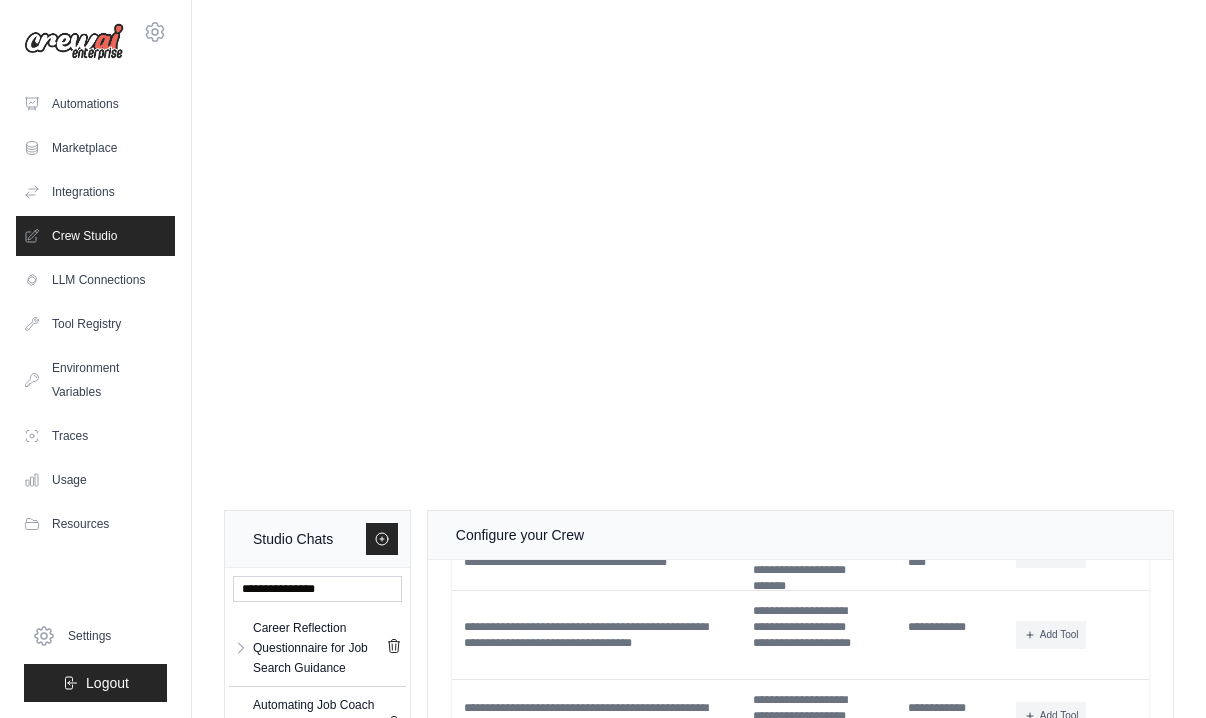 scroll, scrollTop: 3886, scrollLeft: 0, axis: vertical 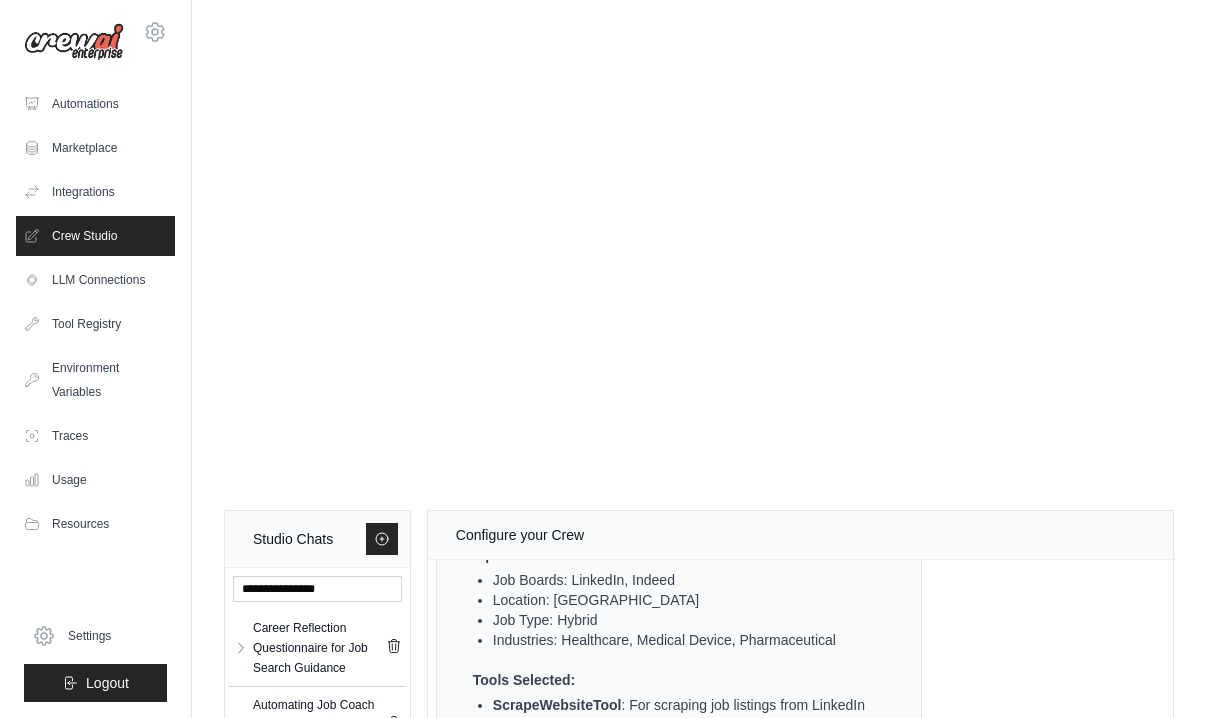 click on "Generate Crew Plan" at bounding box center (800, 1061) 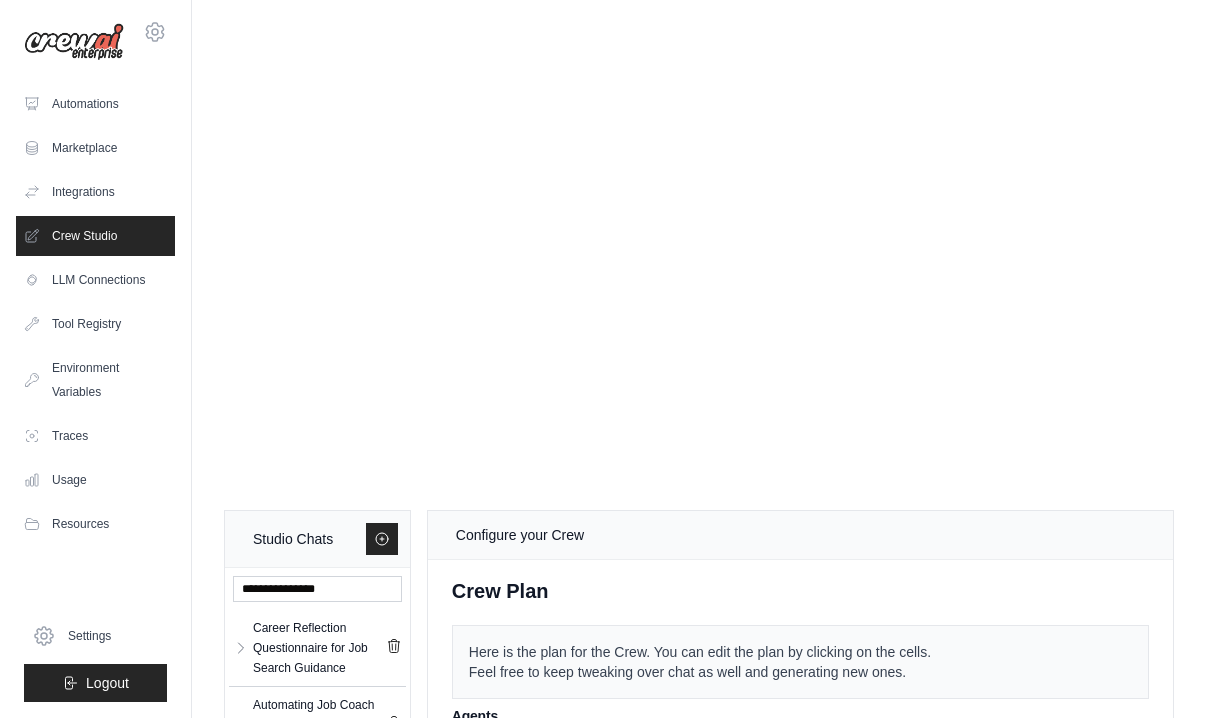 scroll, scrollTop: 4403, scrollLeft: 0, axis: vertical 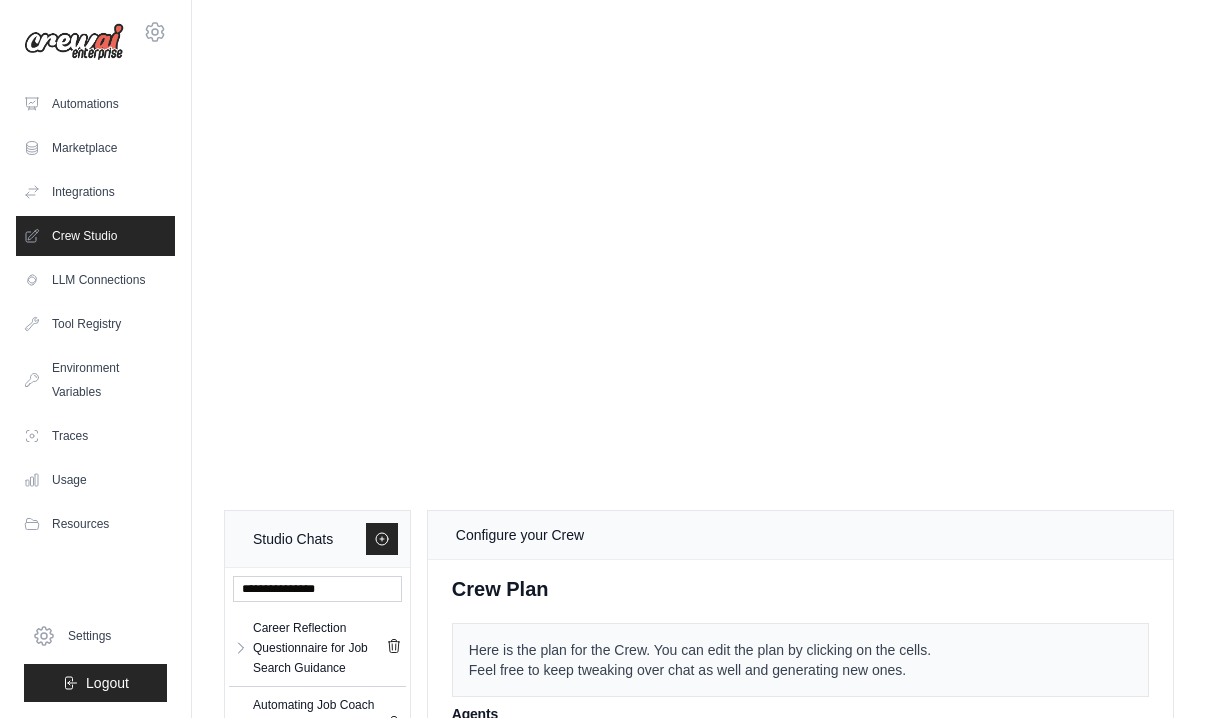 click on "Generate Crew Plan" at bounding box center (800, 1061) 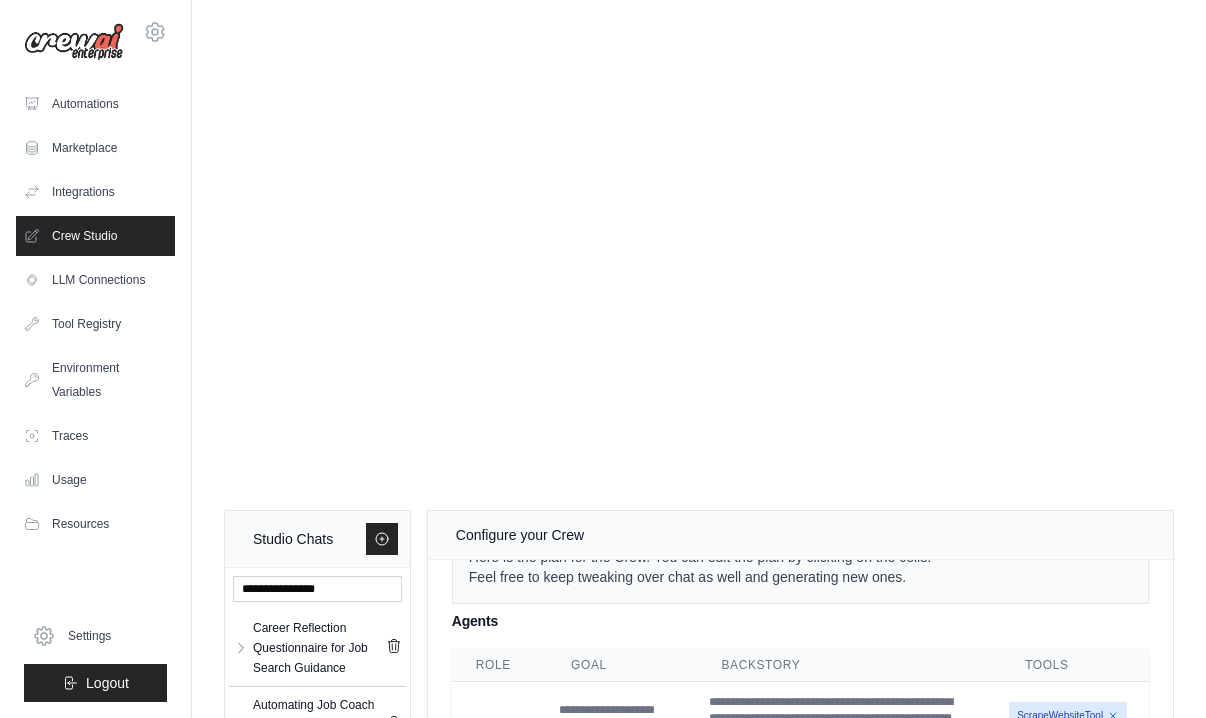 scroll, scrollTop: 5138, scrollLeft: 0, axis: vertical 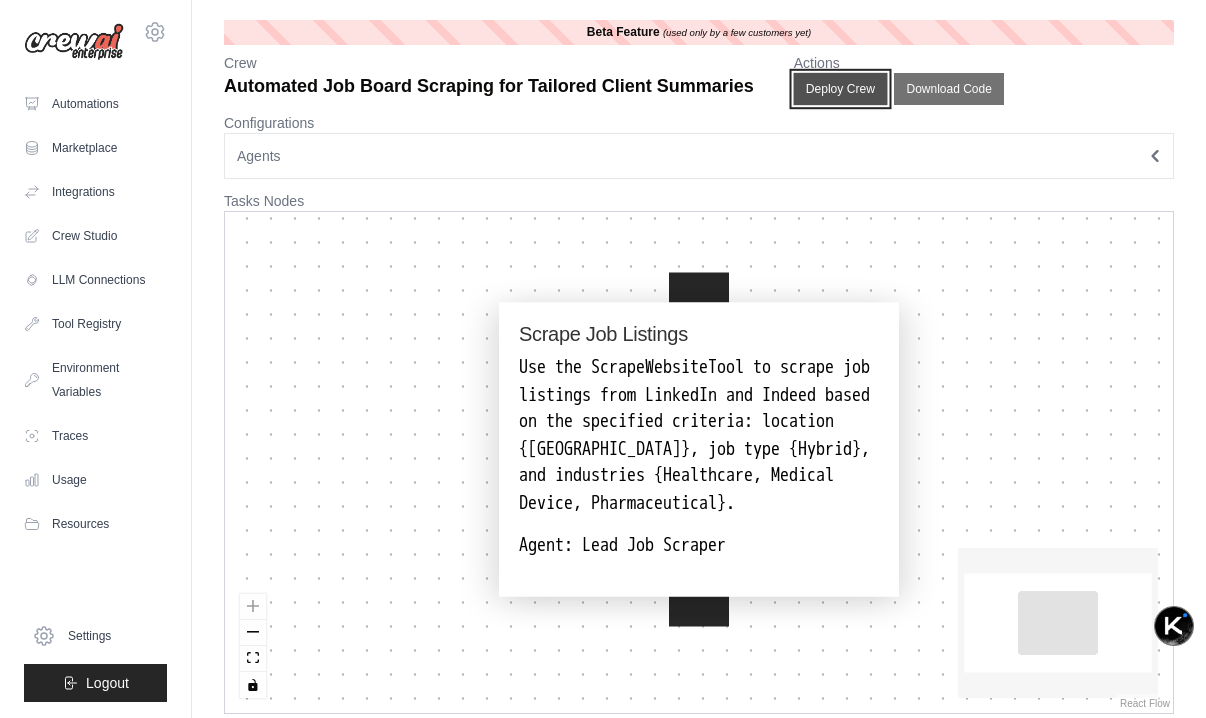 click on "Deploy Crew" at bounding box center (840, 89) 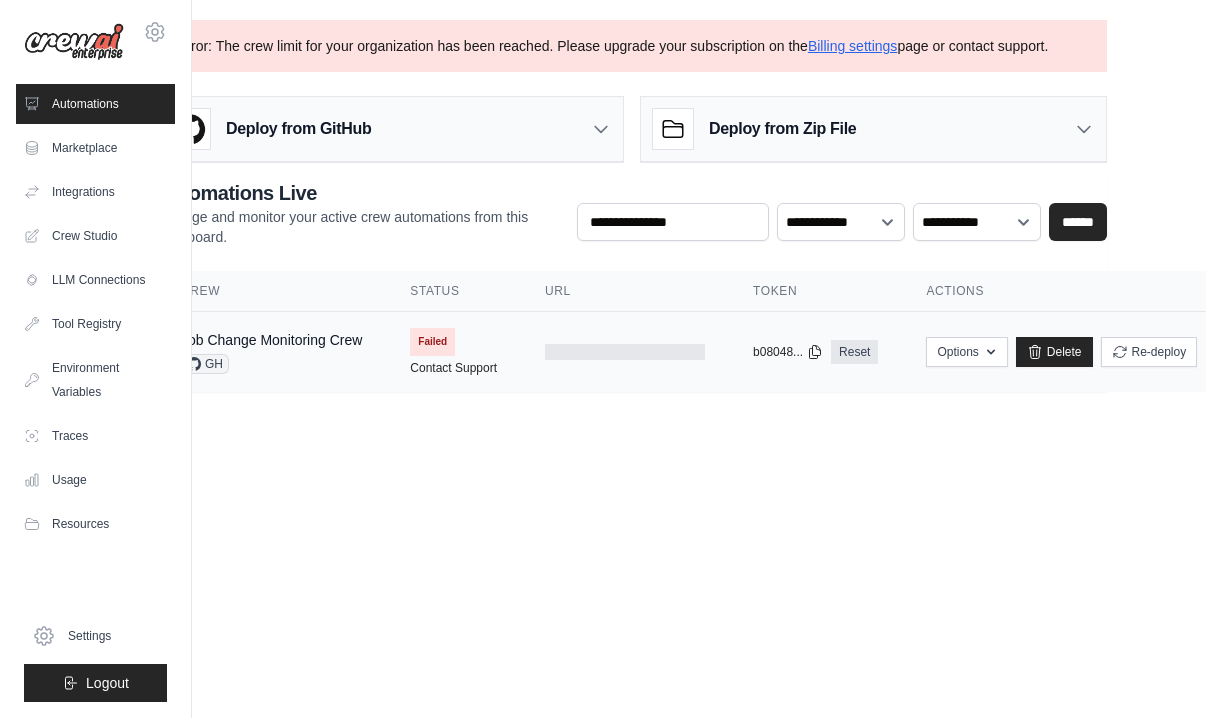 scroll, scrollTop: 0, scrollLeft: 68, axis: horizontal 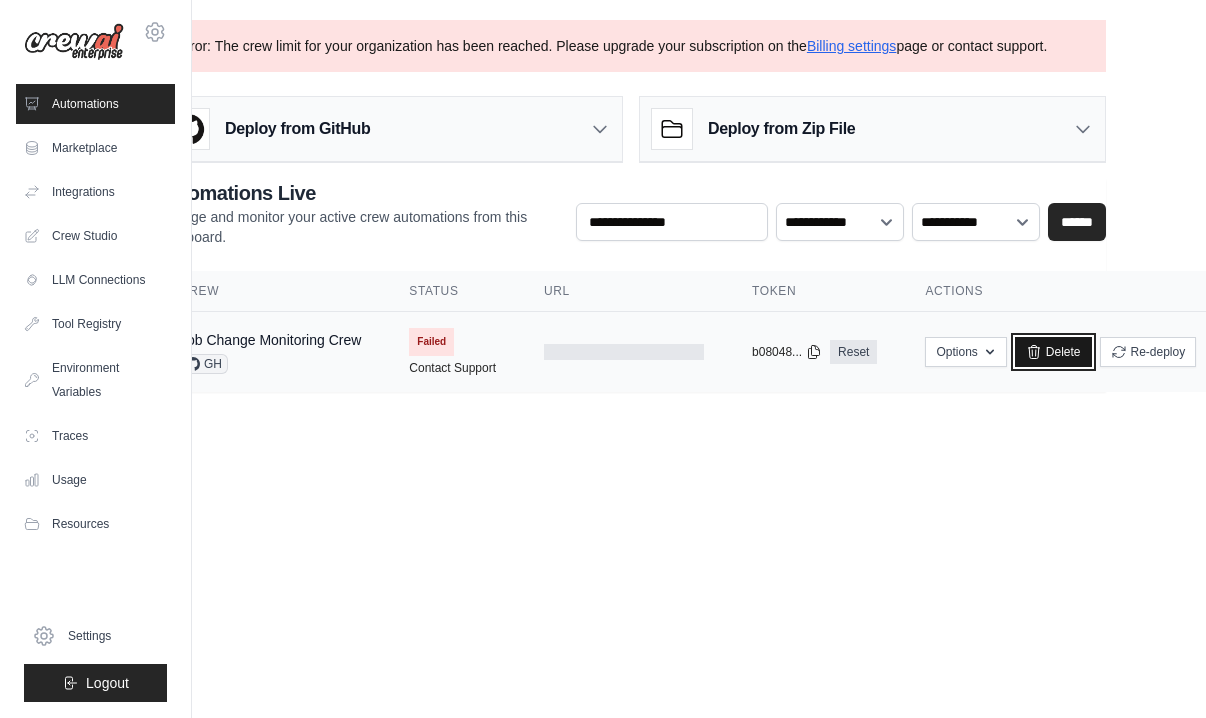 click 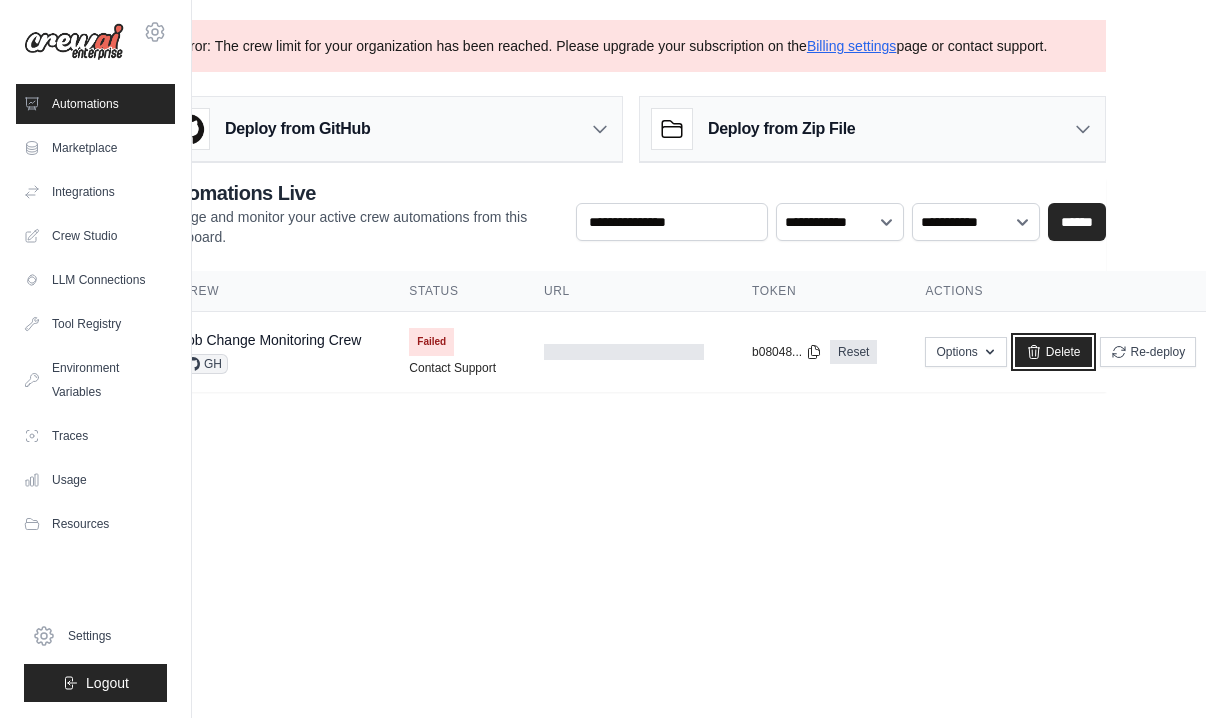 scroll, scrollTop: 0, scrollLeft: 0, axis: both 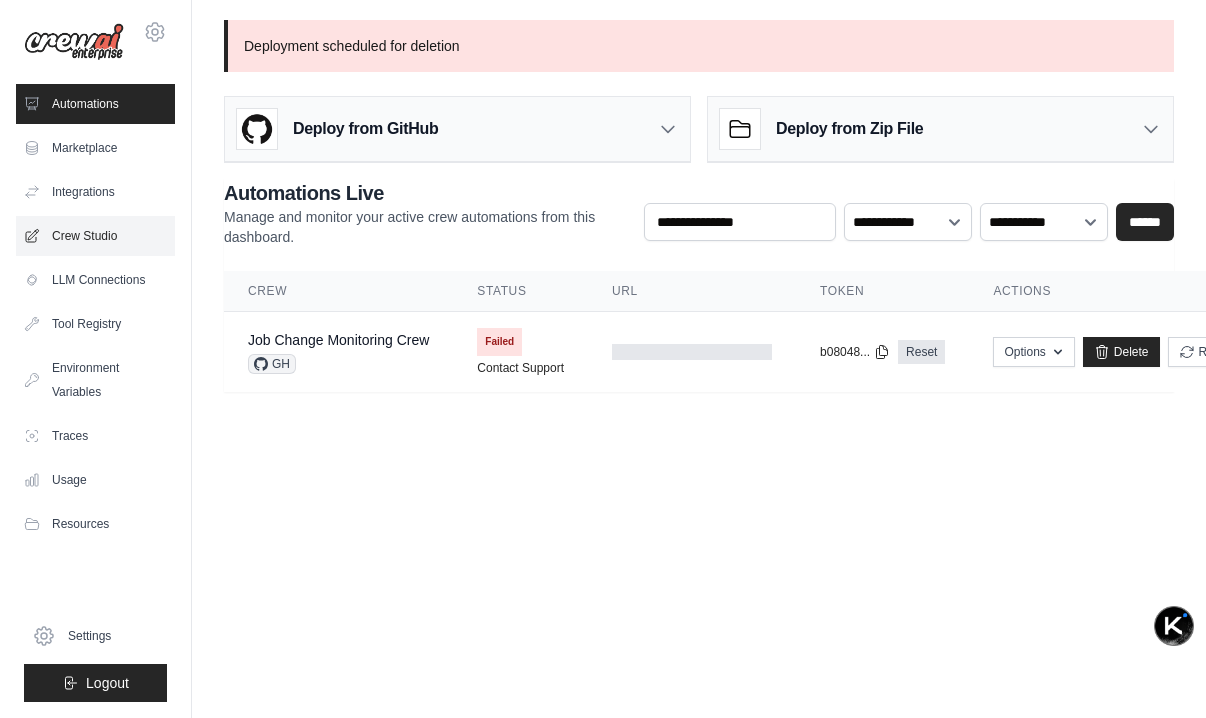 click on "Crew Studio" at bounding box center (95, 236) 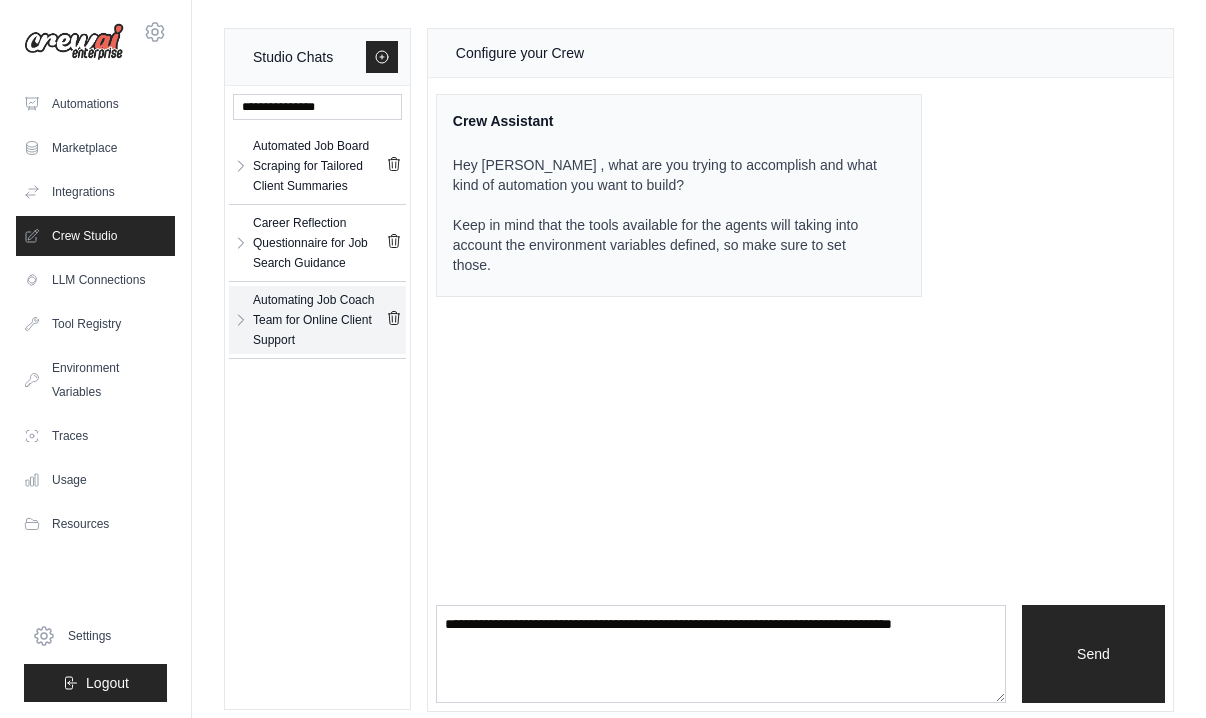 click on "Automating Job Coach Team for Online Client Support" at bounding box center [319, 320] 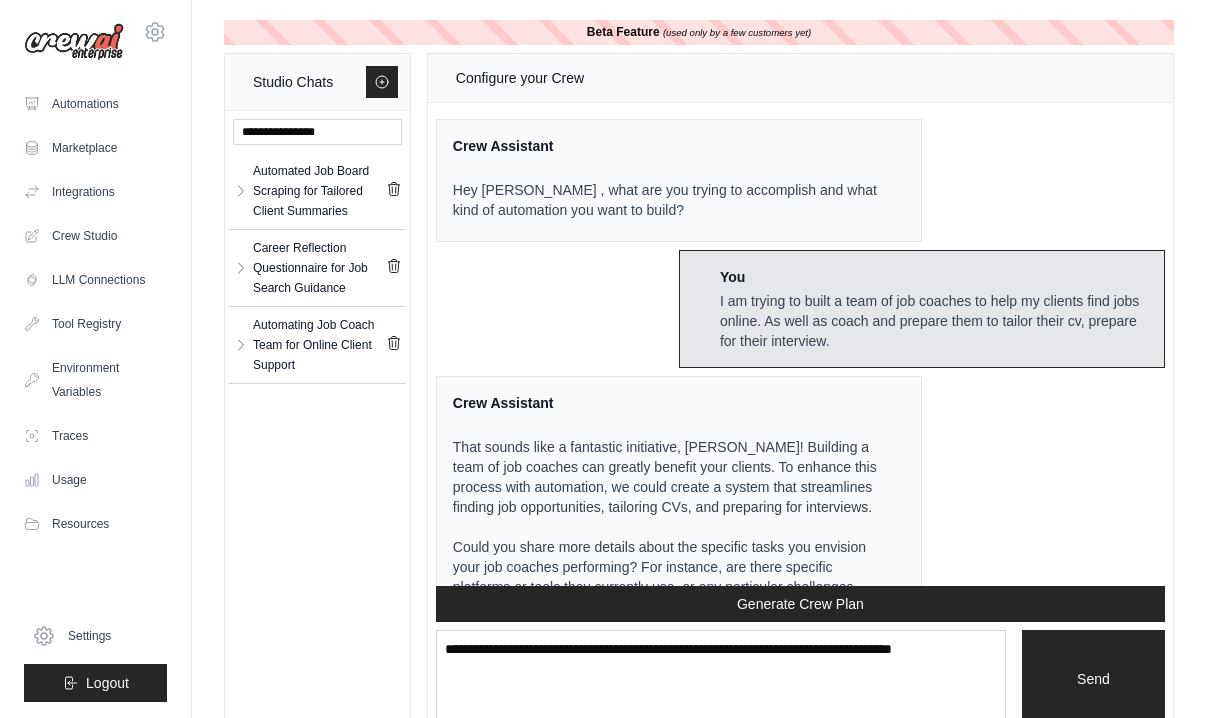 scroll, scrollTop: 9883, scrollLeft: 0, axis: vertical 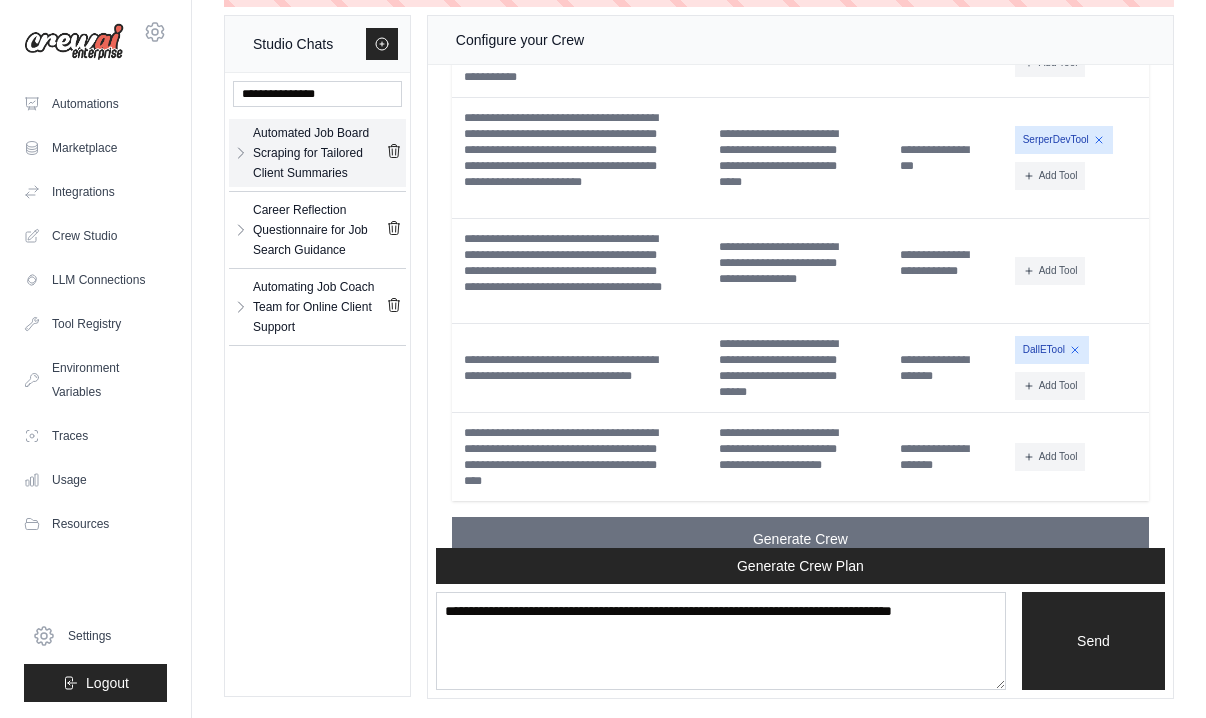 click on "Automated Job Board Scraping for Tailored Client Summaries" at bounding box center (319, 153) 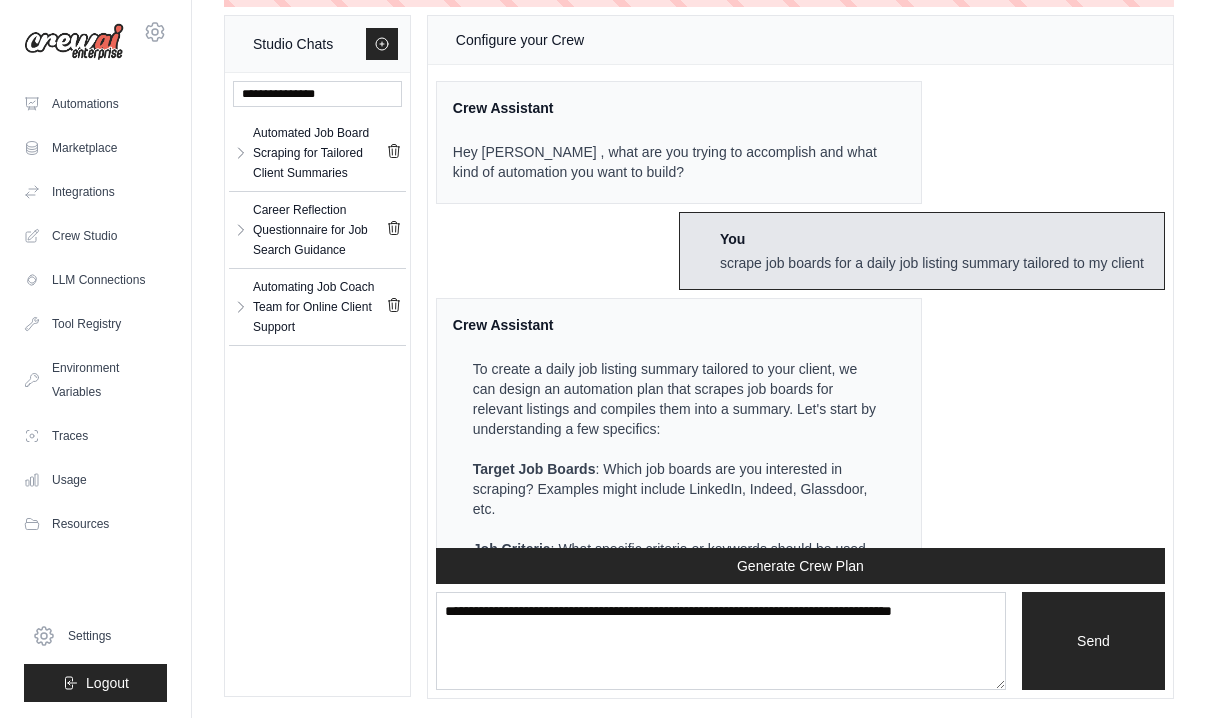 scroll, scrollTop: 0, scrollLeft: 0, axis: both 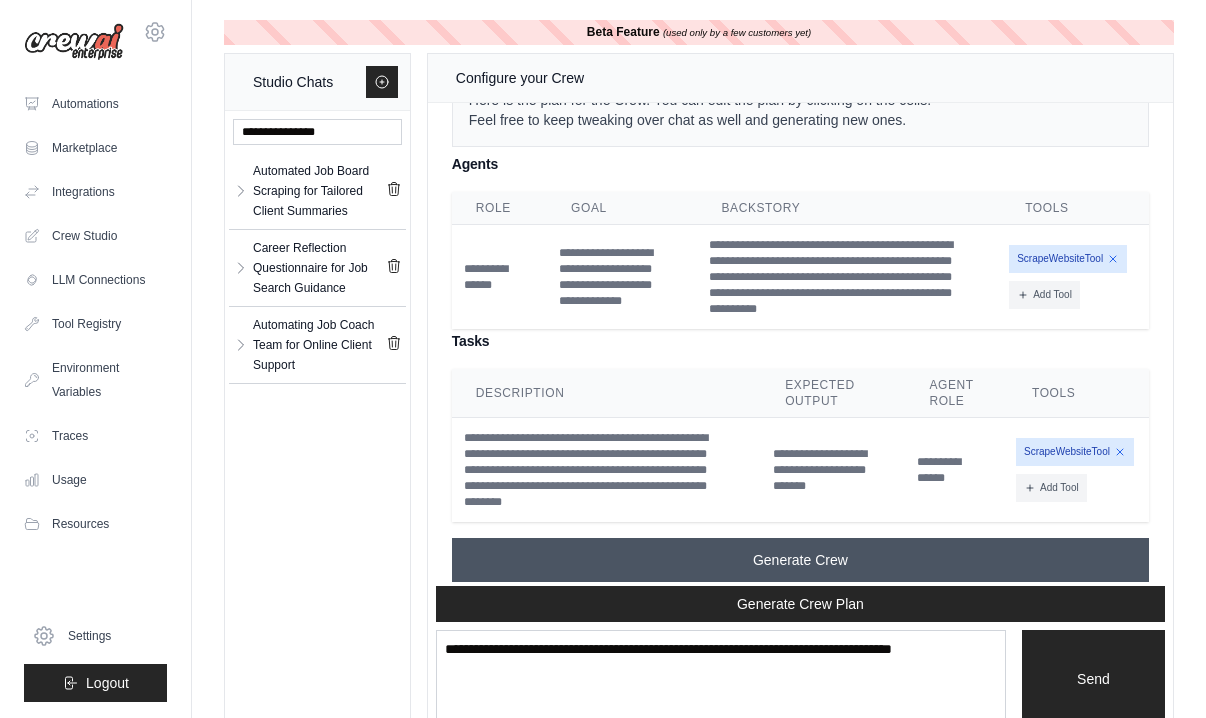 click on "Generate Crew" at bounding box center (800, 560) 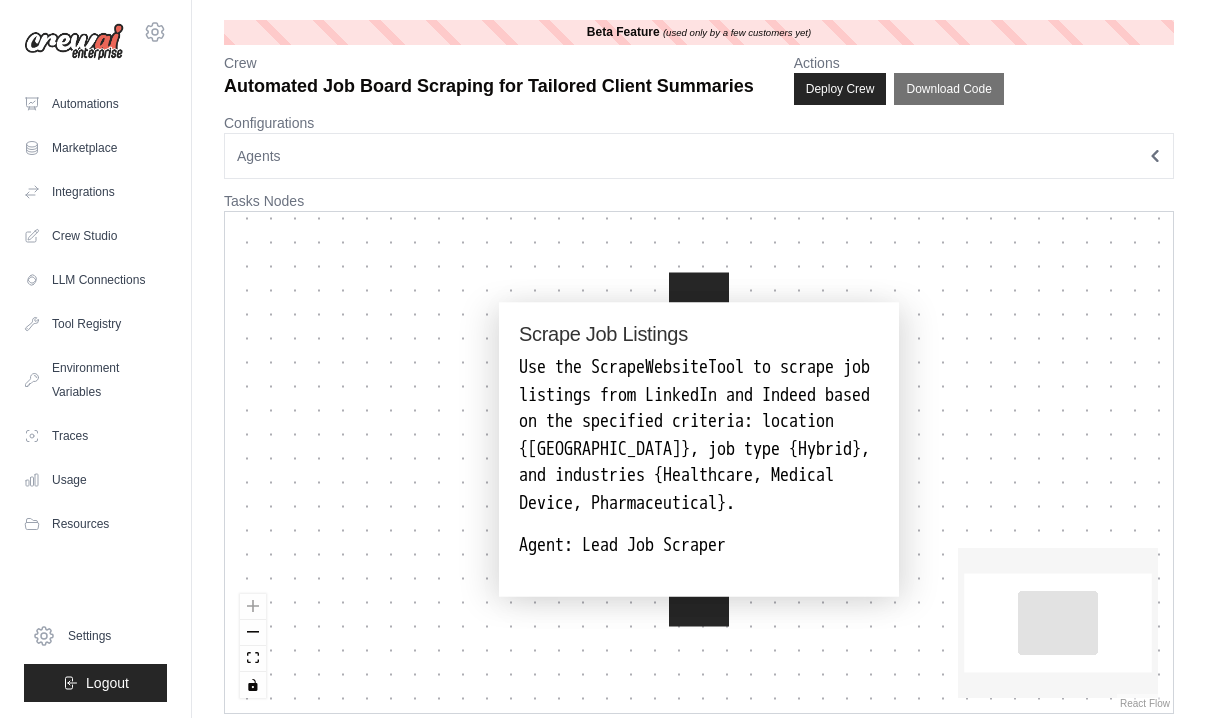 scroll, scrollTop: 0, scrollLeft: 0, axis: both 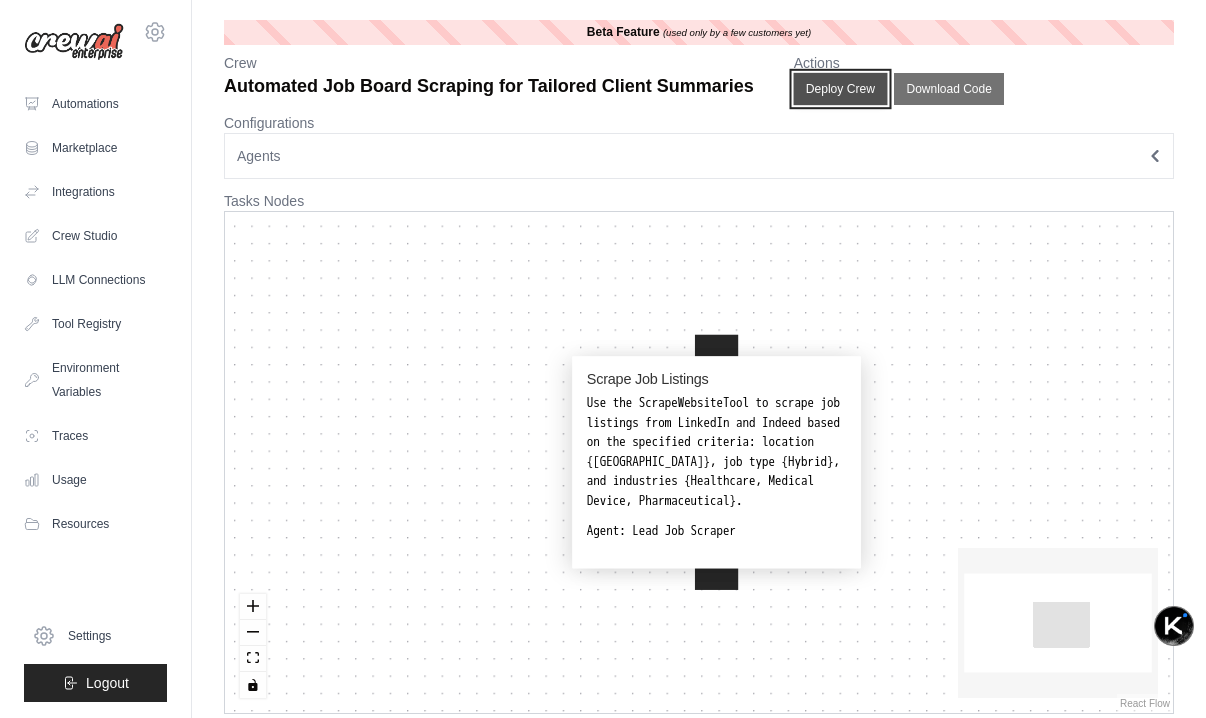 click on "Deploy Crew" at bounding box center (840, 89) 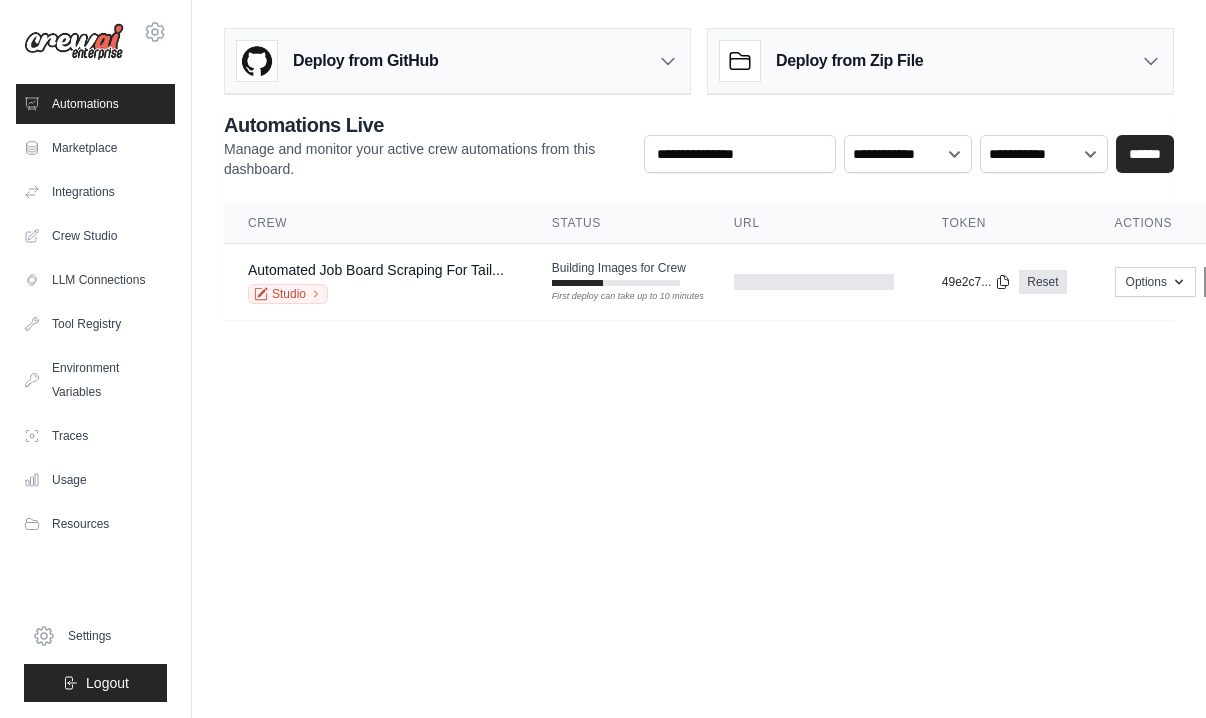 scroll, scrollTop: 0, scrollLeft: 0, axis: both 